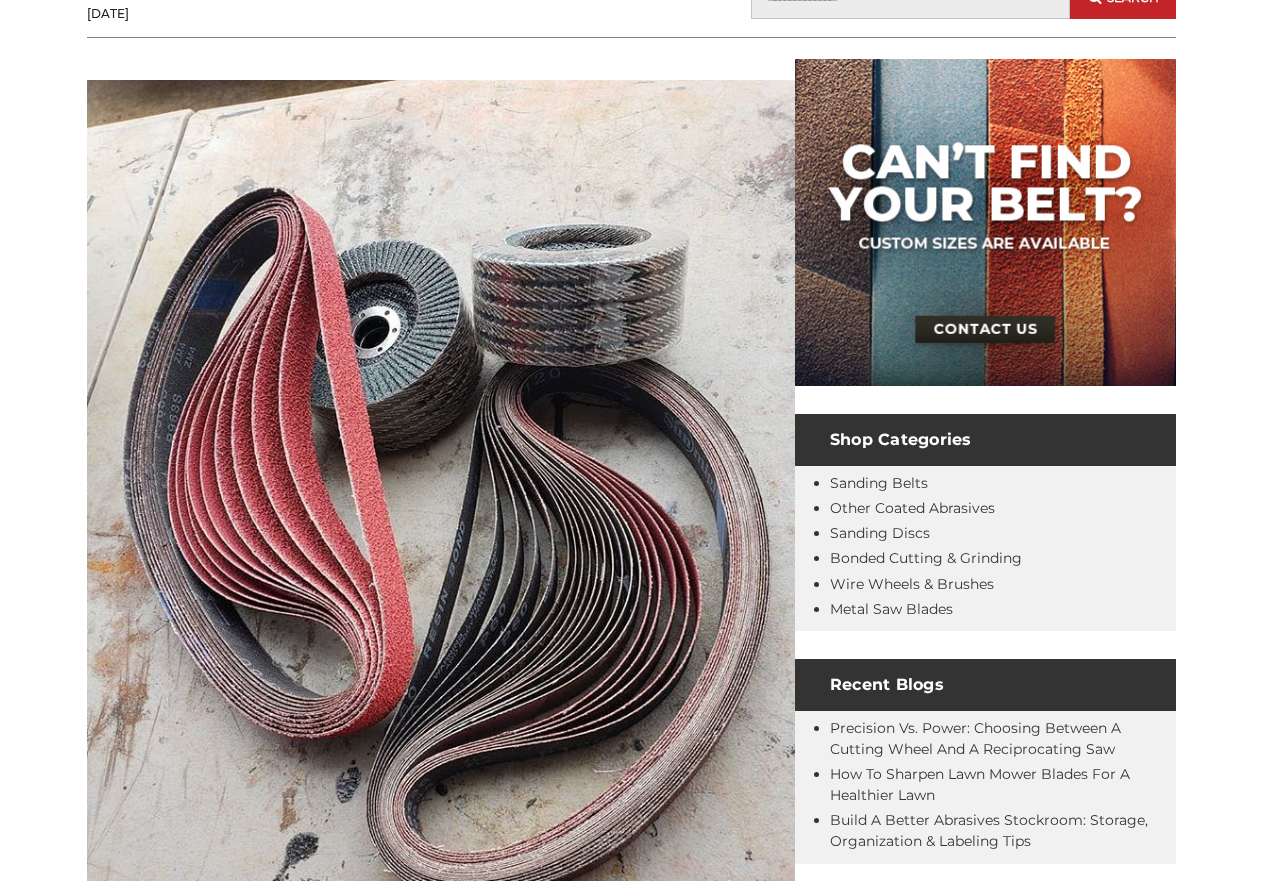scroll, scrollTop: 300, scrollLeft: 0, axis: vertical 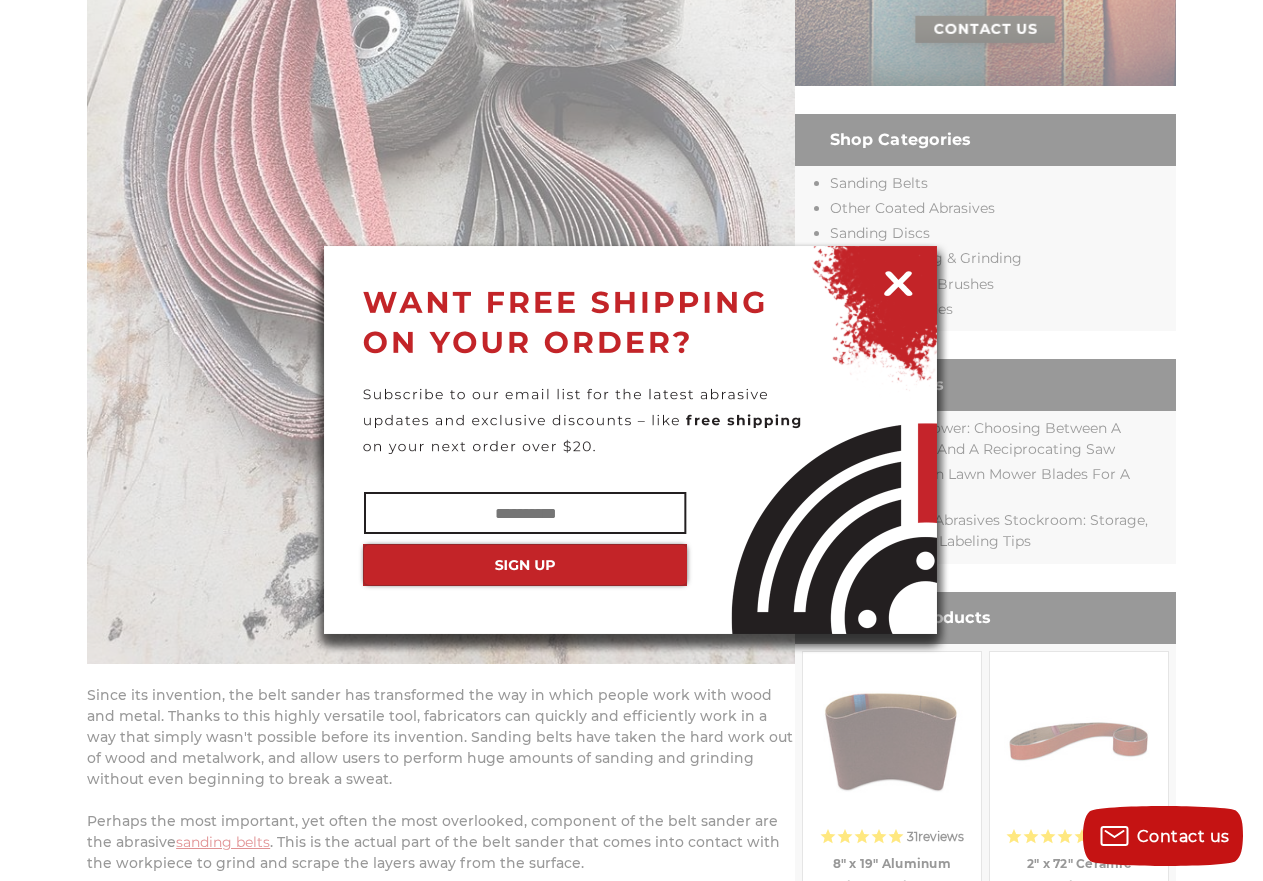click at bounding box center [898, 280] 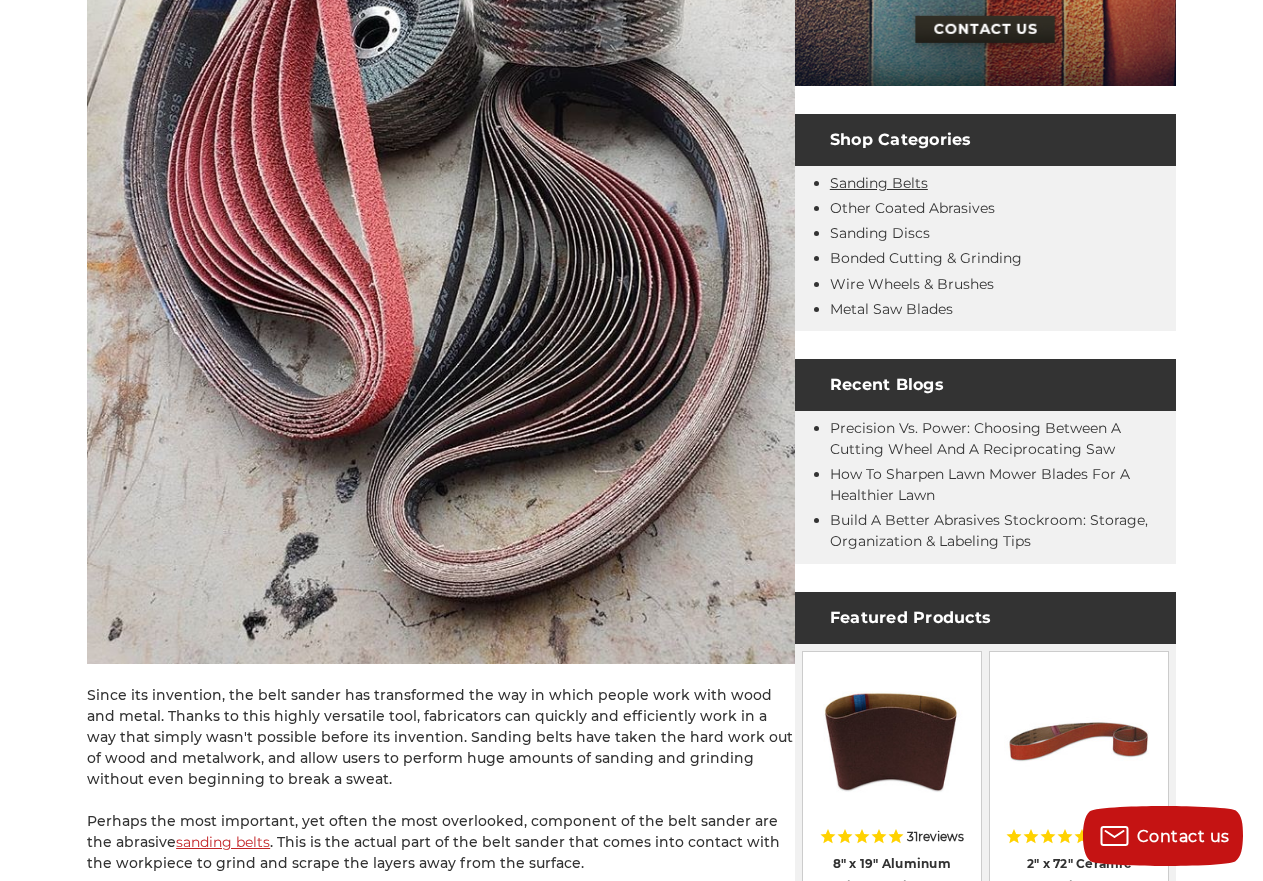 click on "Sanding Belts" at bounding box center [879, 183] 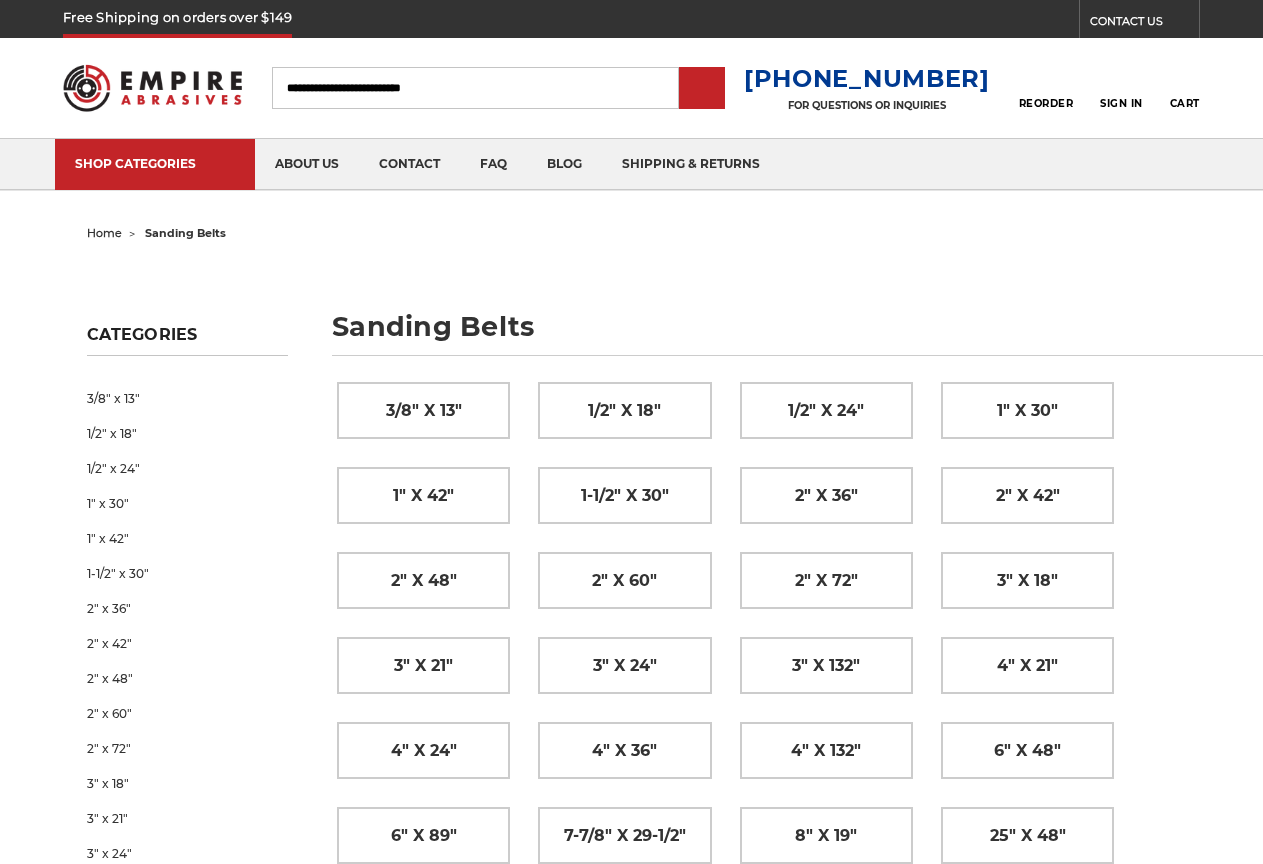 scroll, scrollTop: 0, scrollLeft: 0, axis: both 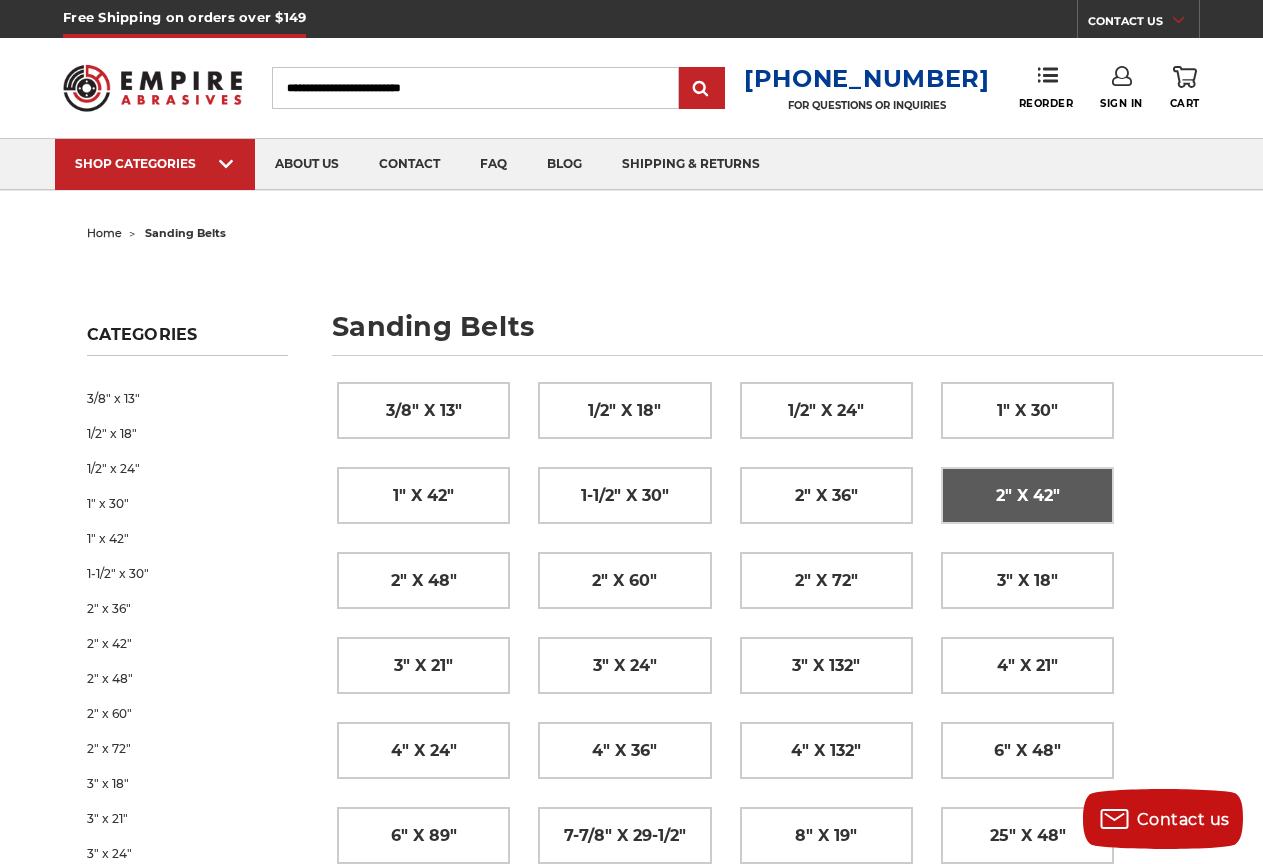 click on "2" x 42"" at bounding box center [1028, 496] 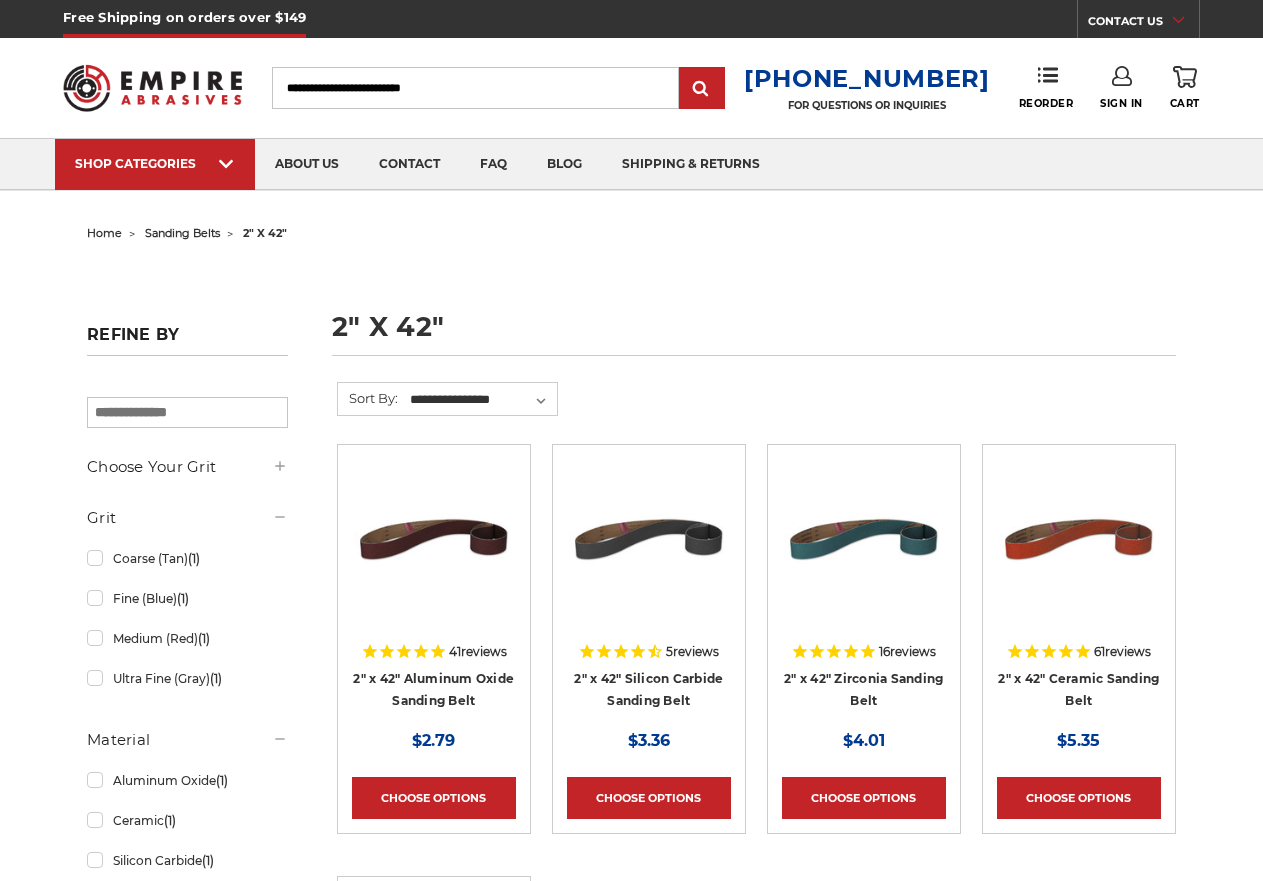 scroll, scrollTop: 0, scrollLeft: 0, axis: both 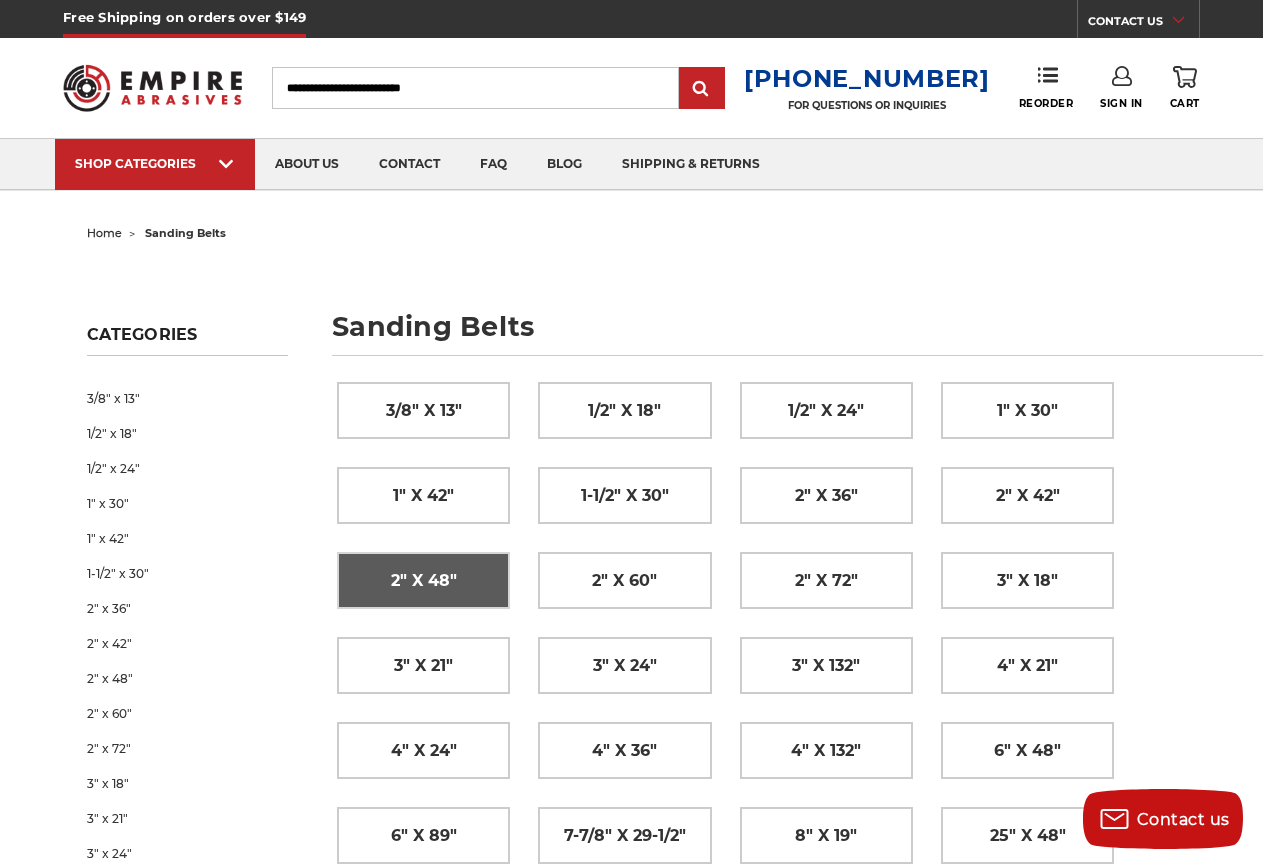 click on "2" x 48"" at bounding box center [424, 581] 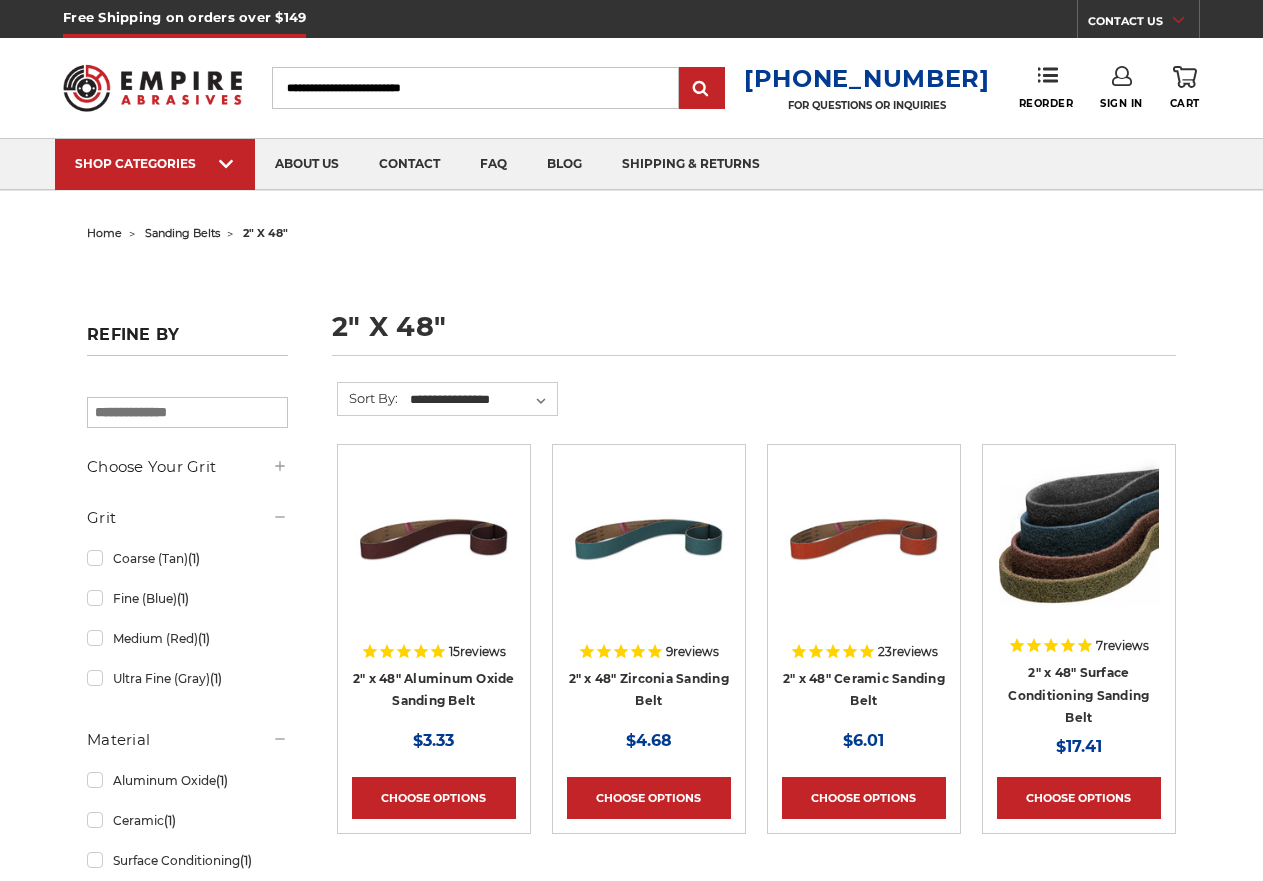 scroll, scrollTop: 400, scrollLeft: 0, axis: vertical 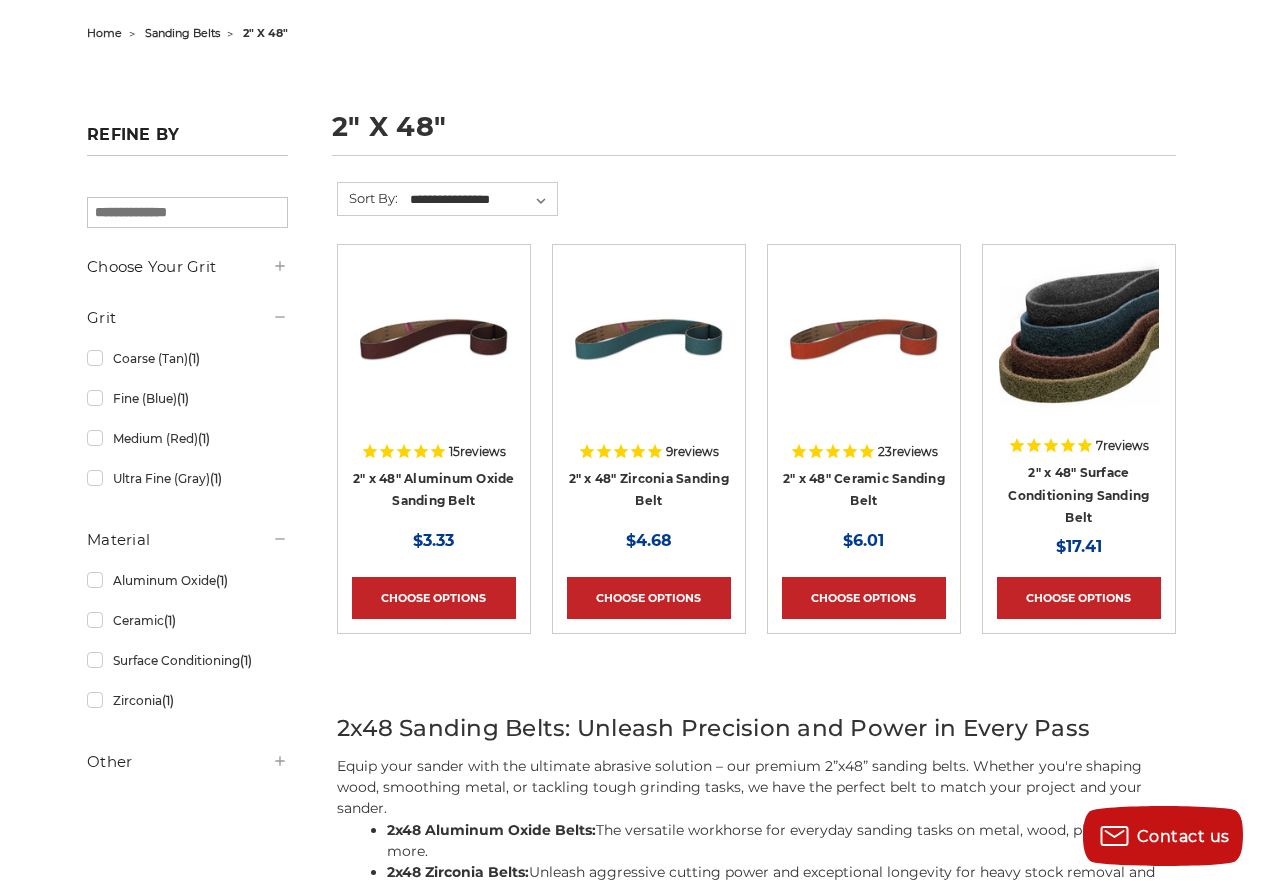 click 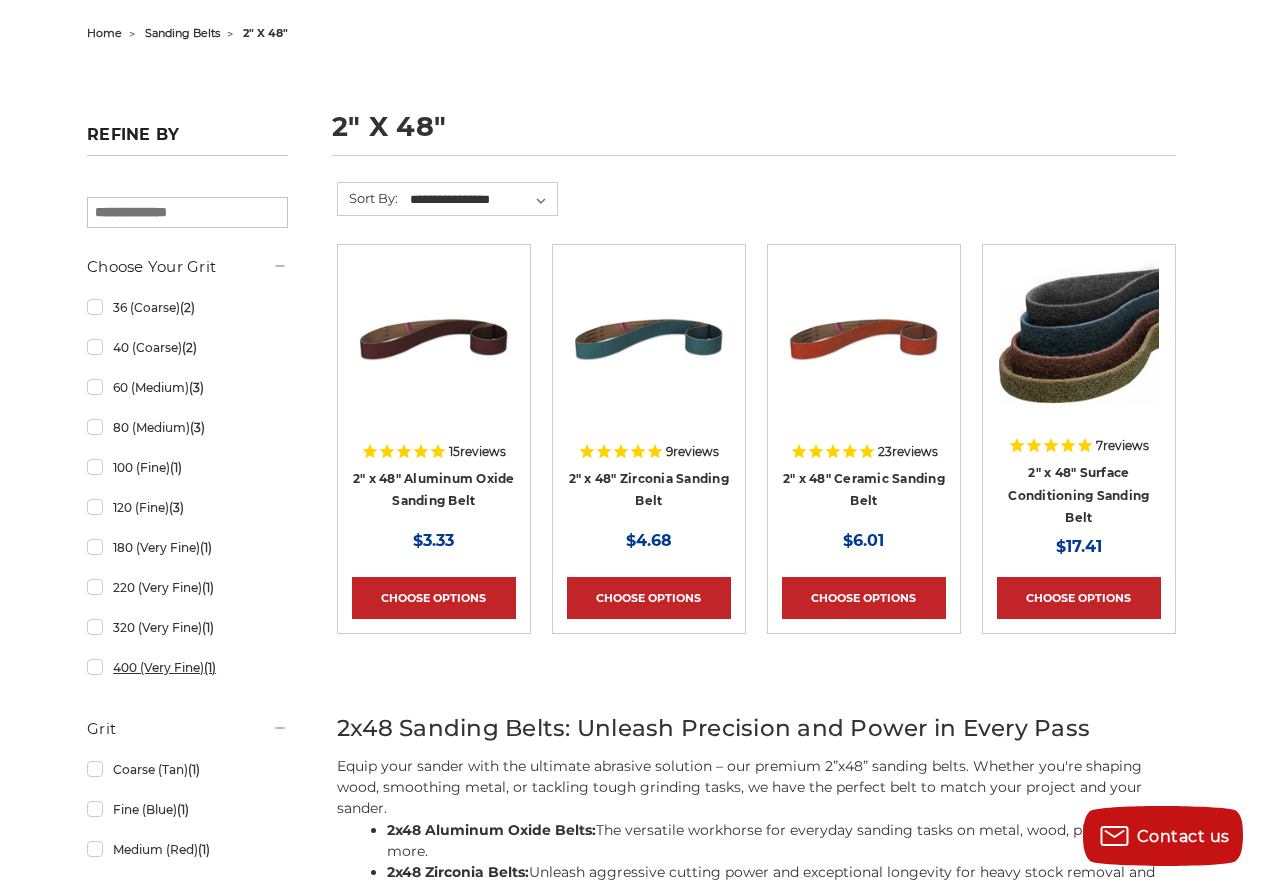 click on "400 (Very Fine)
(1)" at bounding box center (187, 667) 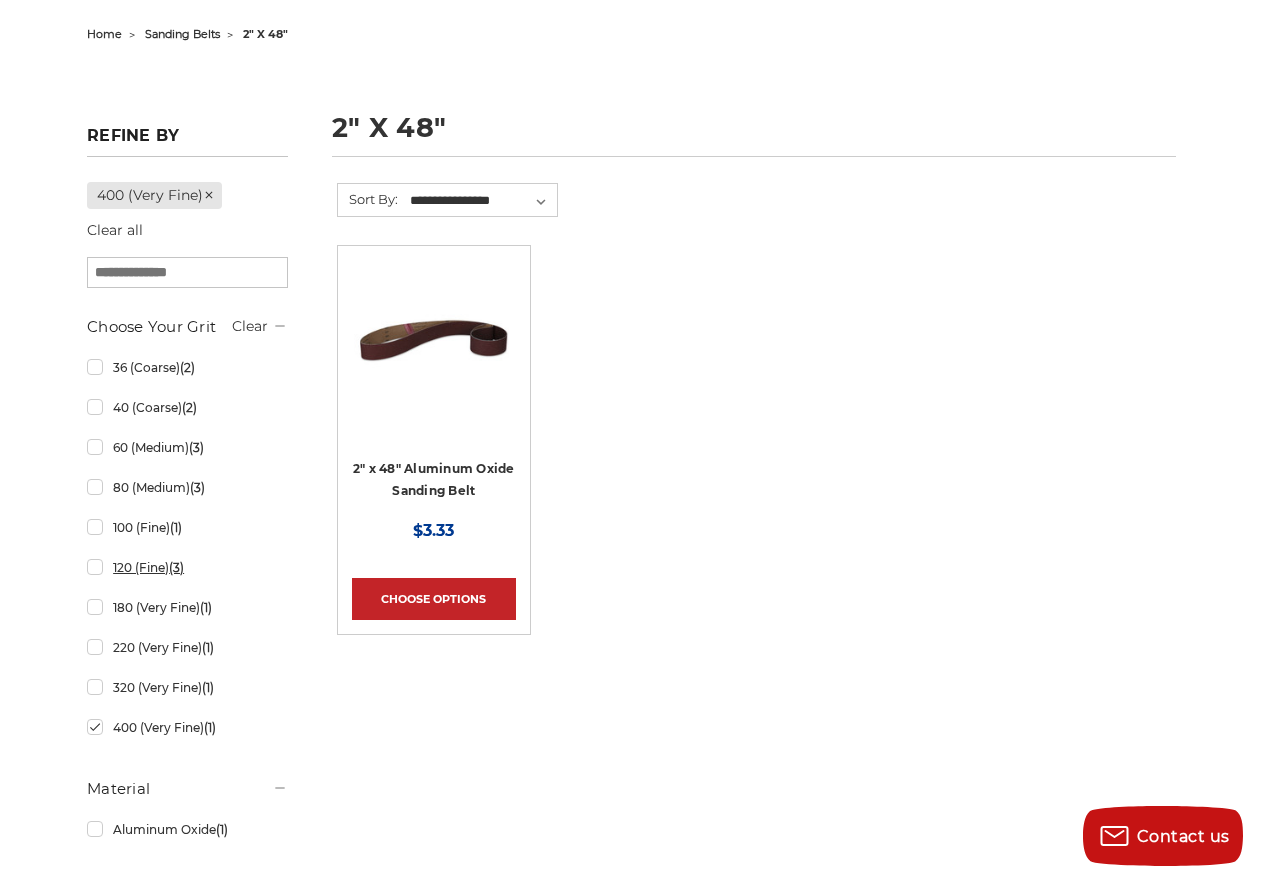 scroll, scrollTop: 200, scrollLeft: 0, axis: vertical 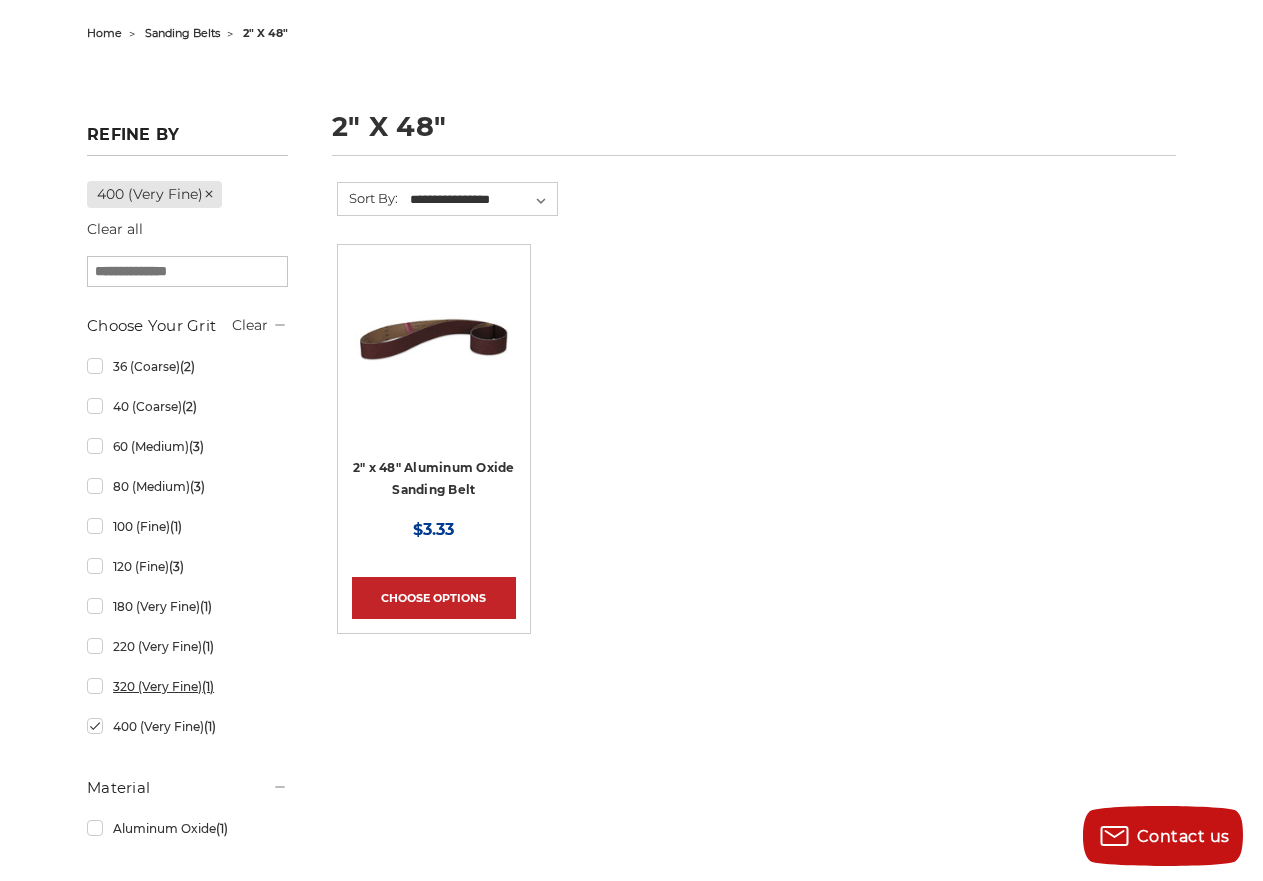 click on "320 (Very Fine)
(1)" at bounding box center [187, 686] 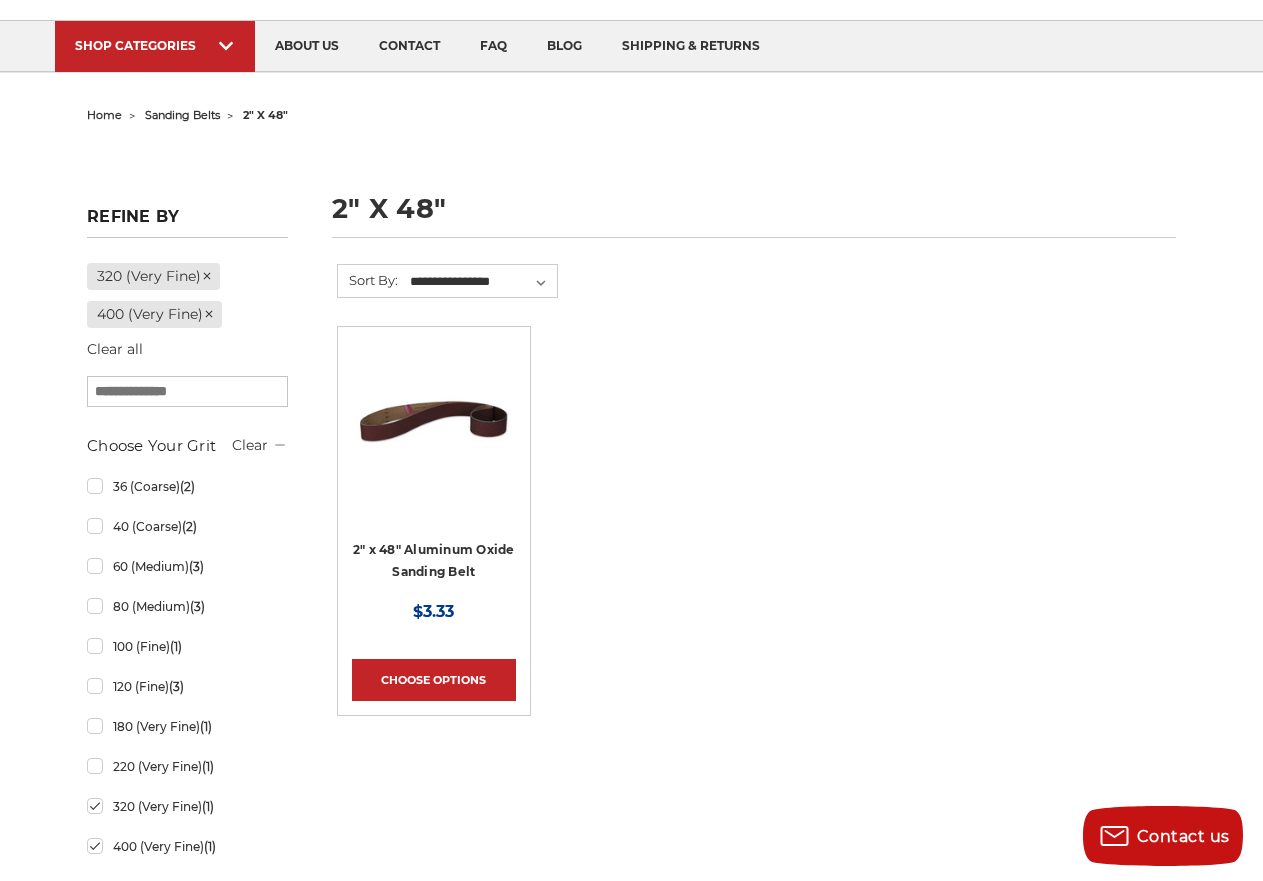 scroll, scrollTop: 300, scrollLeft: 0, axis: vertical 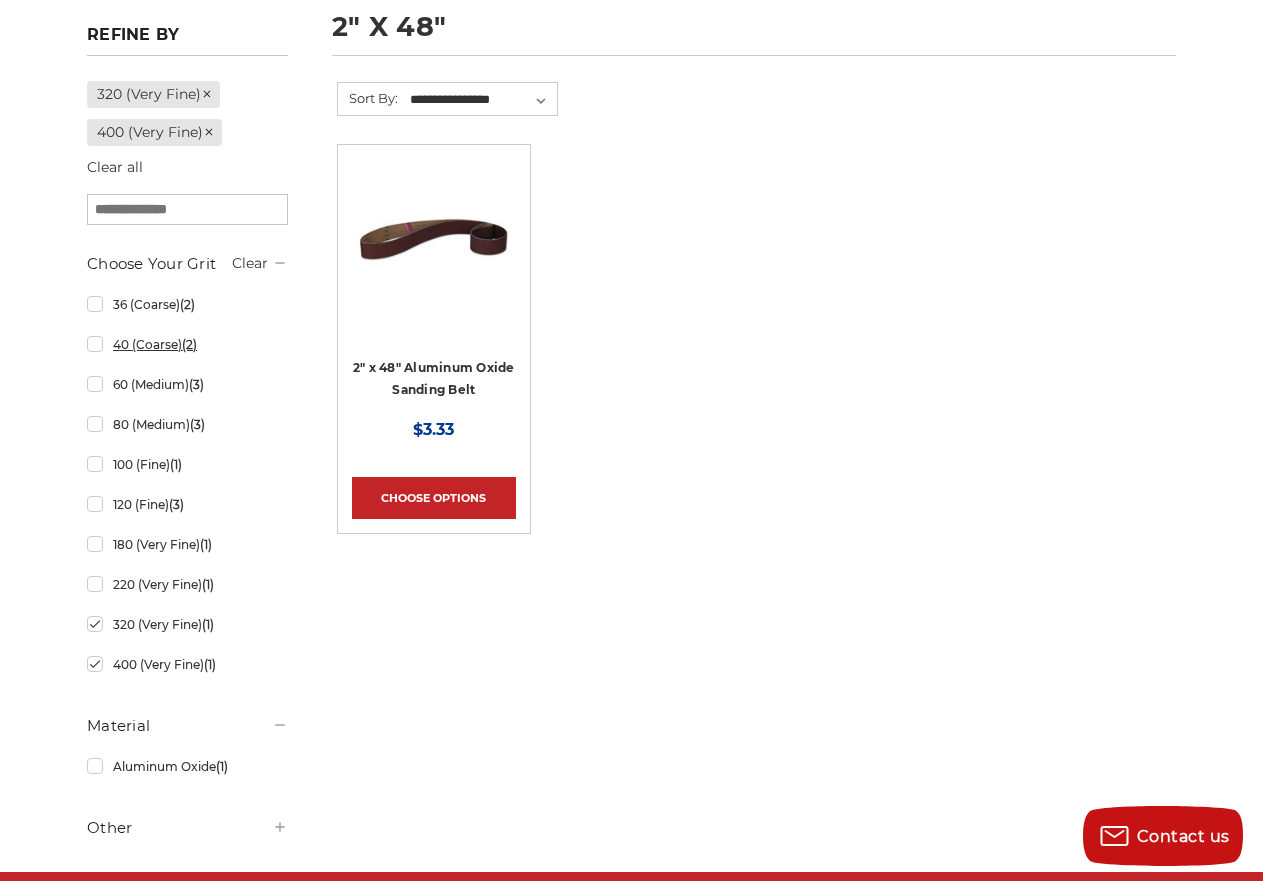 click on "40 (Coarse)
(2)" at bounding box center [187, 344] 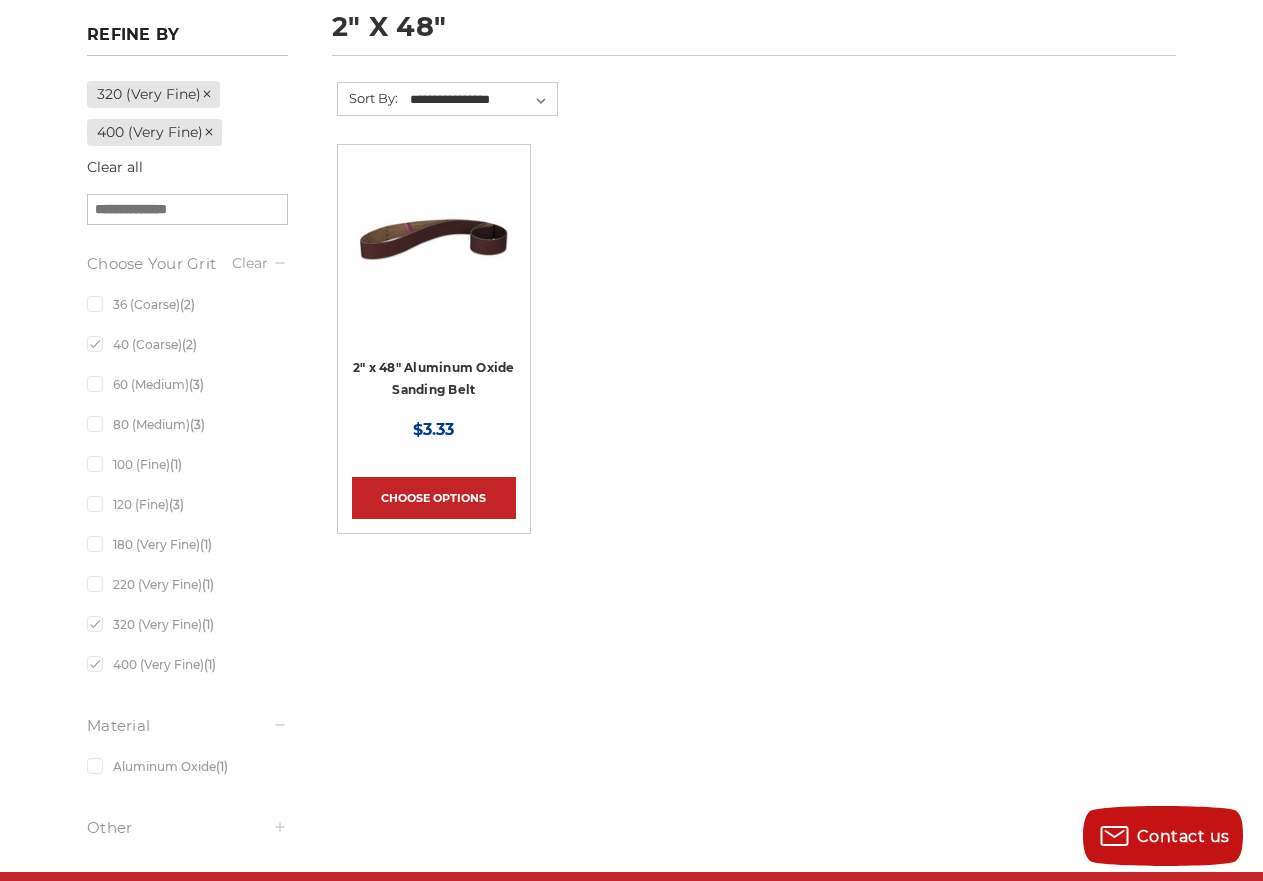 scroll, scrollTop: 0, scrollLeft: 0, axis: both 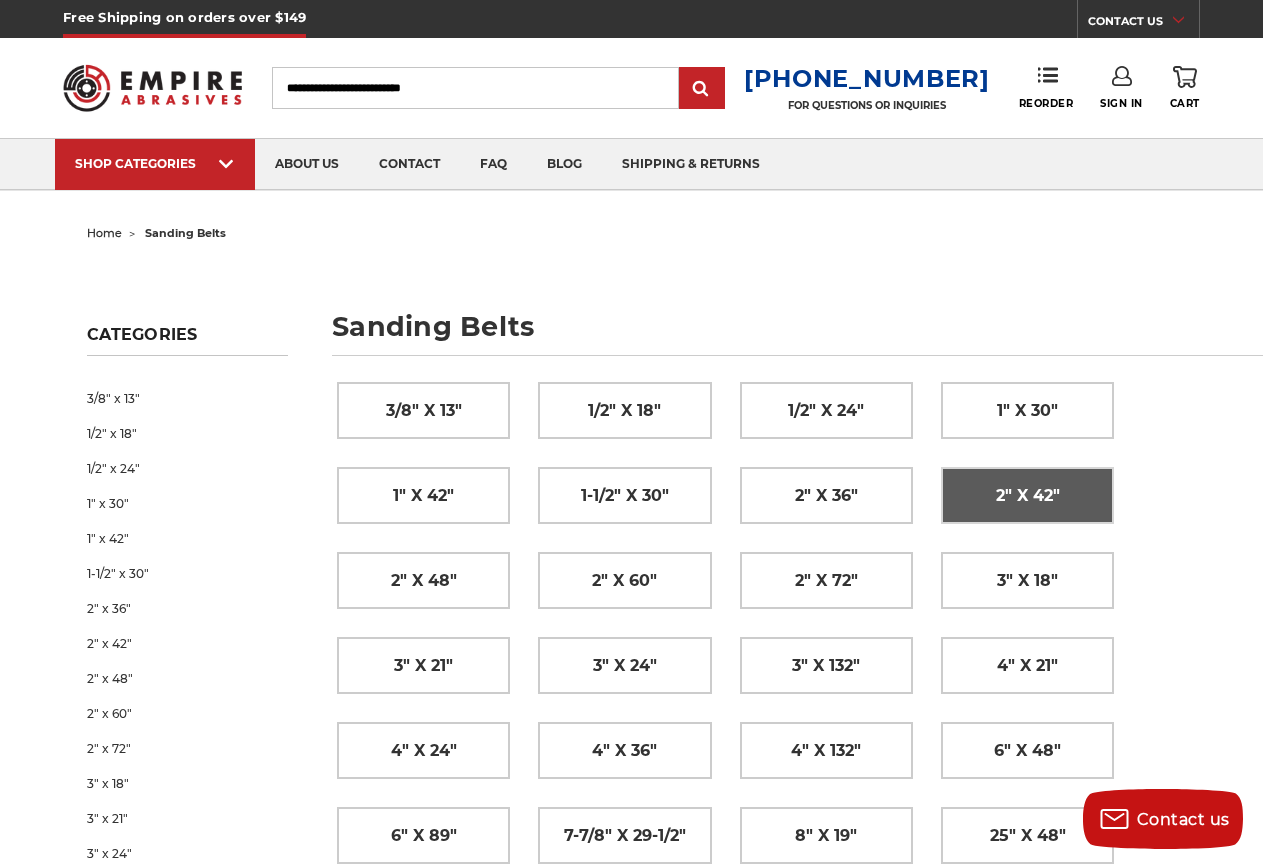 click on "2" x 42"" at bounding box center (1028, 496) 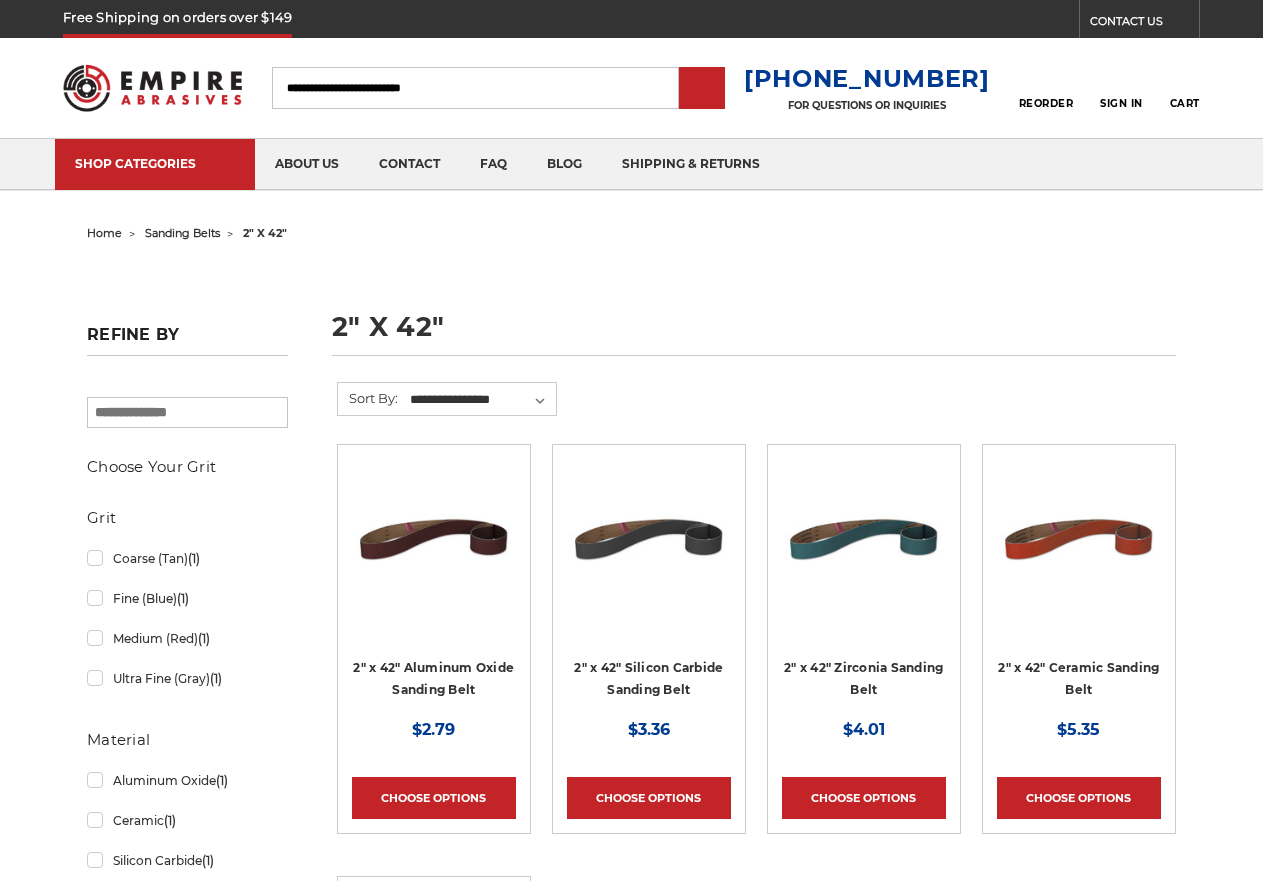scroll, scrollTop: 0, scrollLeft: 0, axis: both 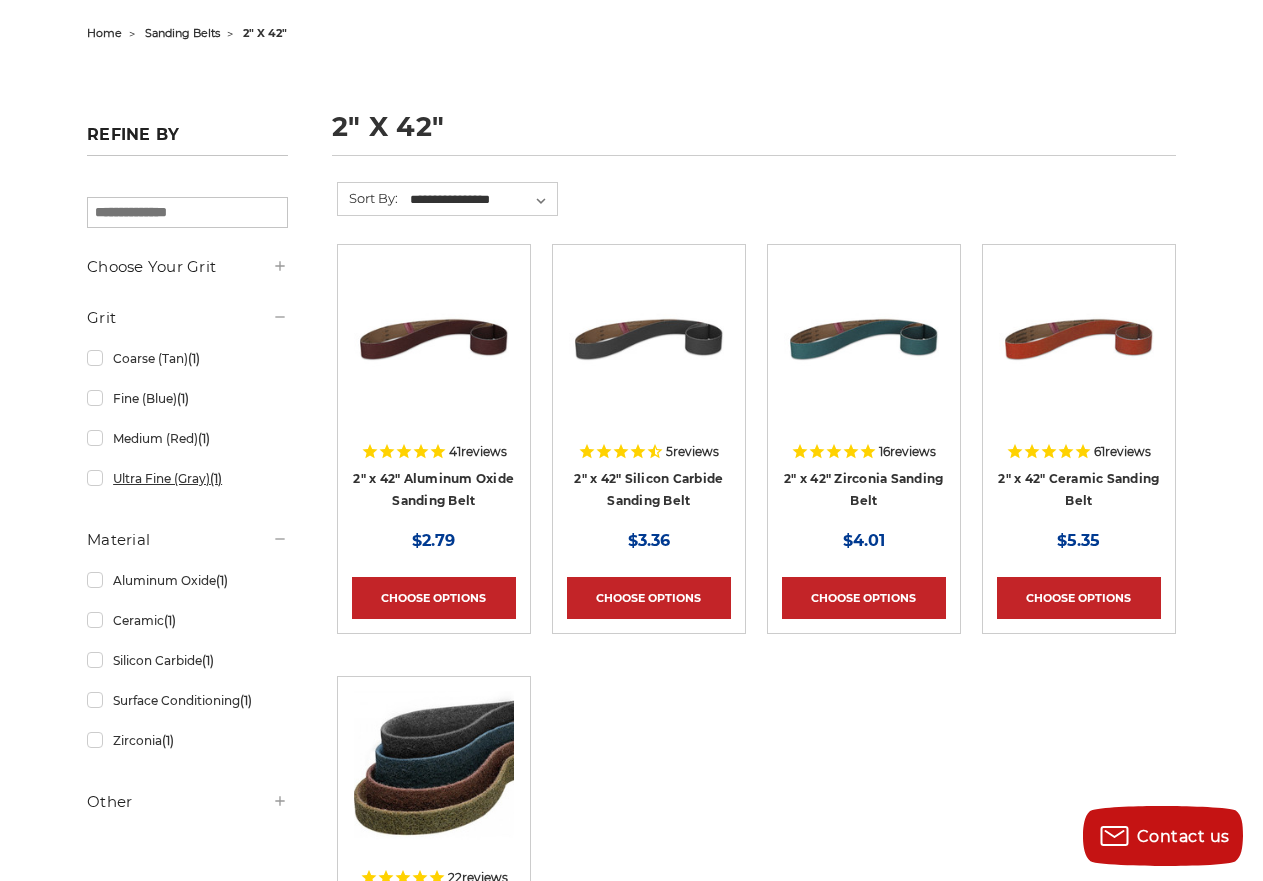 click on "Ultra Fine (Gray)
(1)" at bounding box center (187, 478) 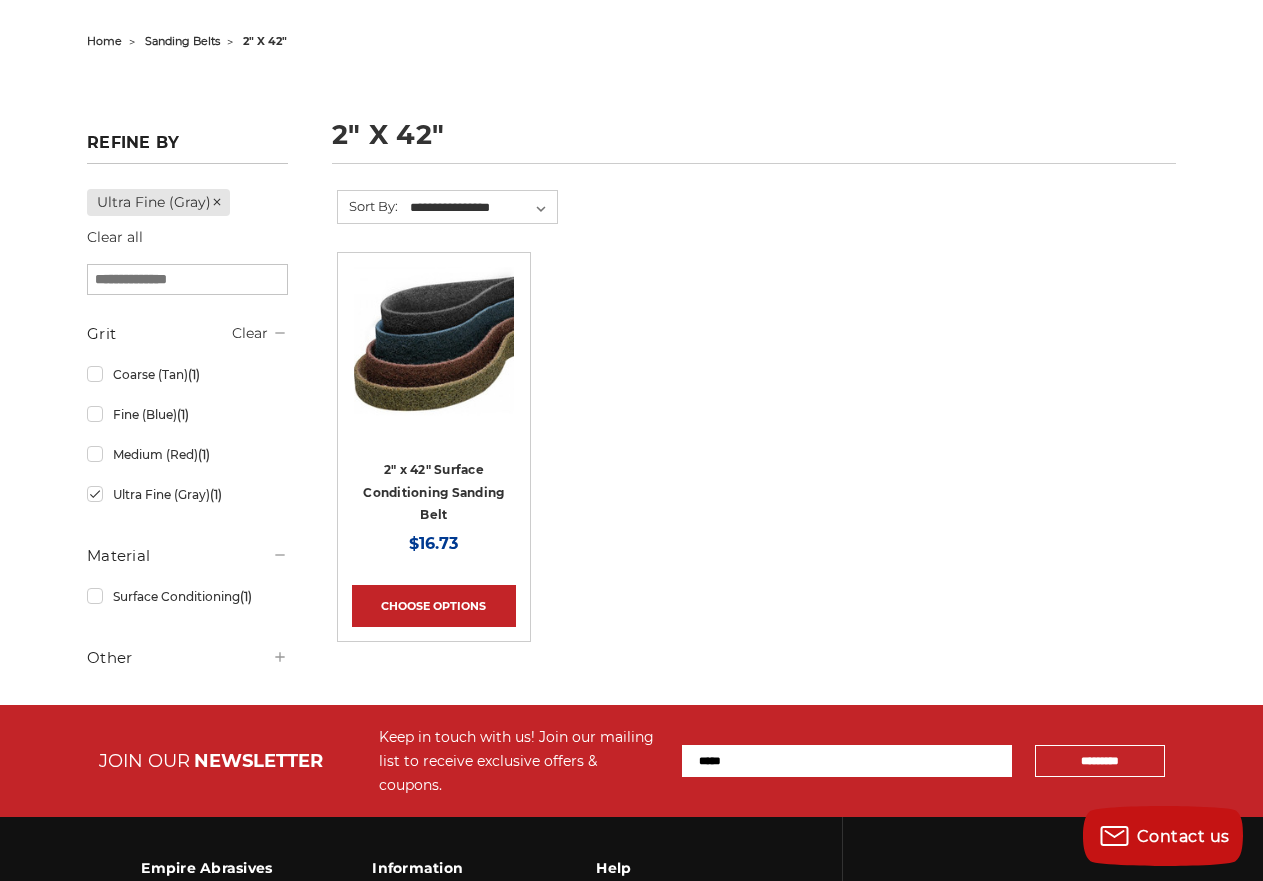 scroll, scrollTop: 200, scrollLeft: 0, axis: vertical 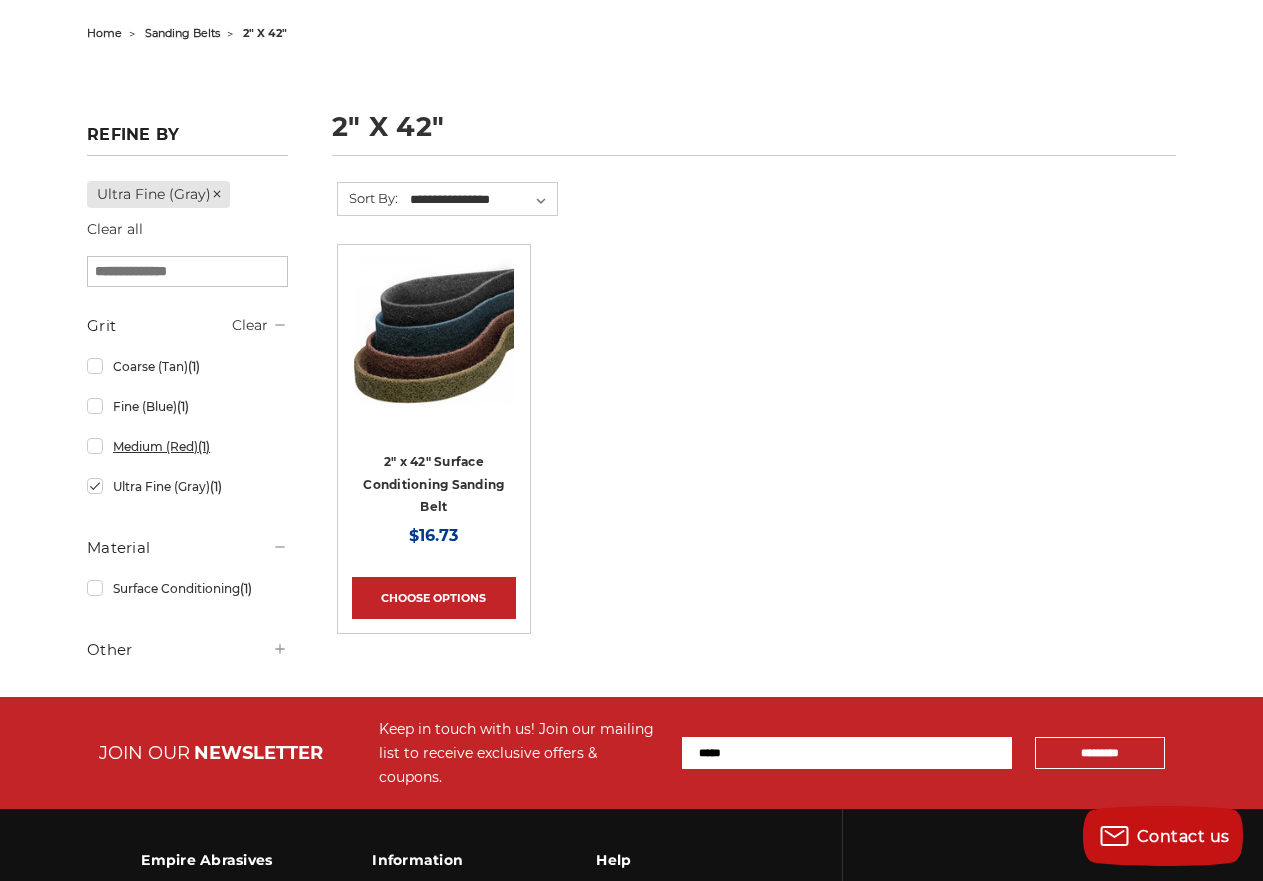 click on "Medium (Red)
(1)" at bounding box center (187, 446) 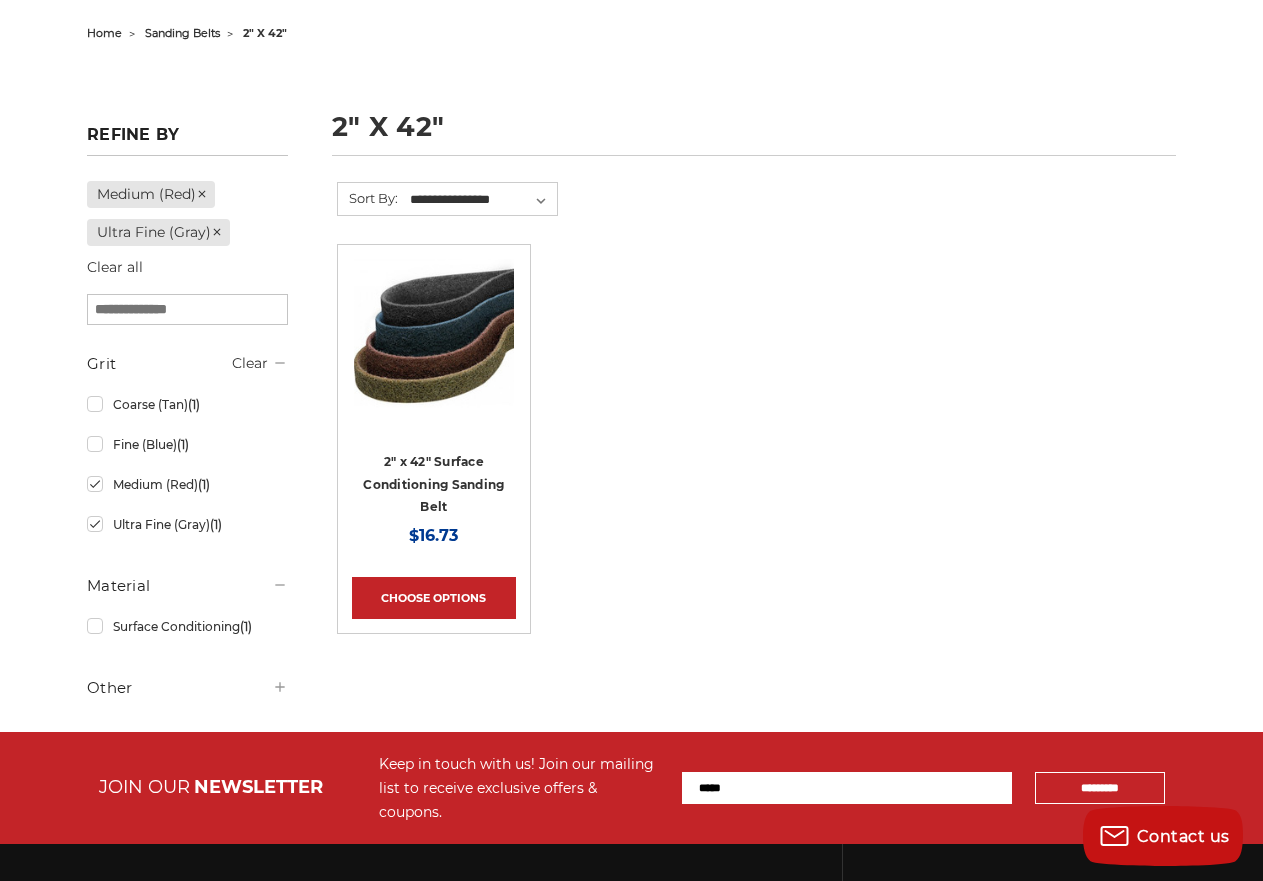 scroll, scrollTop: 0, scrollLeft: 0, axis: both 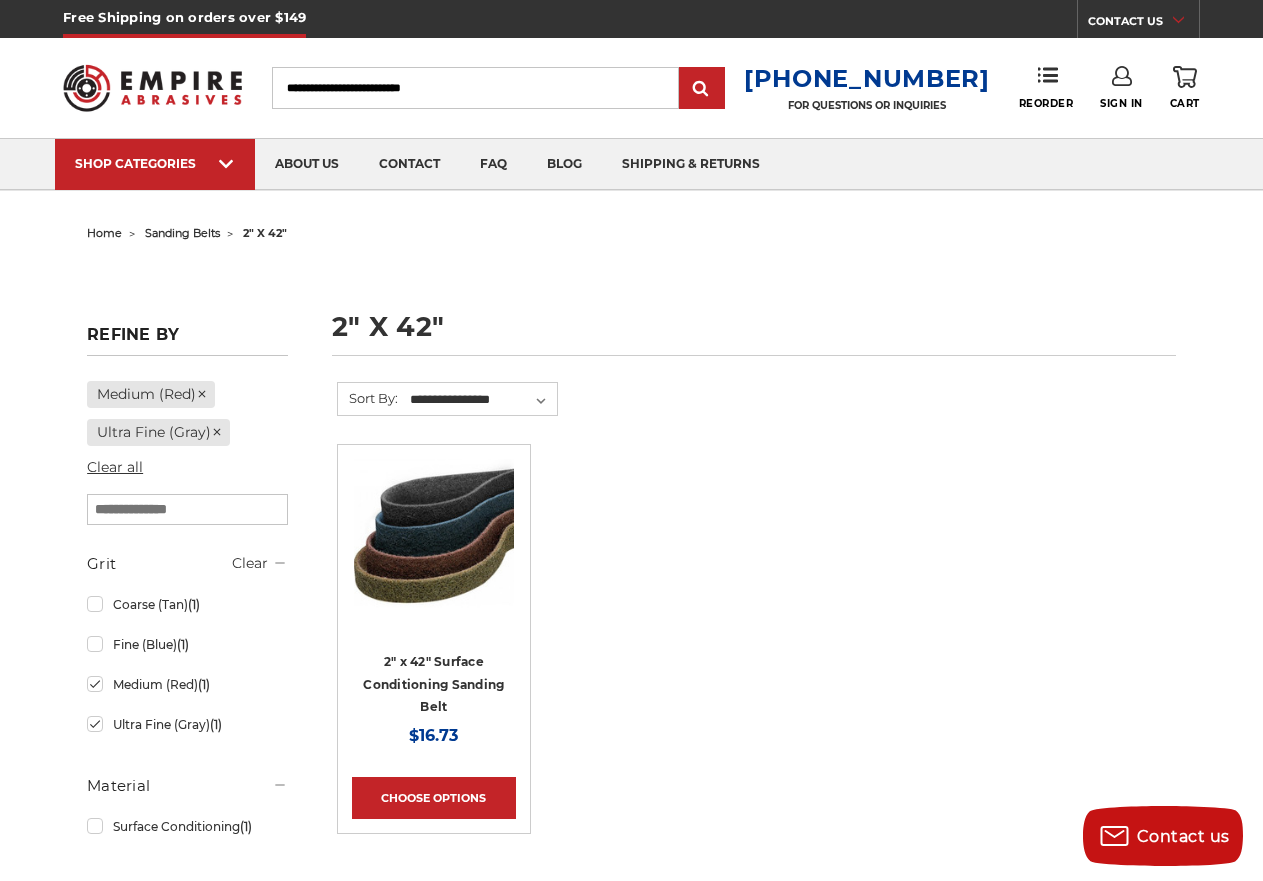 click on "Clear all" at bounding box center [115, 467] 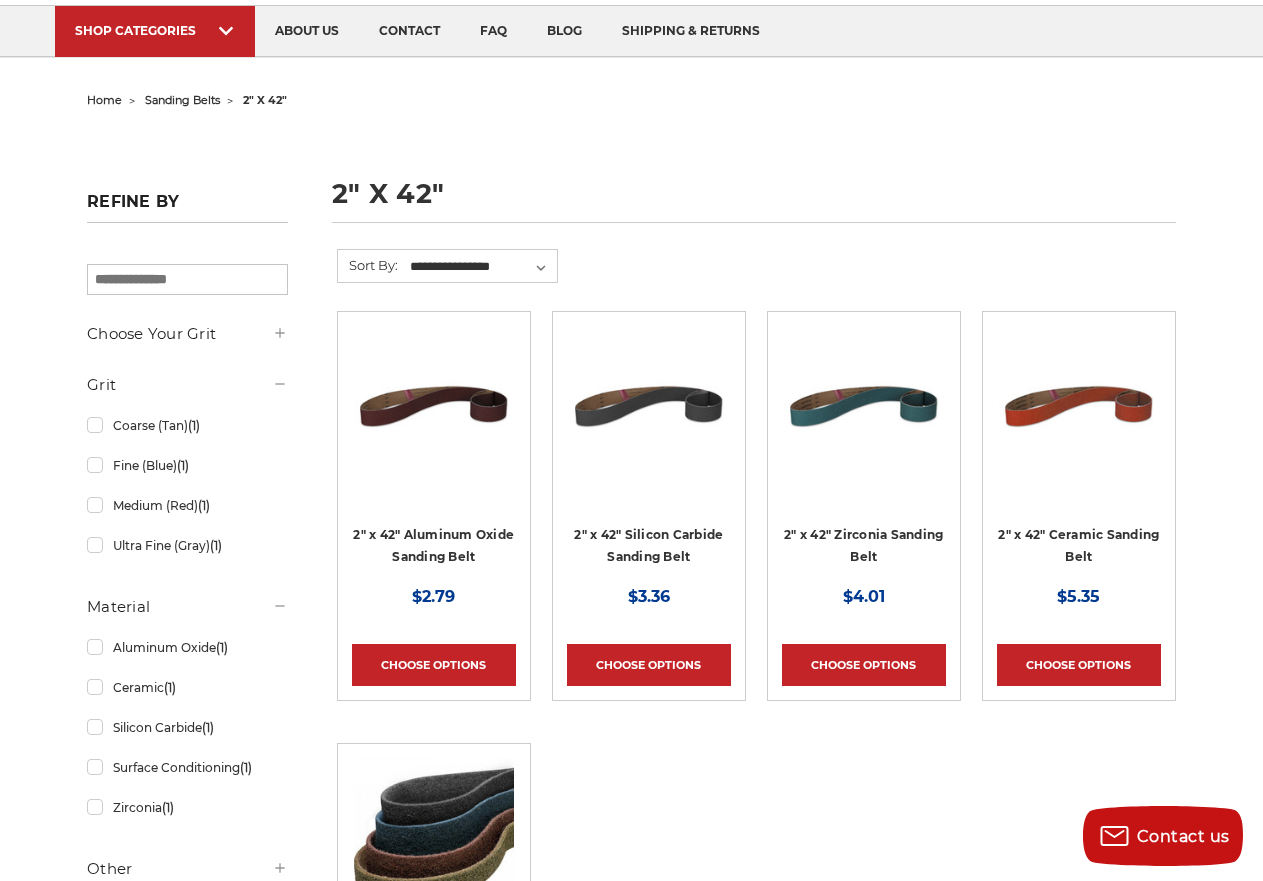 scroll, scrollTop: 200, scrollLeft: 0, axis: vertical 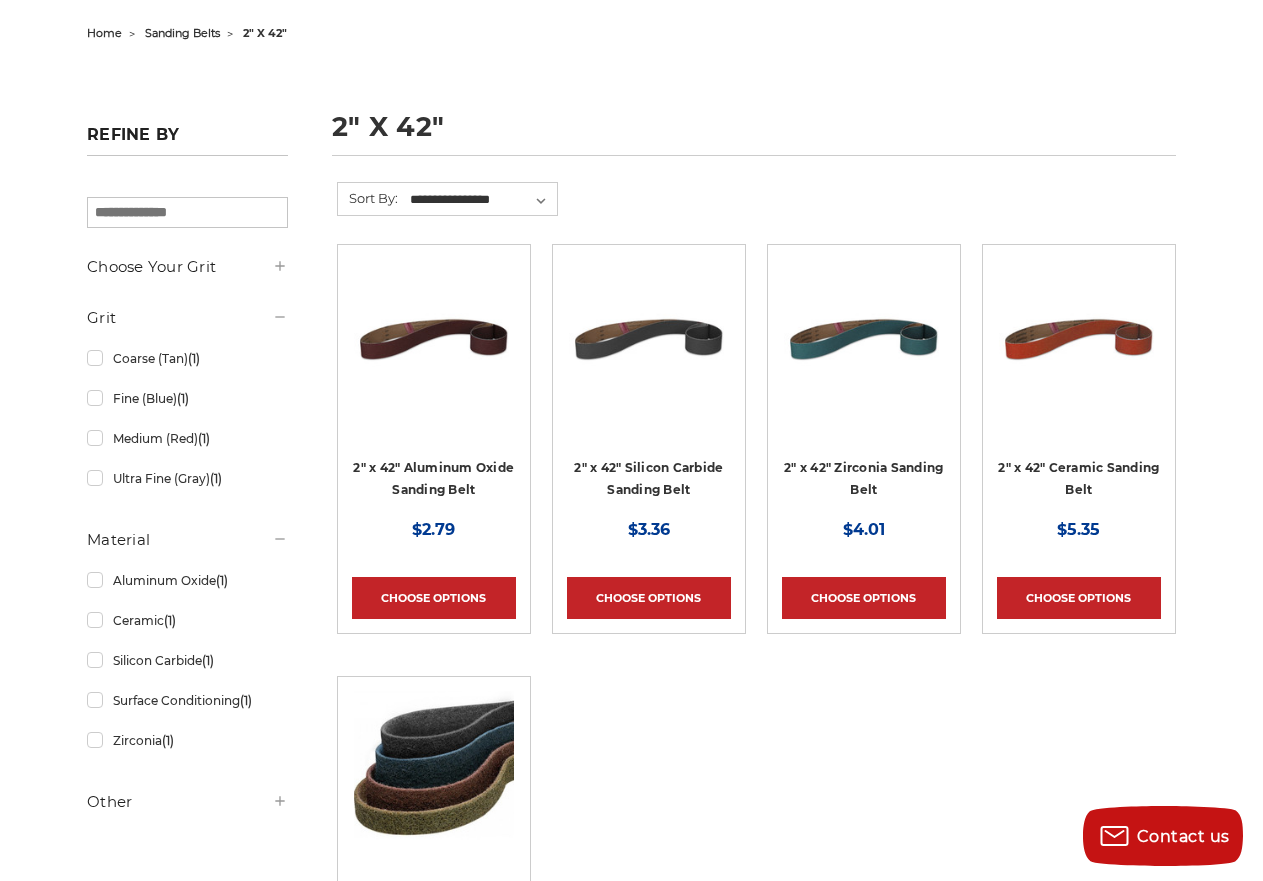 click on "2" x 42" Ceramic Sanding Belt" at bounding box center [1079, 484] 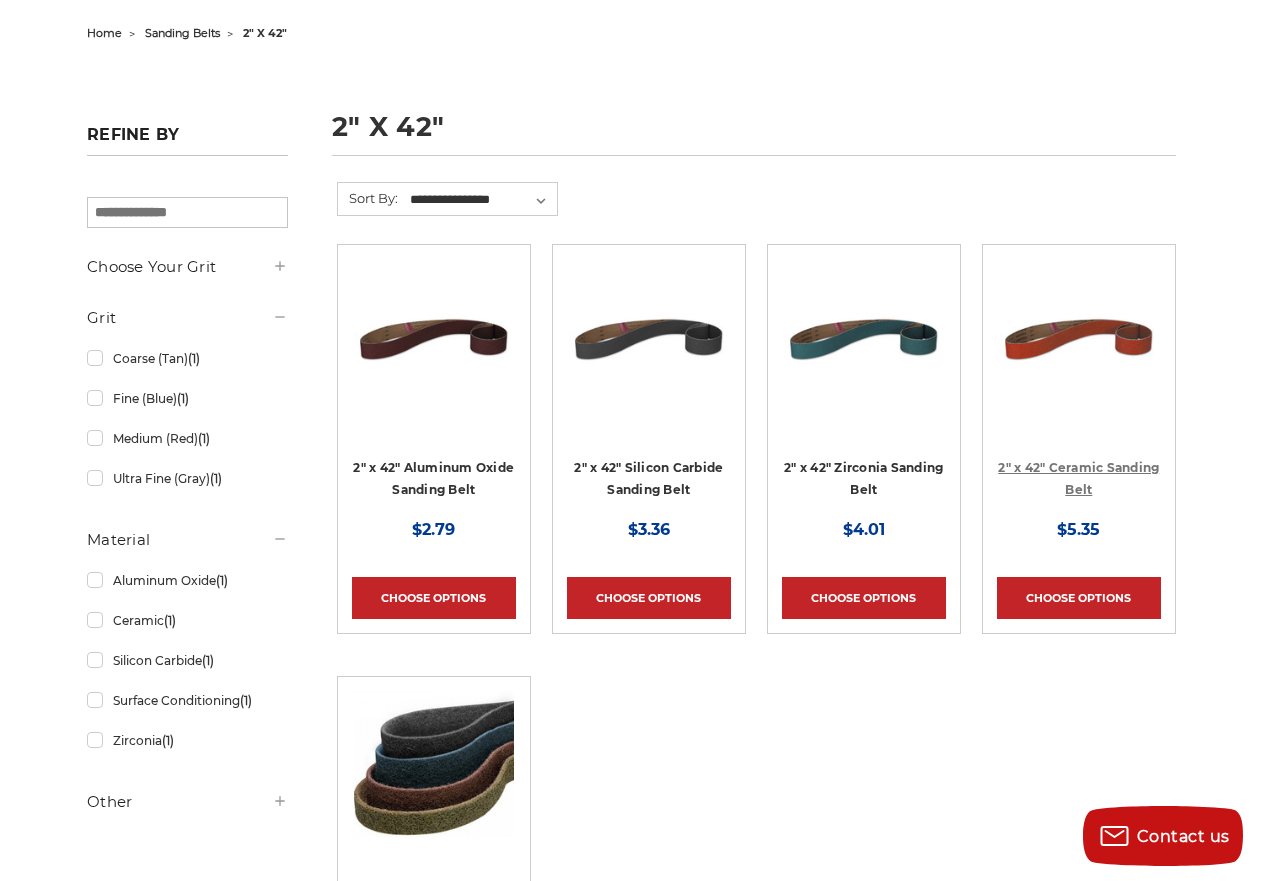click on "2" x 42" Ceramic Sanding Belt" at bounding box center [1078, 479] 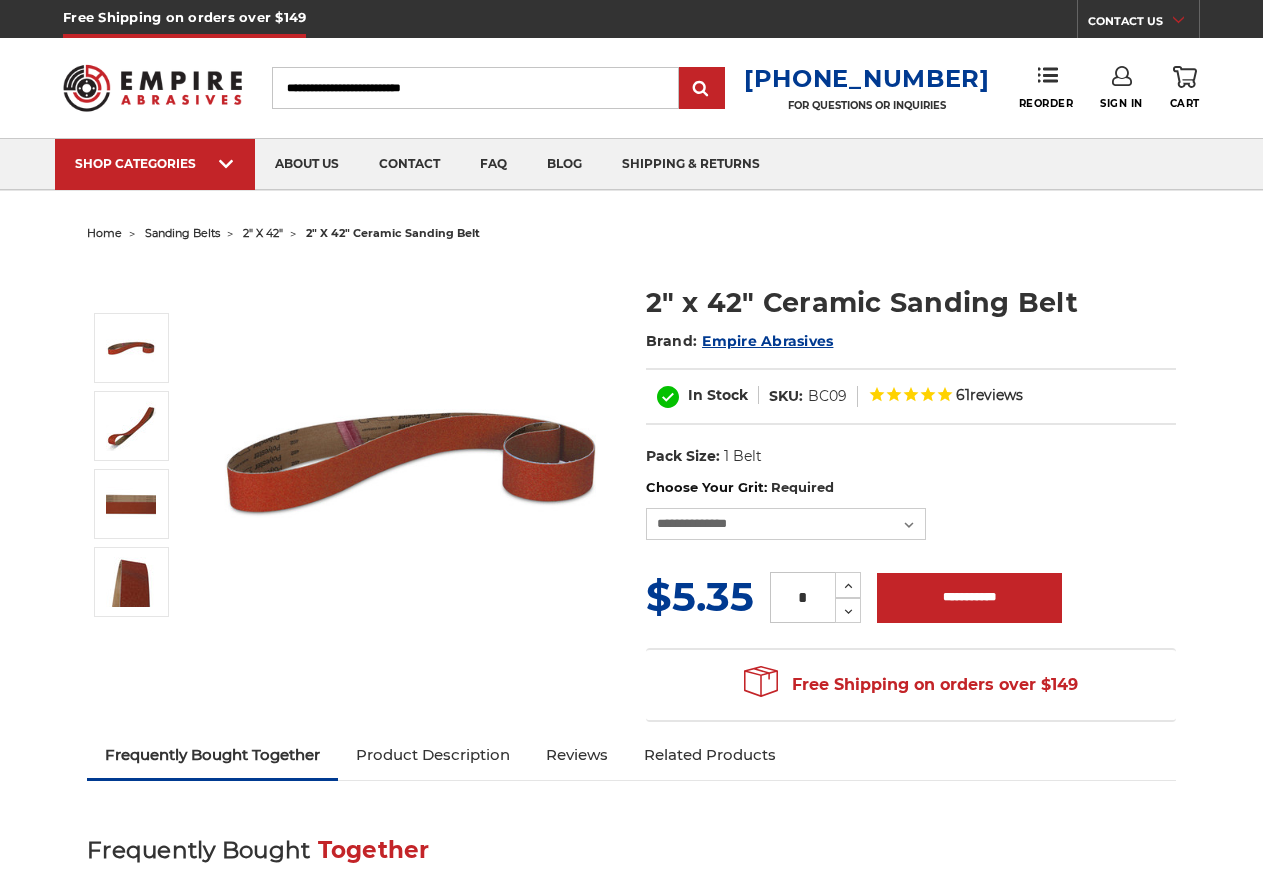 scroll, scrollTop: 0, scrollLeft: 0, axis: both 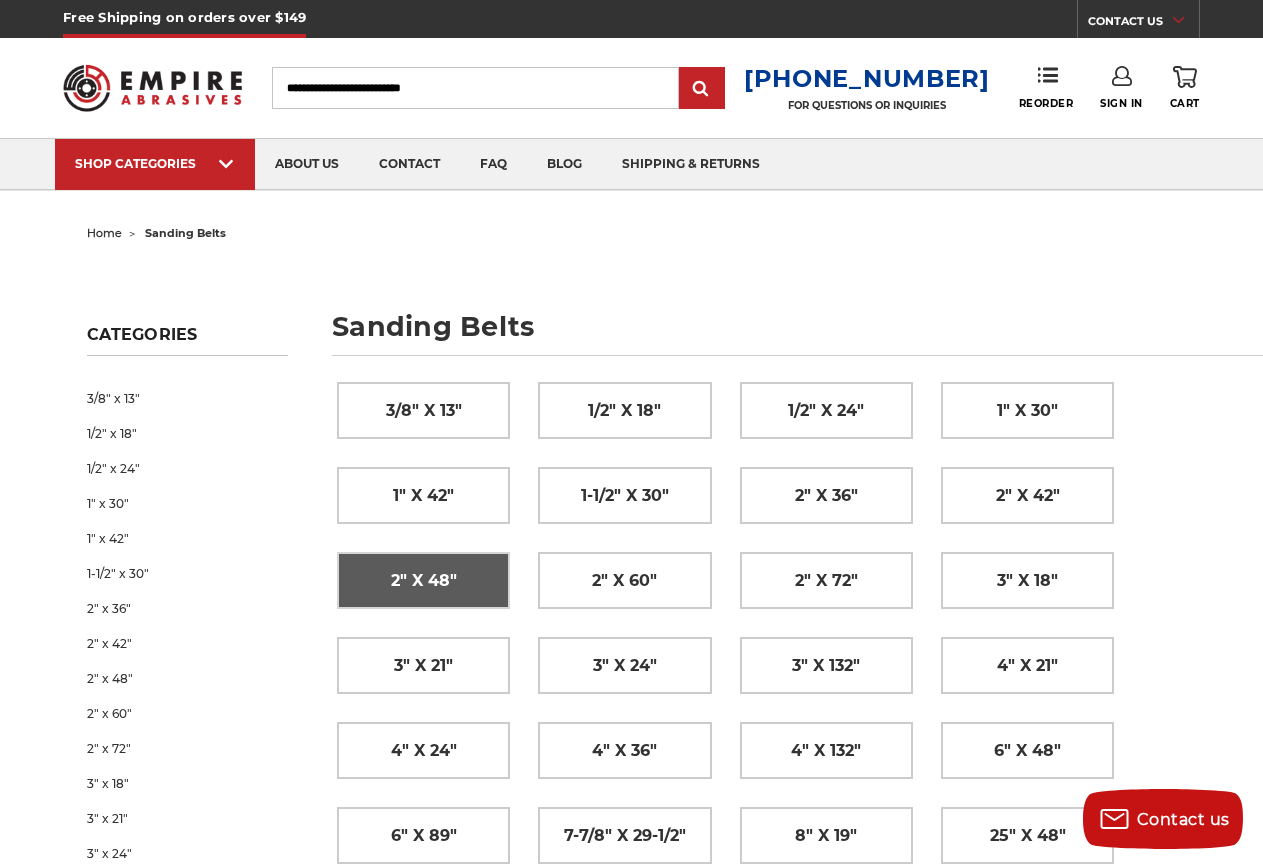 click on "2" x 48"" at bounding box center [424, 581] 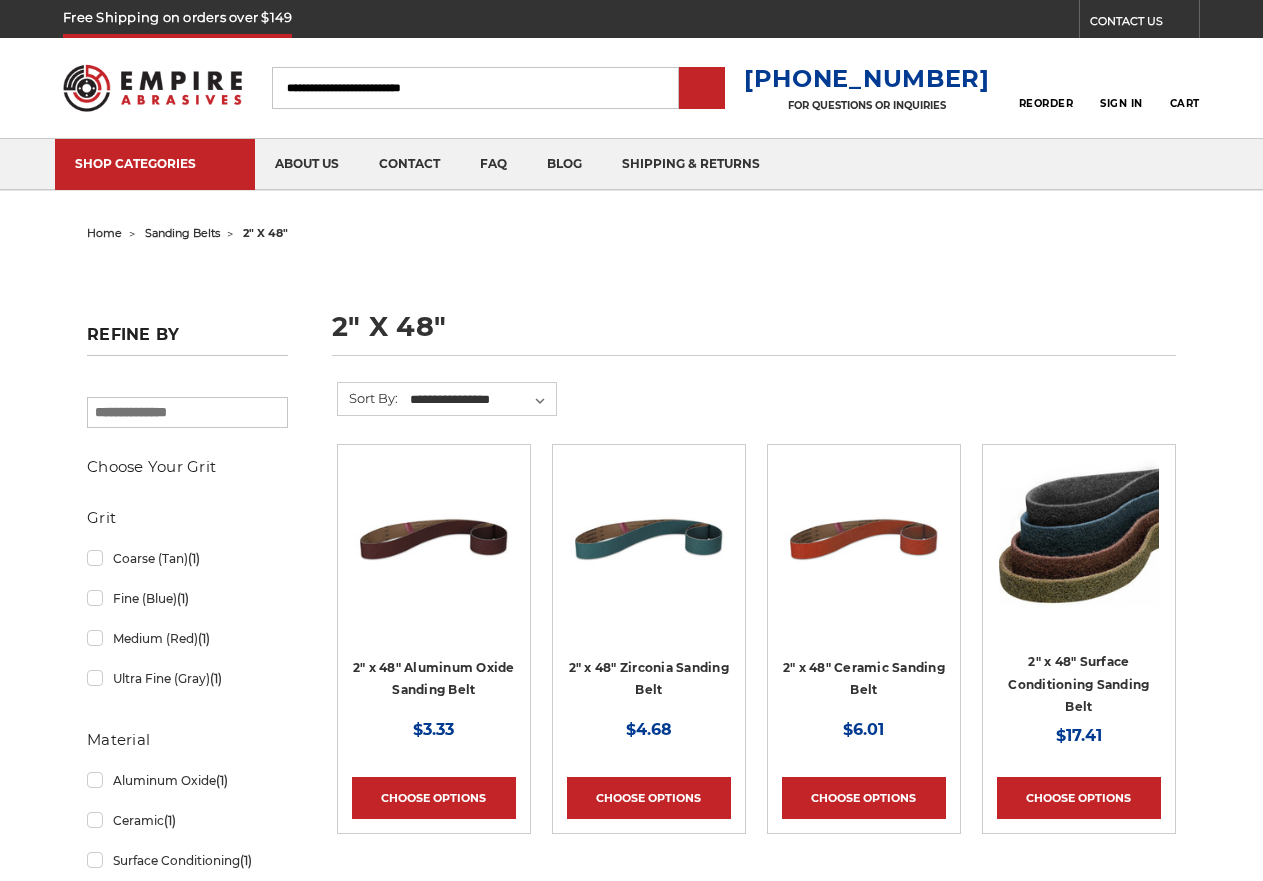 scroll, scrollTop: 0, scrollLeft: 0, axis: both 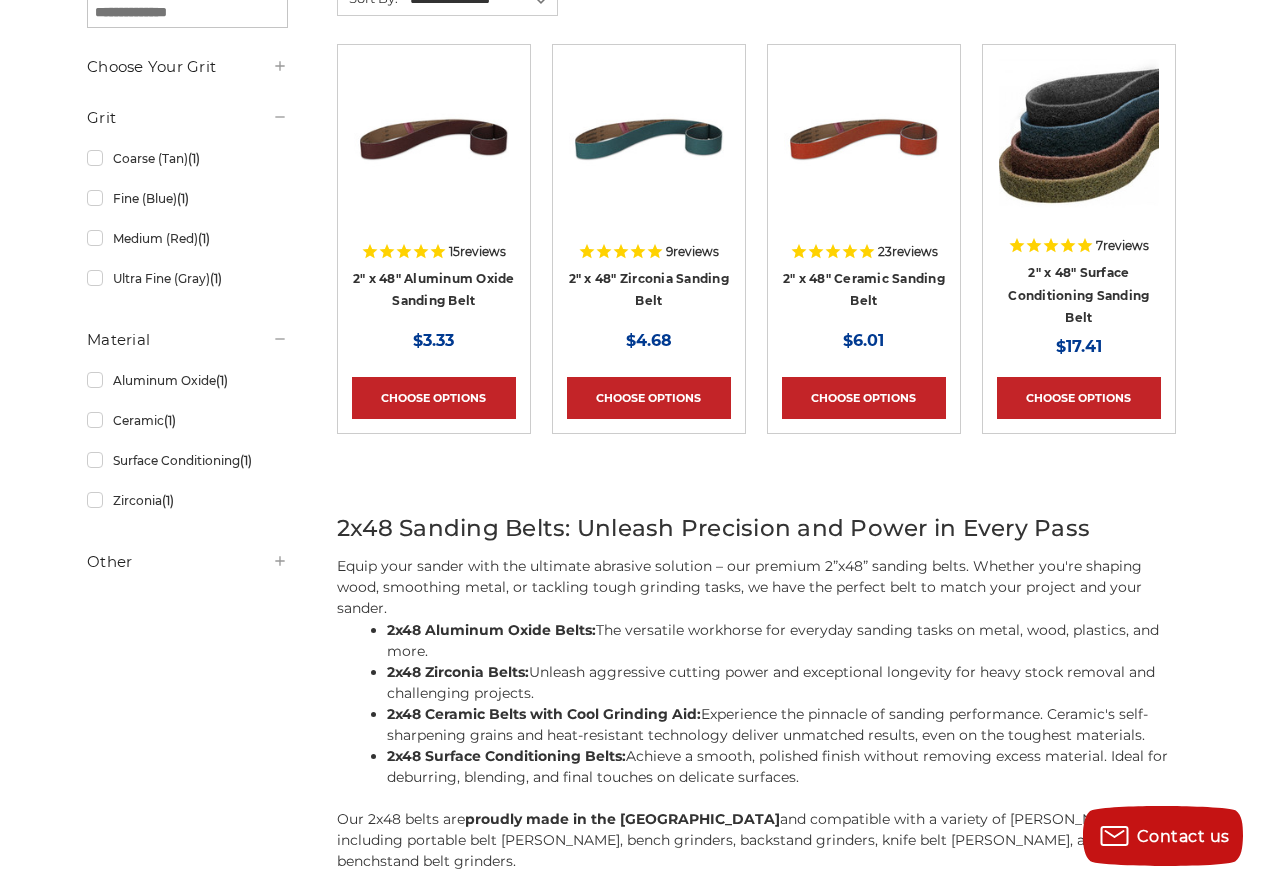 click 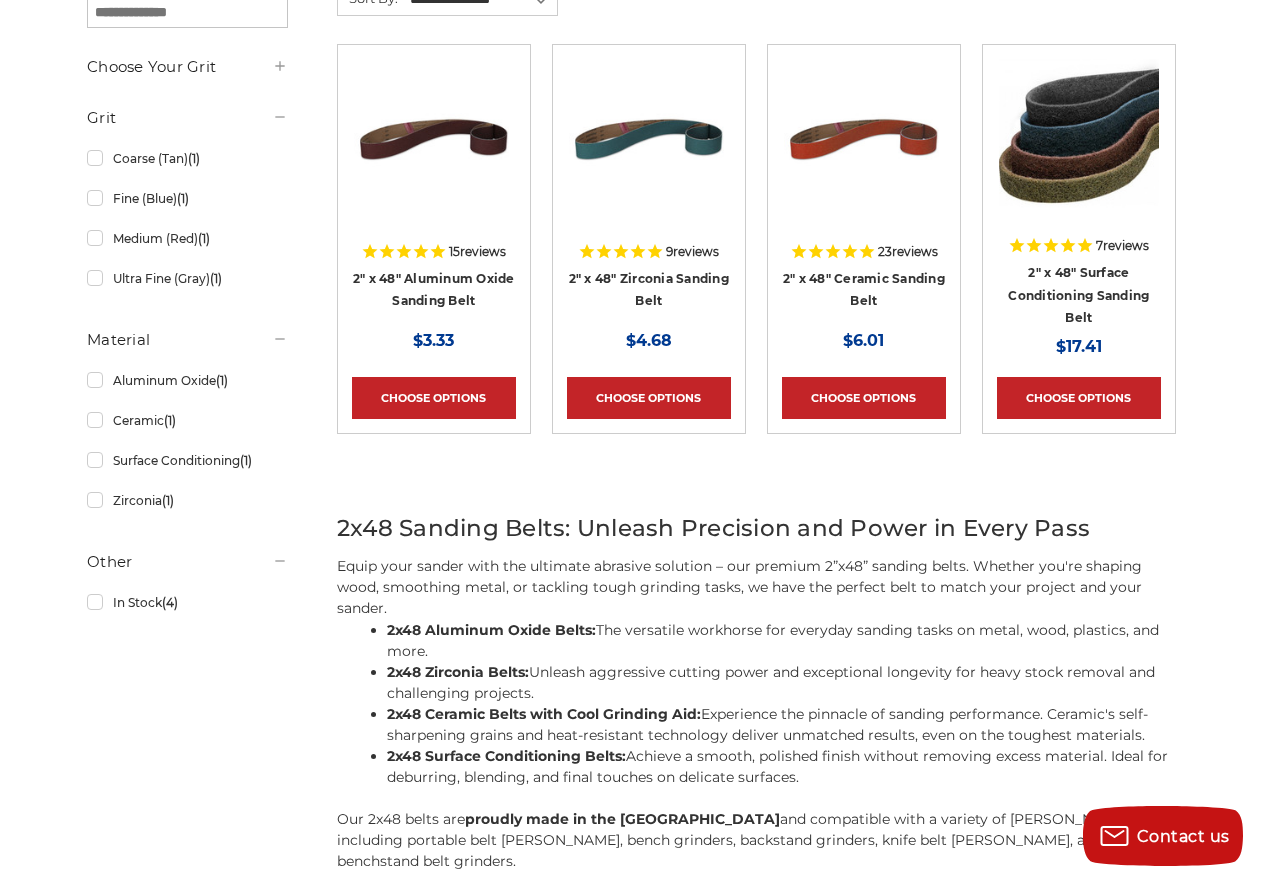 click 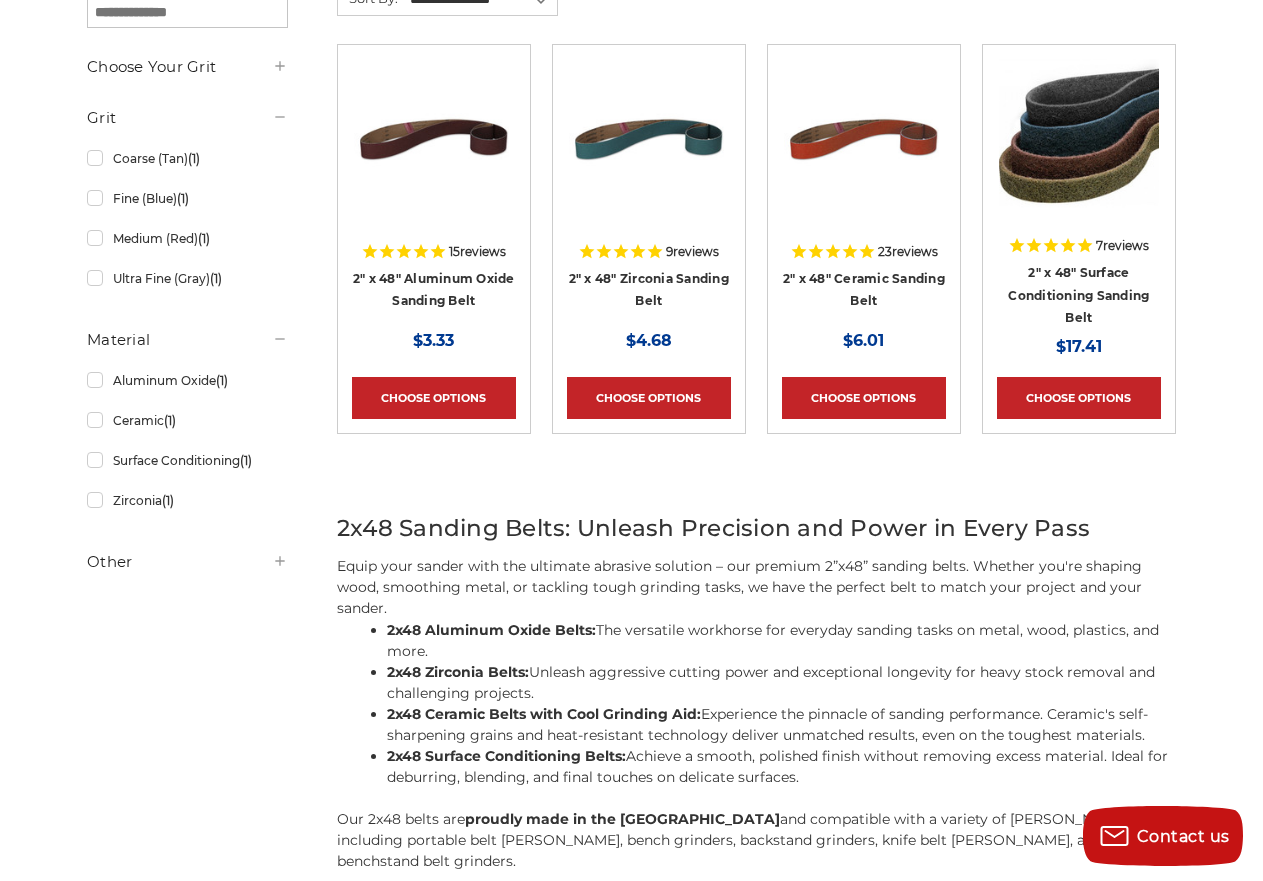 click 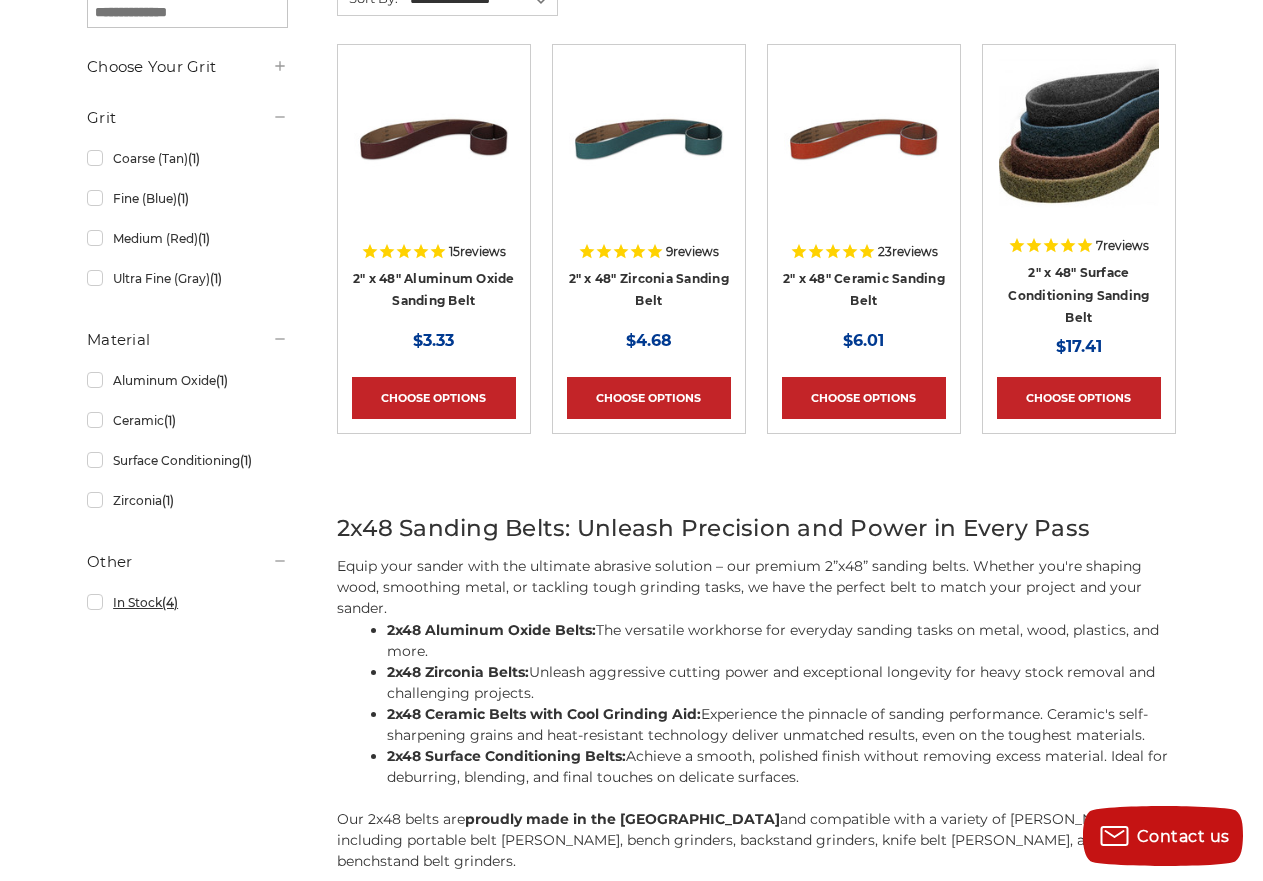 click on "In Stock
(4)" at bounding box center (187, 602) 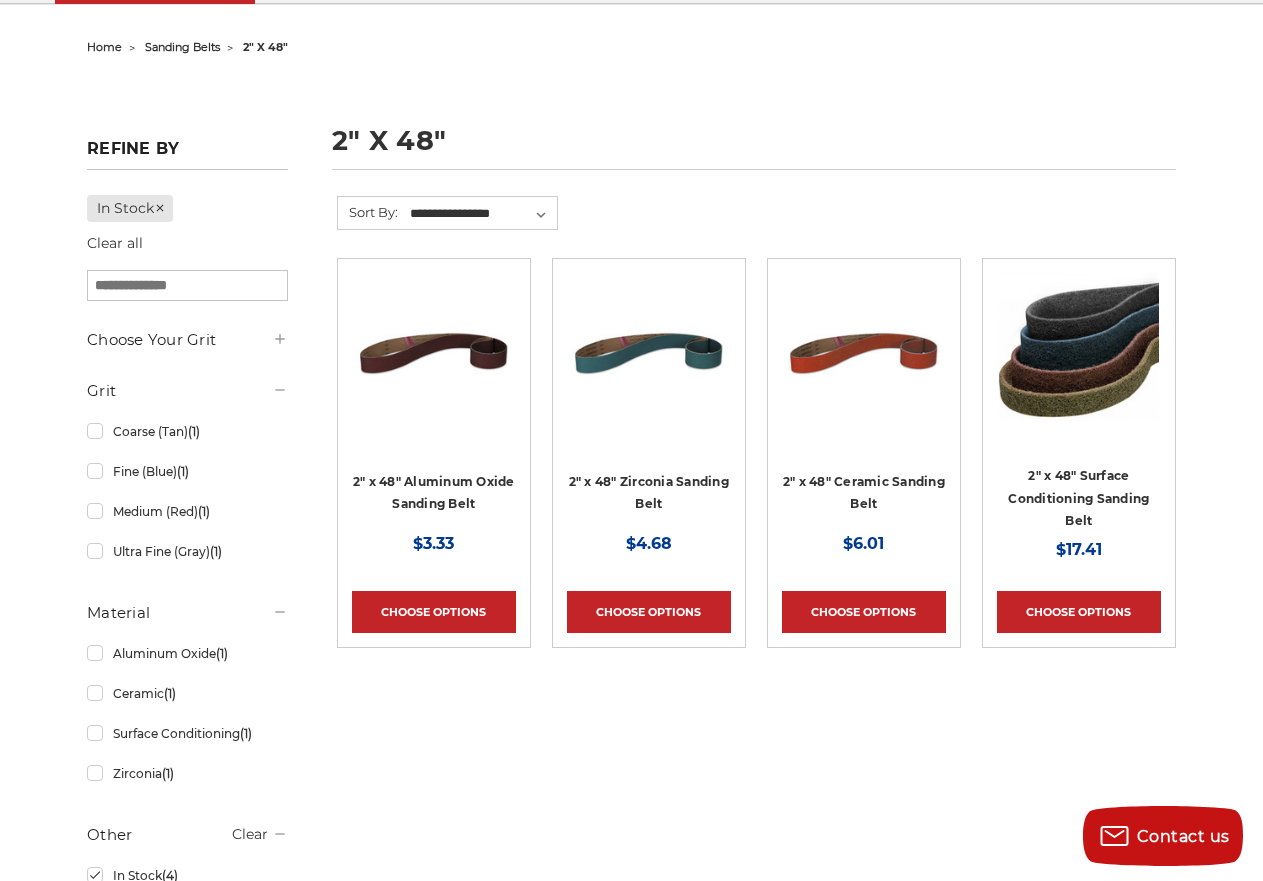 scroll, scrollTop: 0, scrollLeft: 0, axis: both 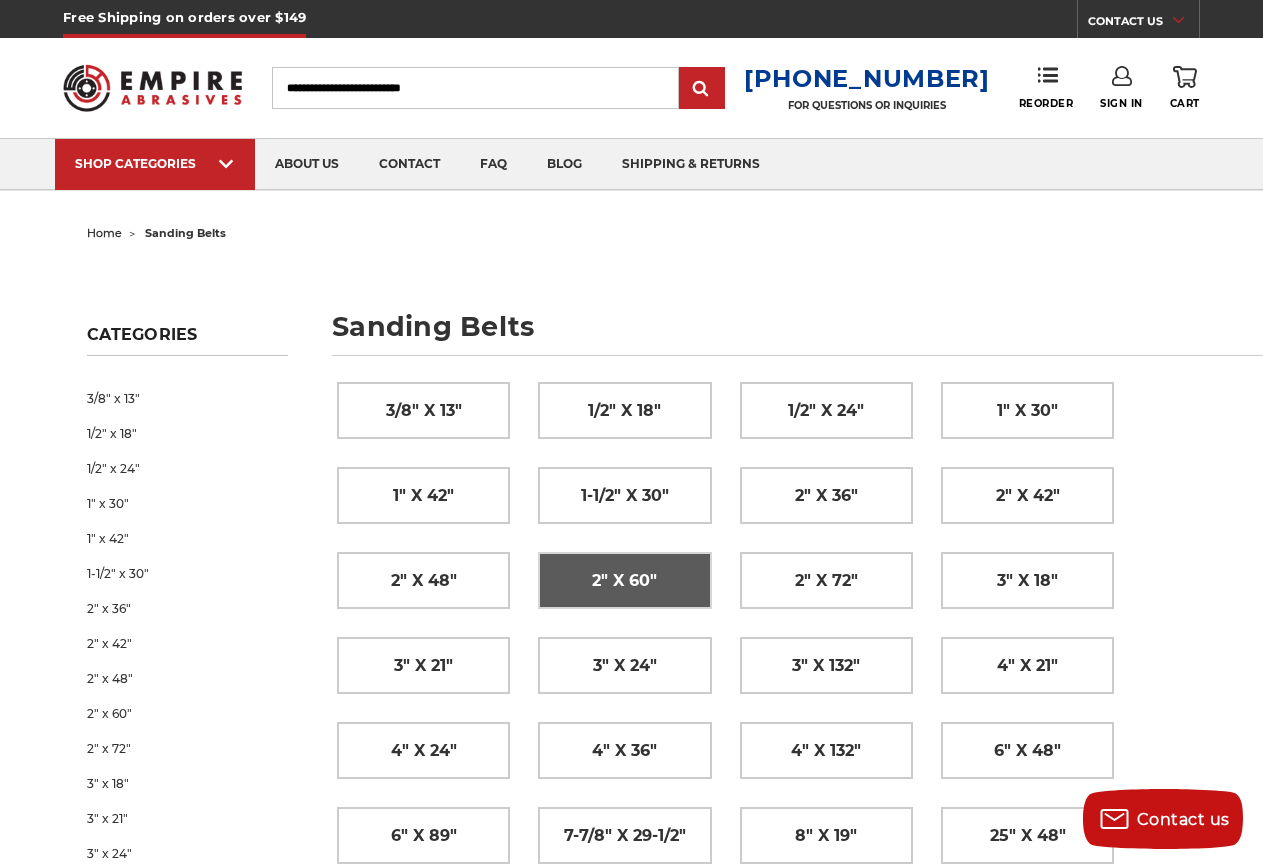 click on "2" x 60"" at bounding box center (624, 581) 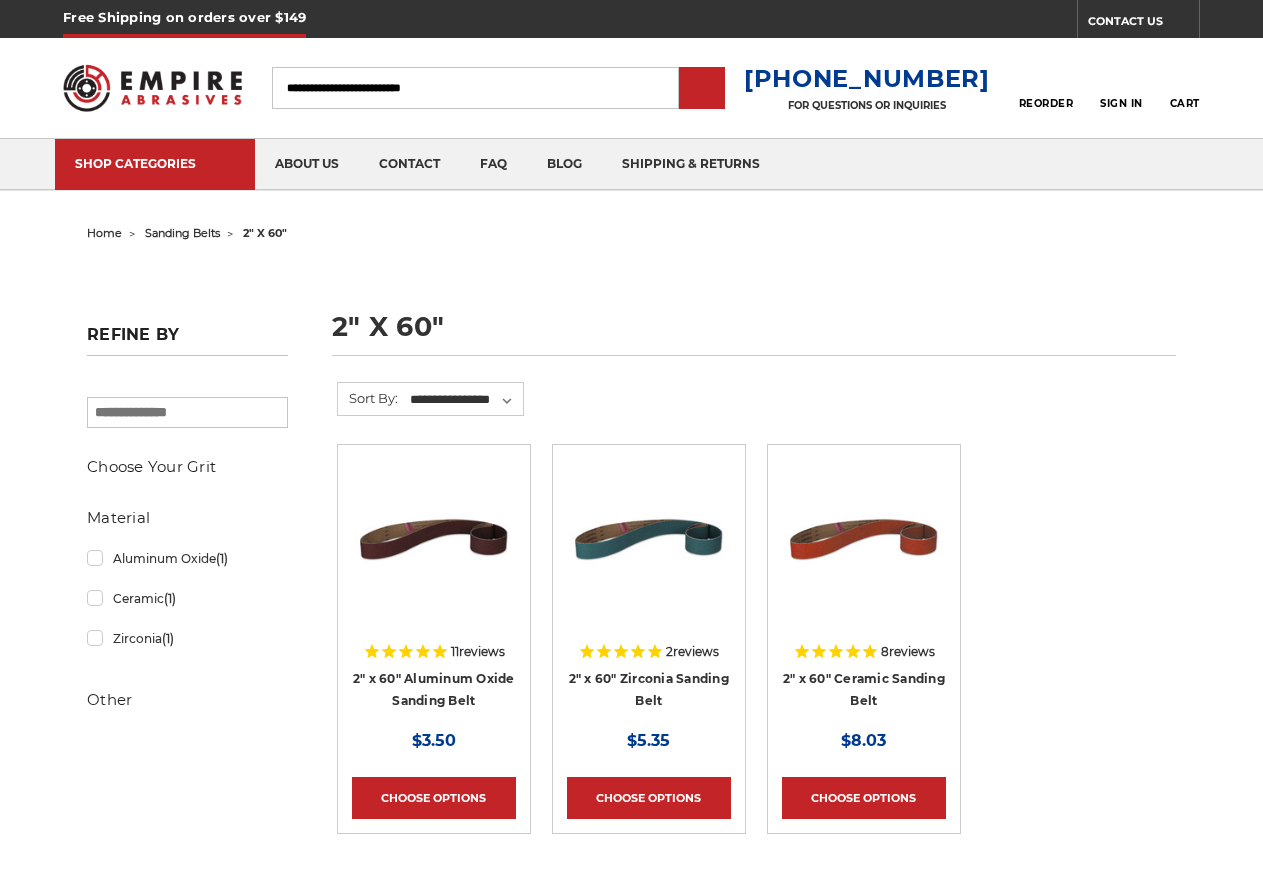 scroll, scrollTop: 0, scrollLeft: 0, axis: both 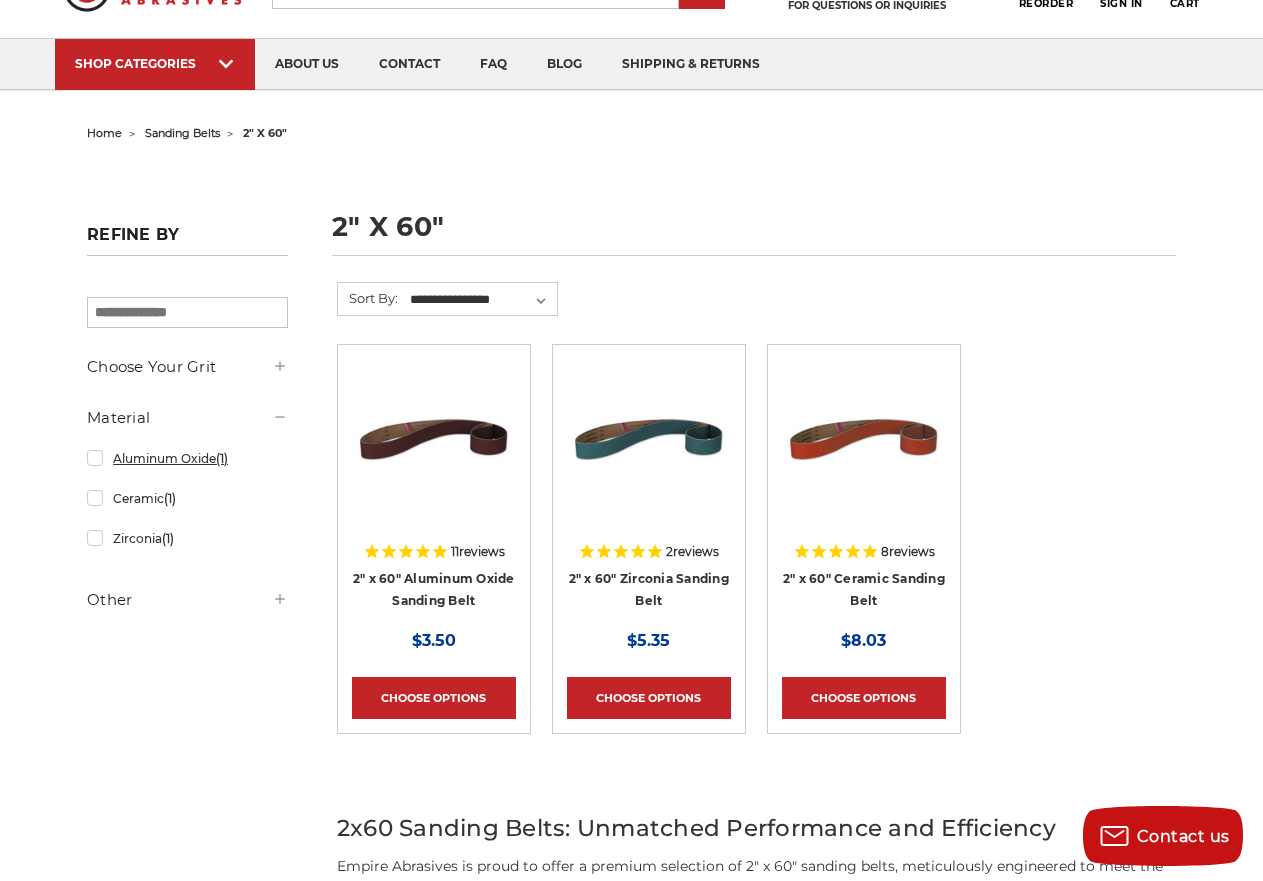 click on "Aluminum Oxide
(1)" at bounding box center [187, 458] 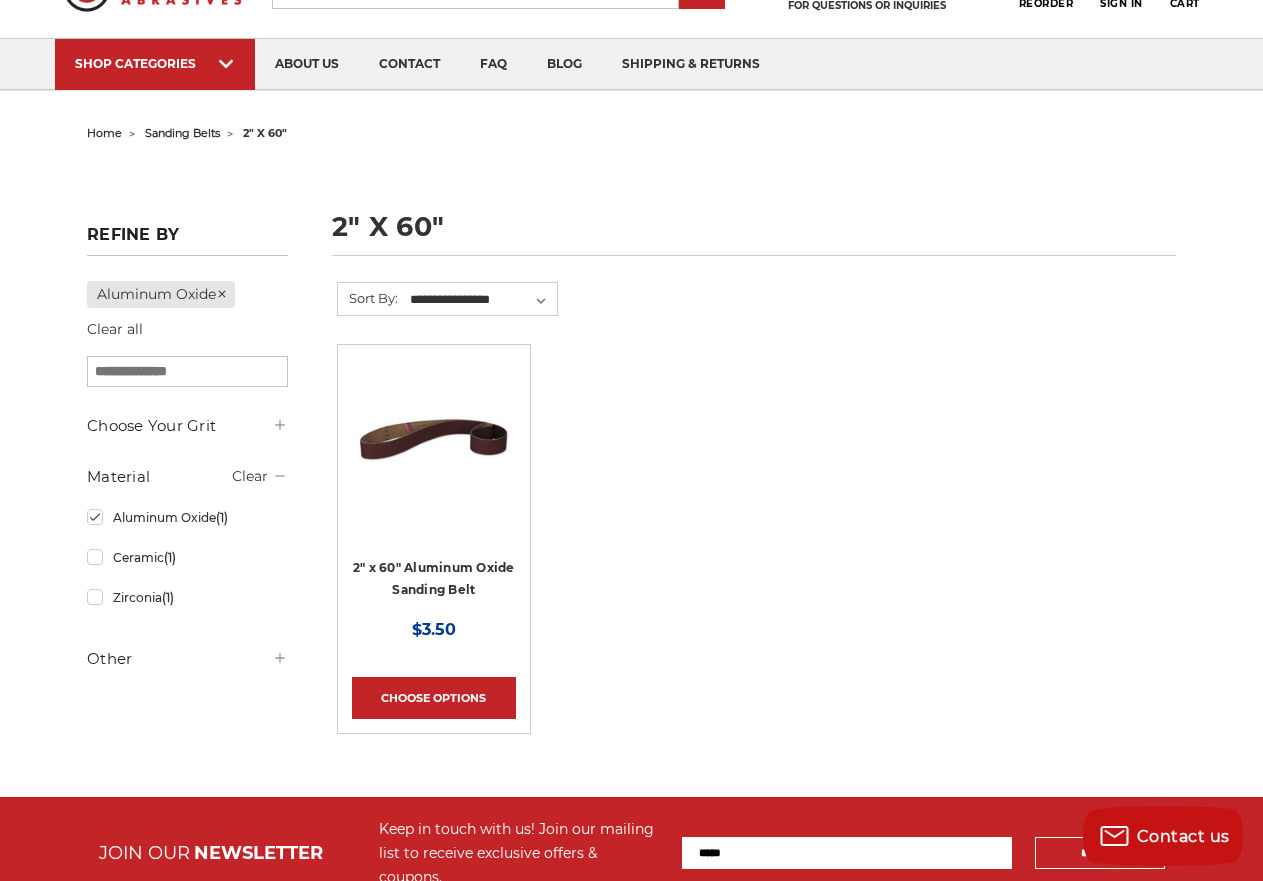 scroll, scrollTop: 0, scrollLeft: 0, axis: both 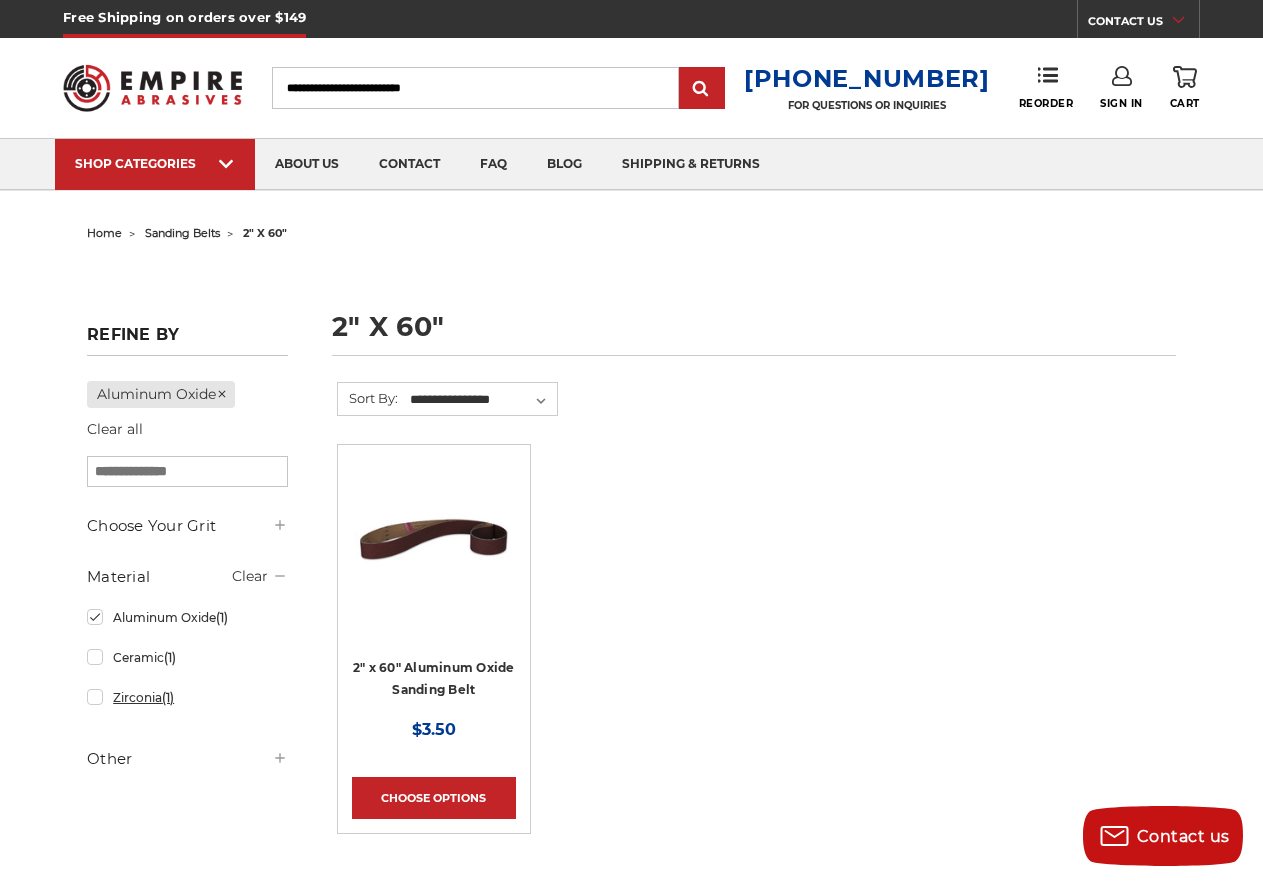 click on "Zirconia
(1)" at bounding box center (187, 697) 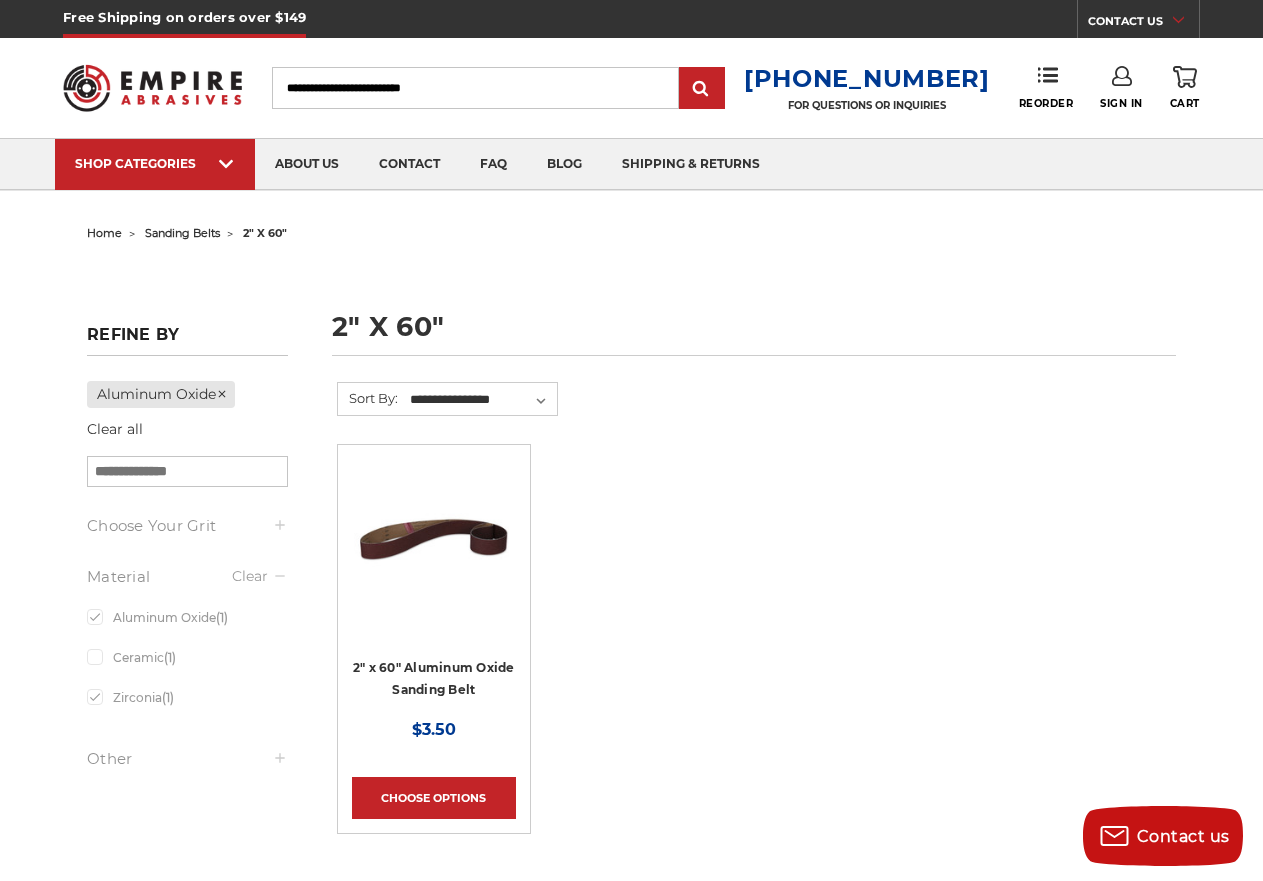 click at bounding box center [187, 648] 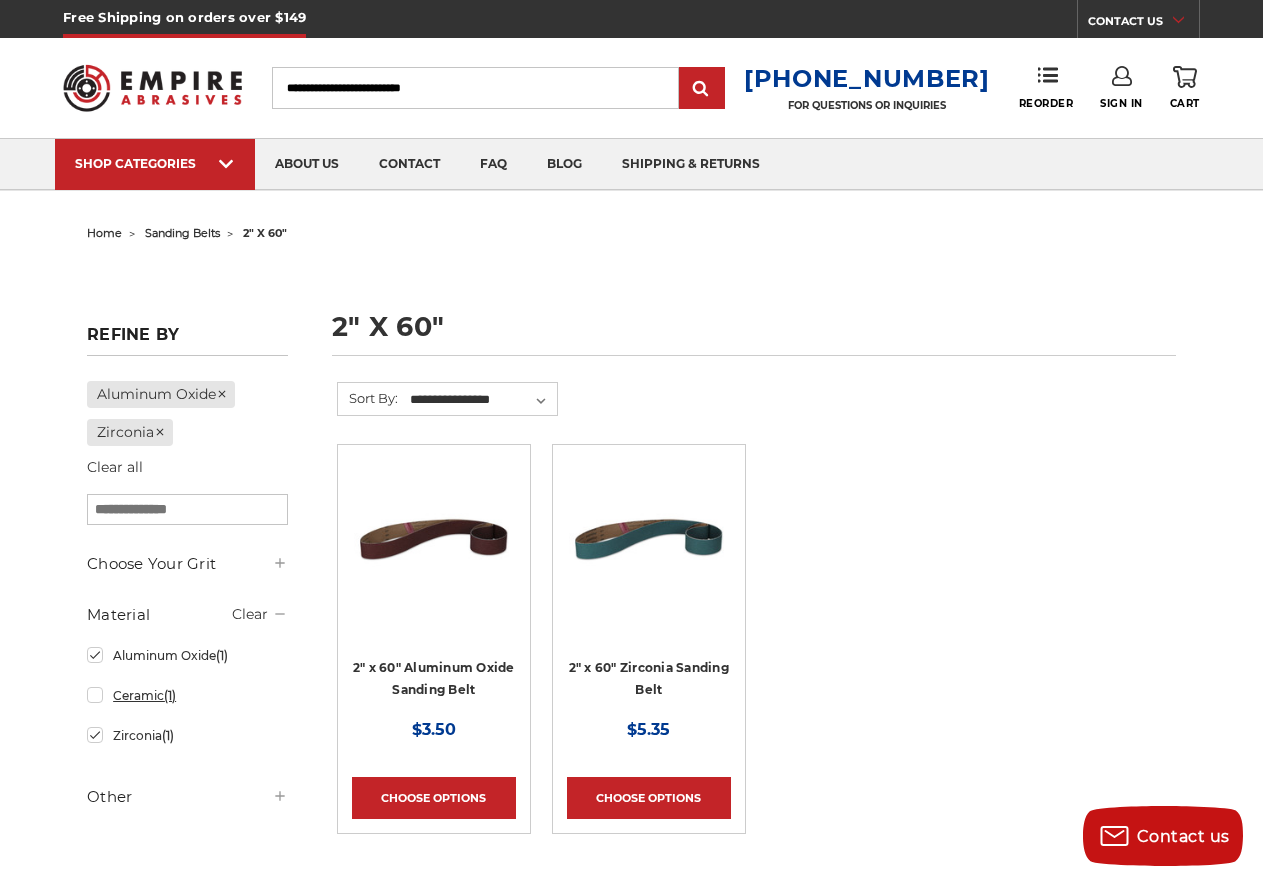 click on "Ceramic
(1)" at bounding box center (187, 695) 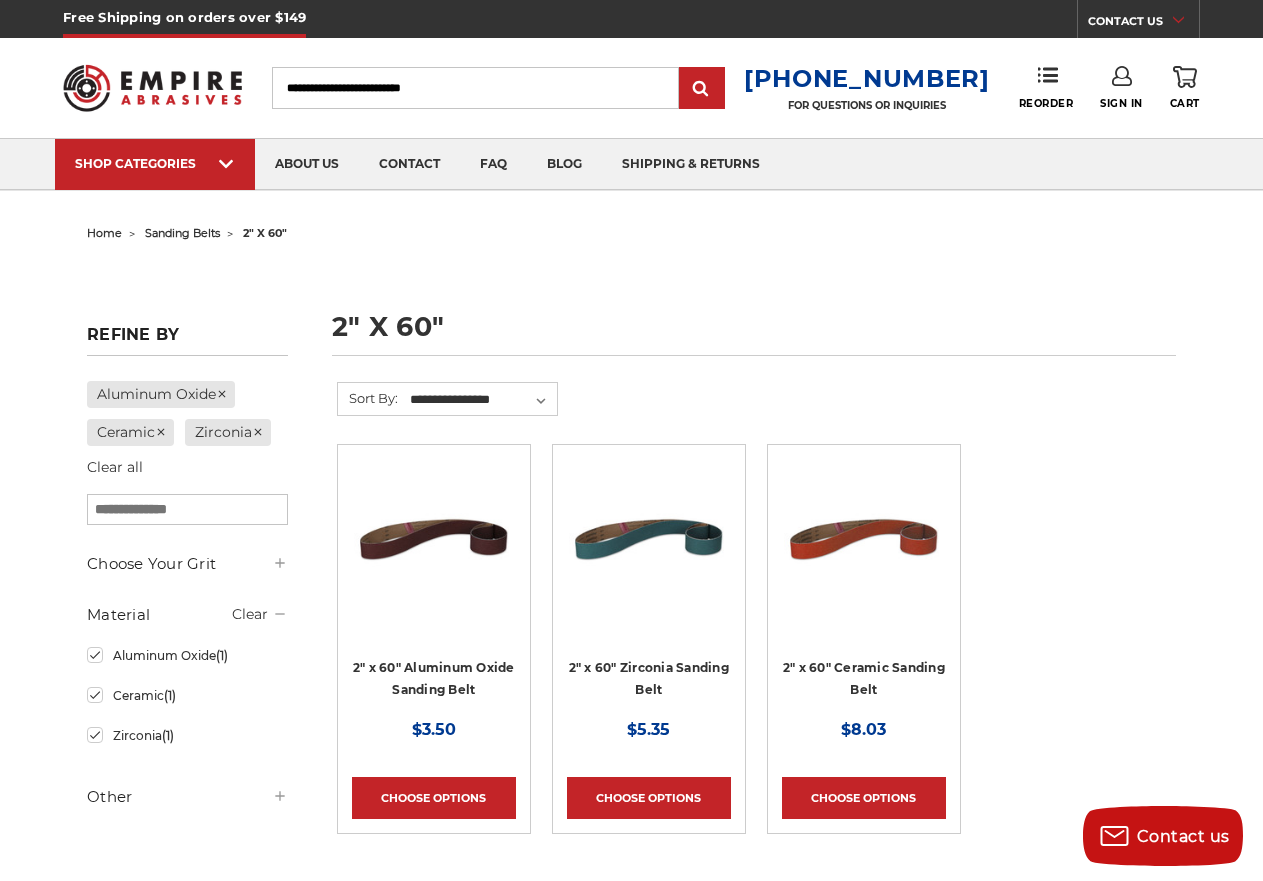 click on "2" x 60" Ceramic Sanding Belt" at bounding box center (864, 684) 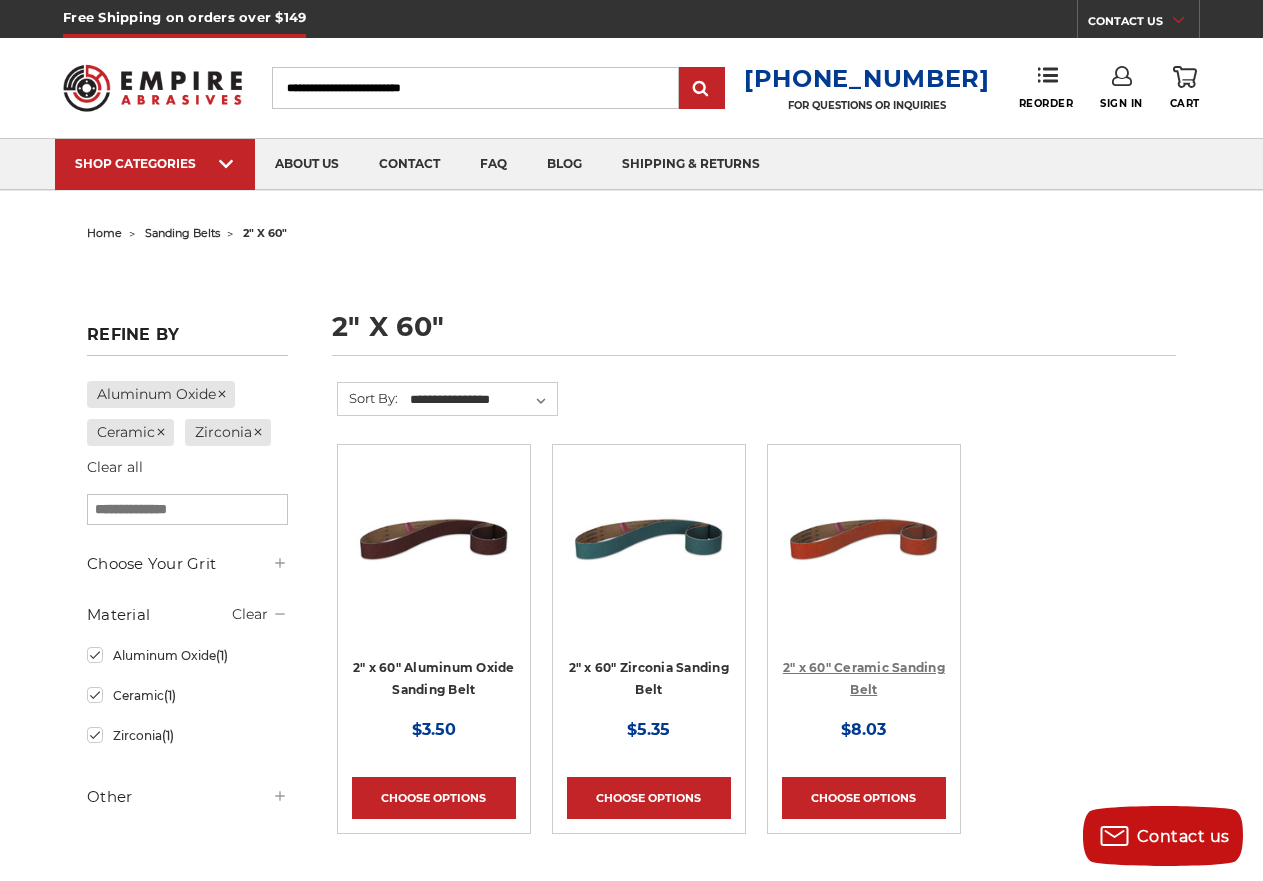 click on "2" x 60" Ceramic Sanding Belt" at bounding box center (864, 679) 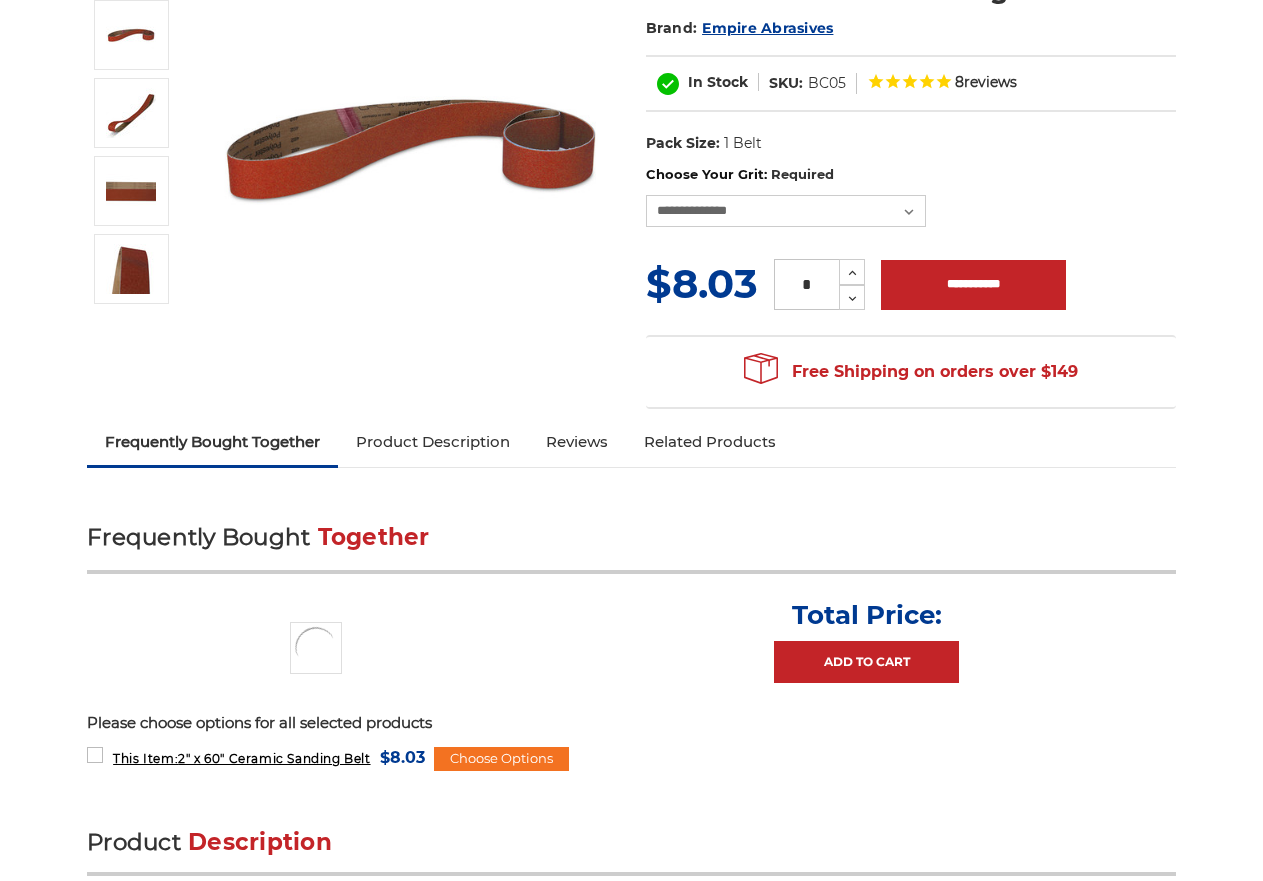 scroll, scrollTop: 500, scrollLeft: 0, axis: vertical 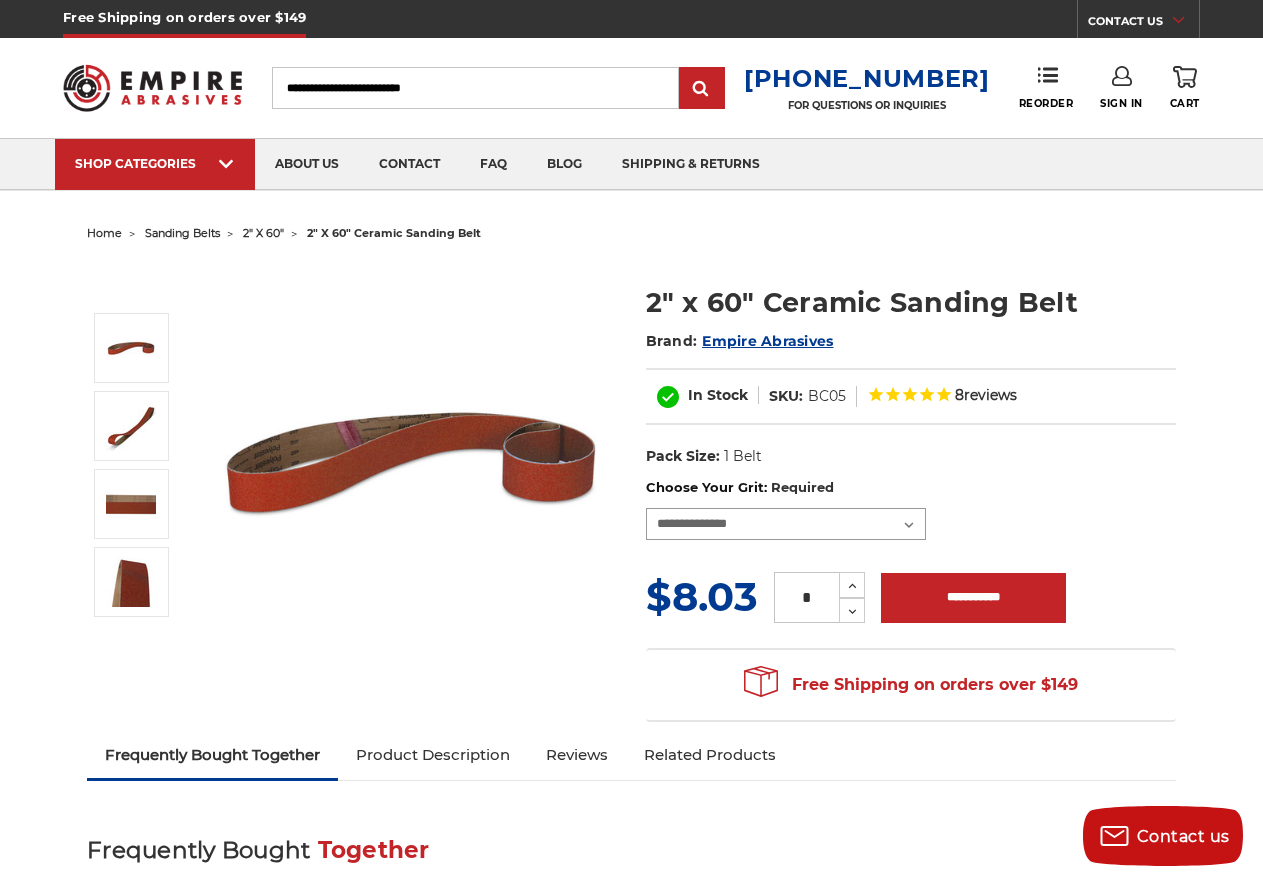 click on "**********" at bounding box center (786, 524) 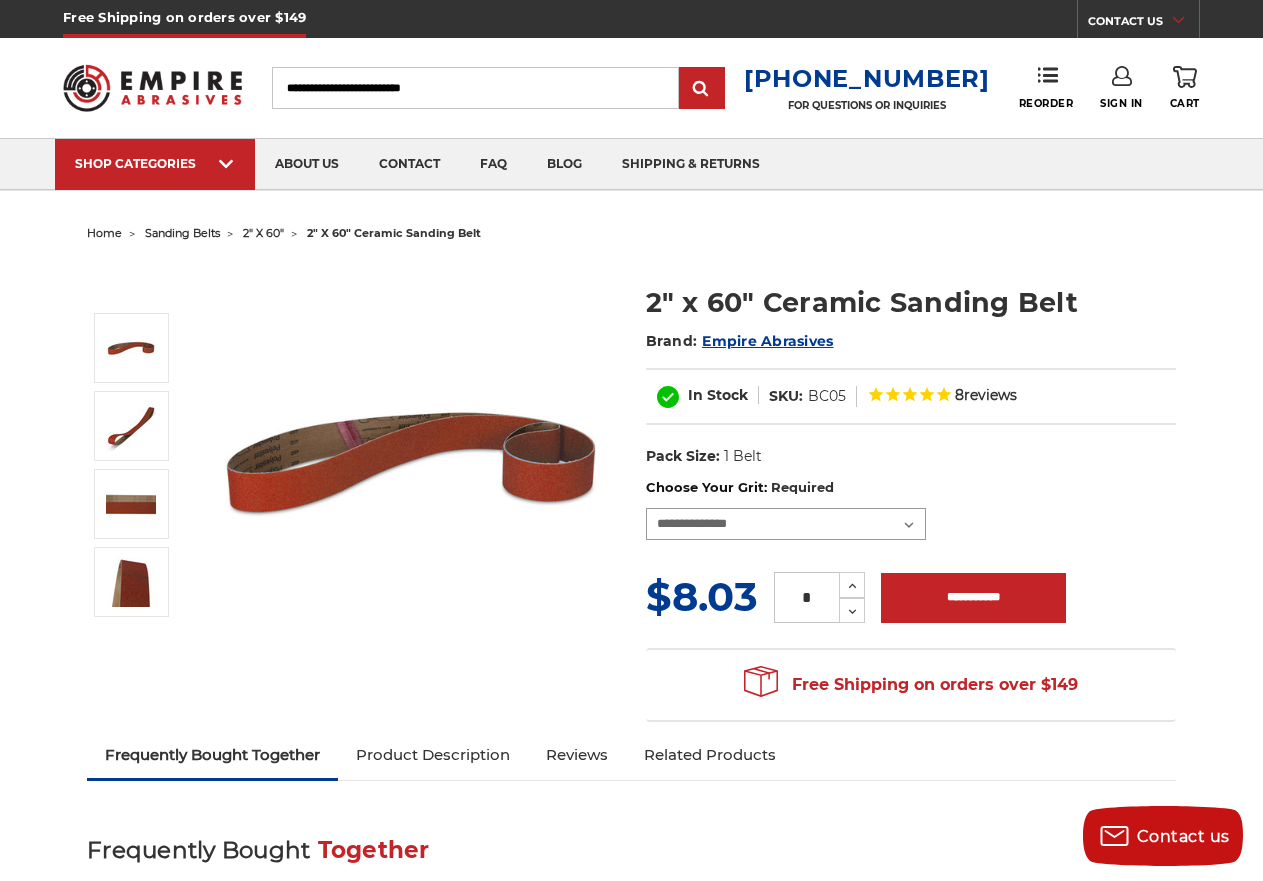 select on "****" 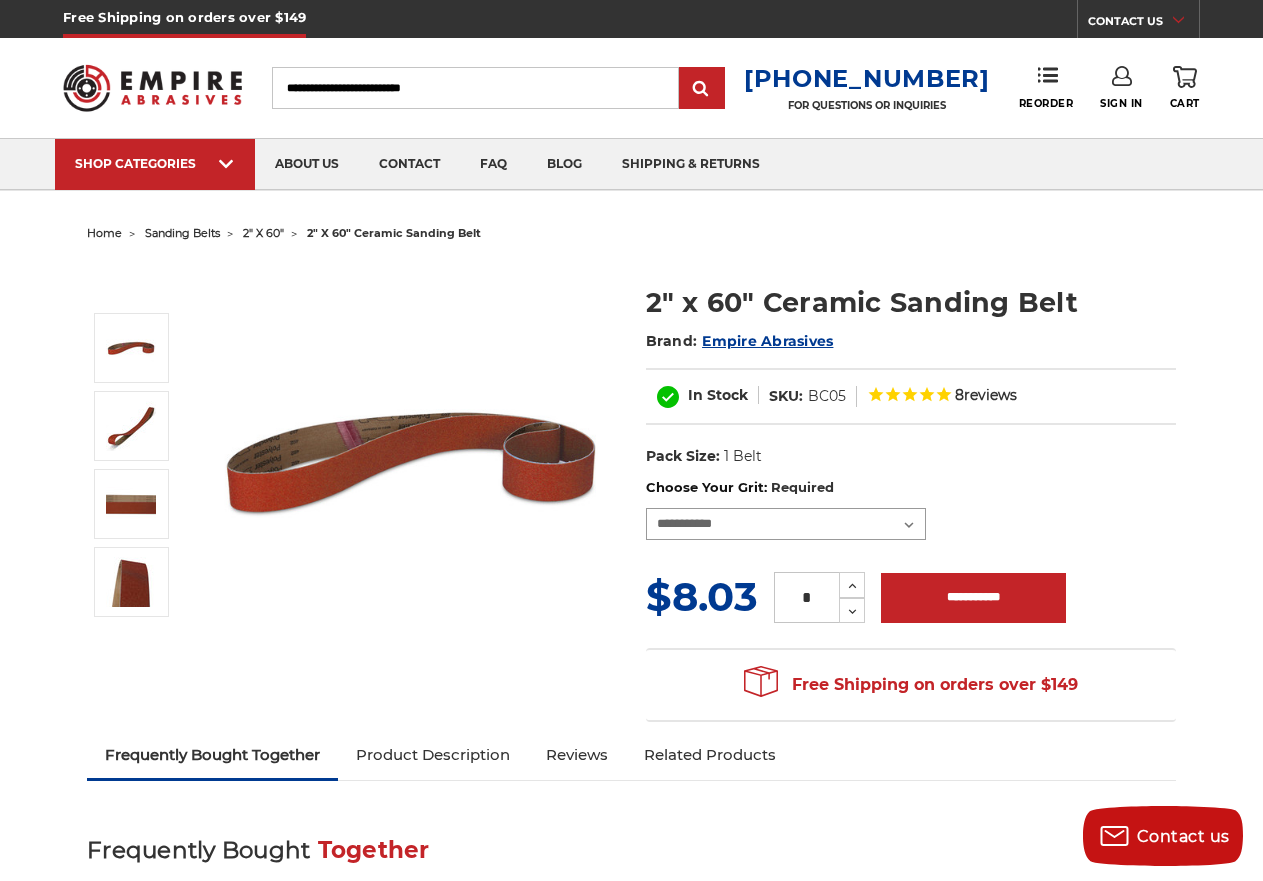 click on "**********" at bounding box center (786, 524) 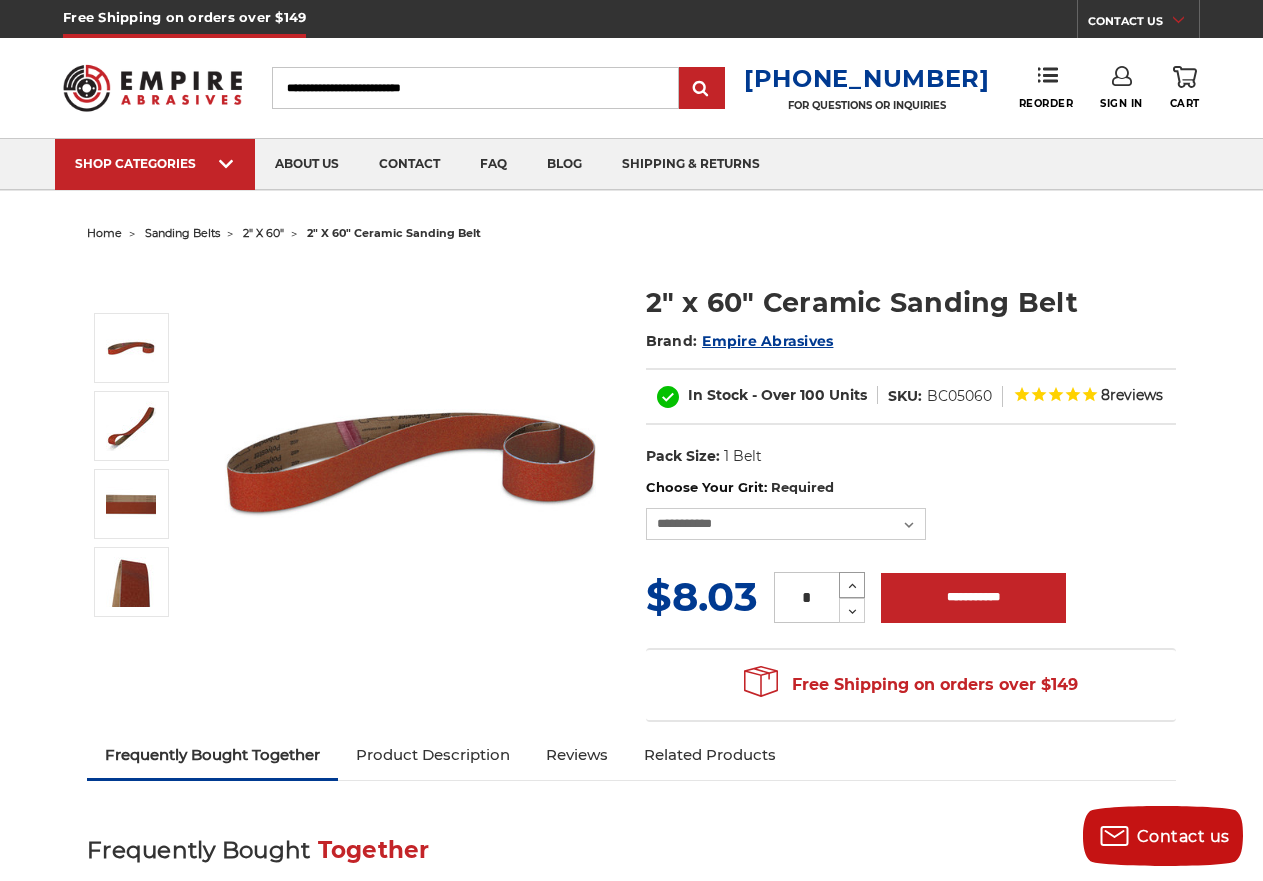 click 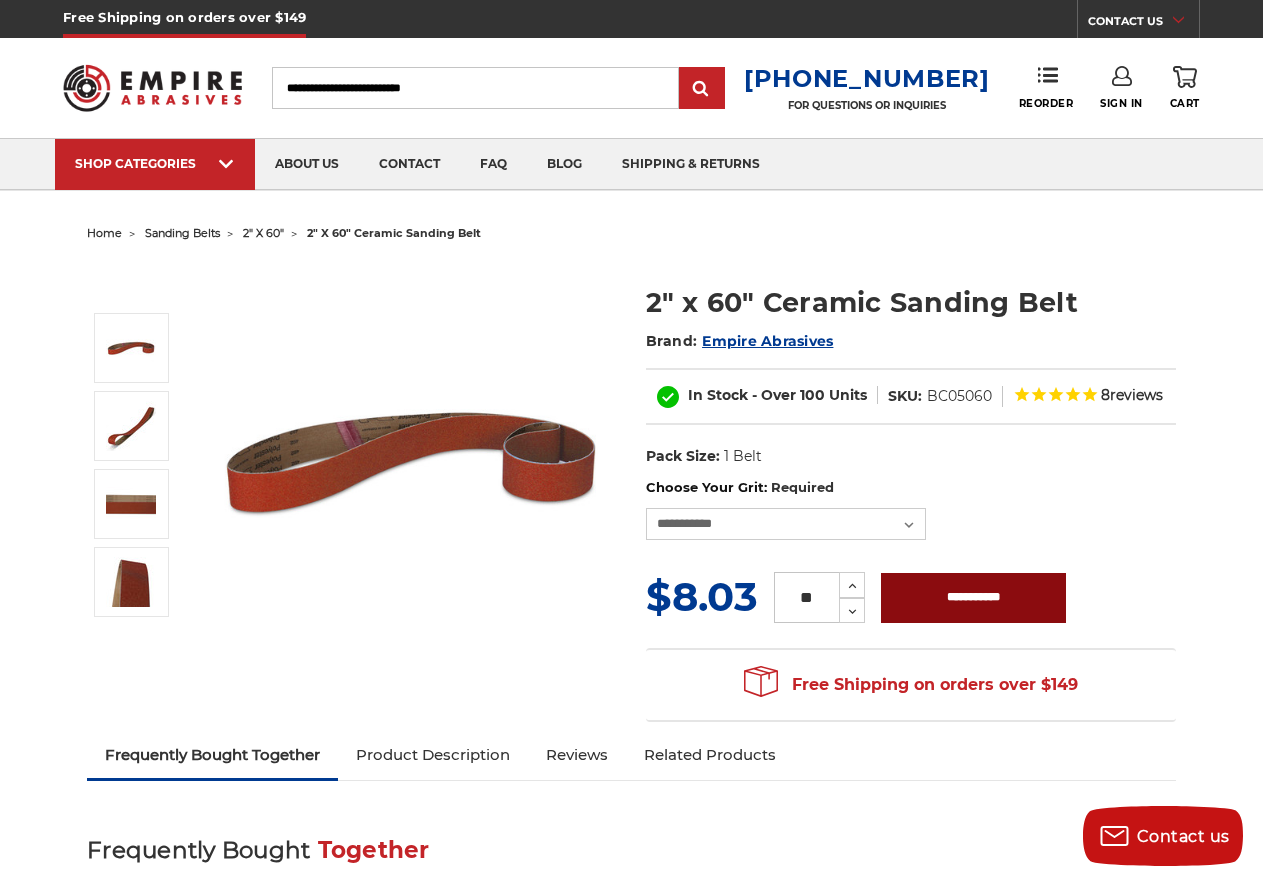 click on "**********" at bounding box center (973, 598) 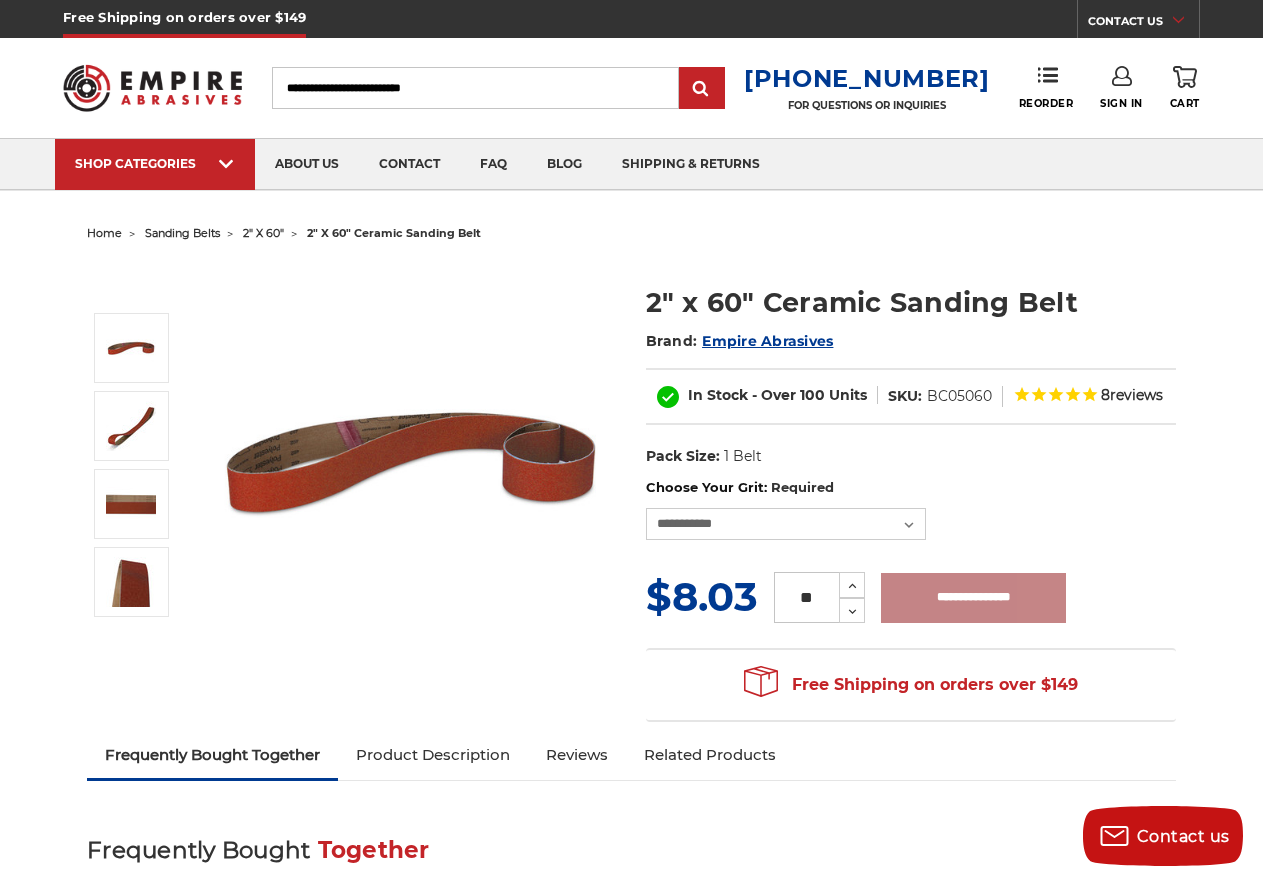 type on "**********" 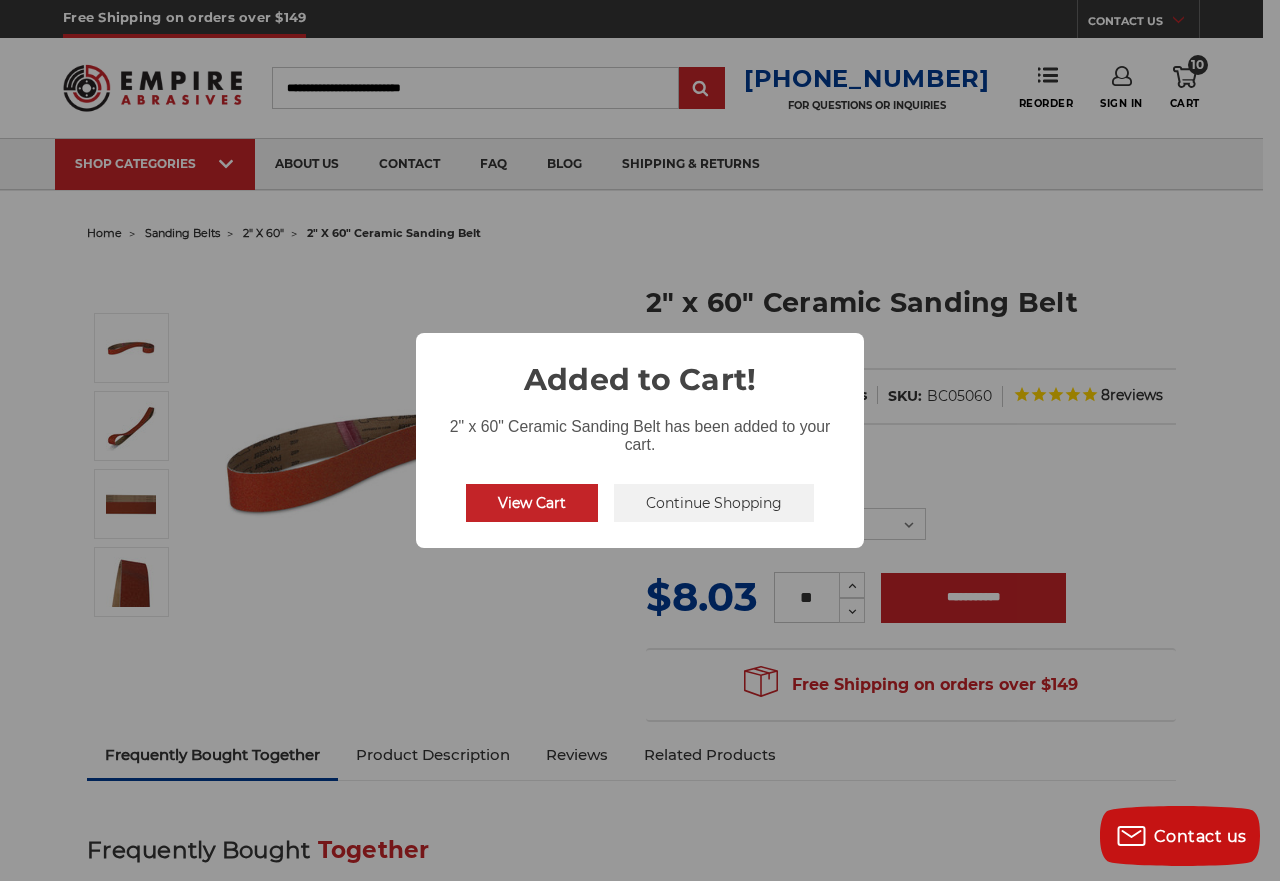 click on "View Cart" at bounding box center [532, 503] 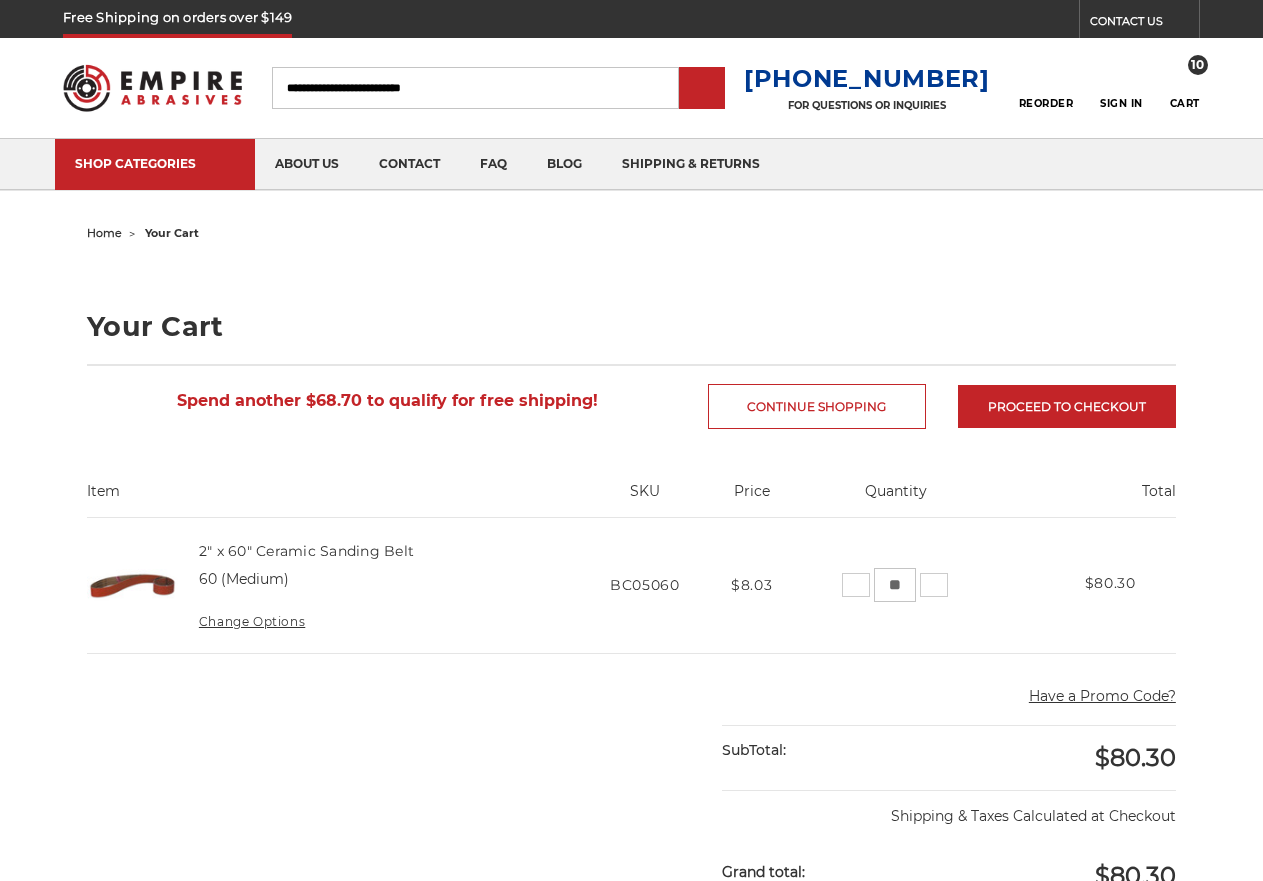 scroll, scrollTop: 0, scrollLeft: 0, axis: both 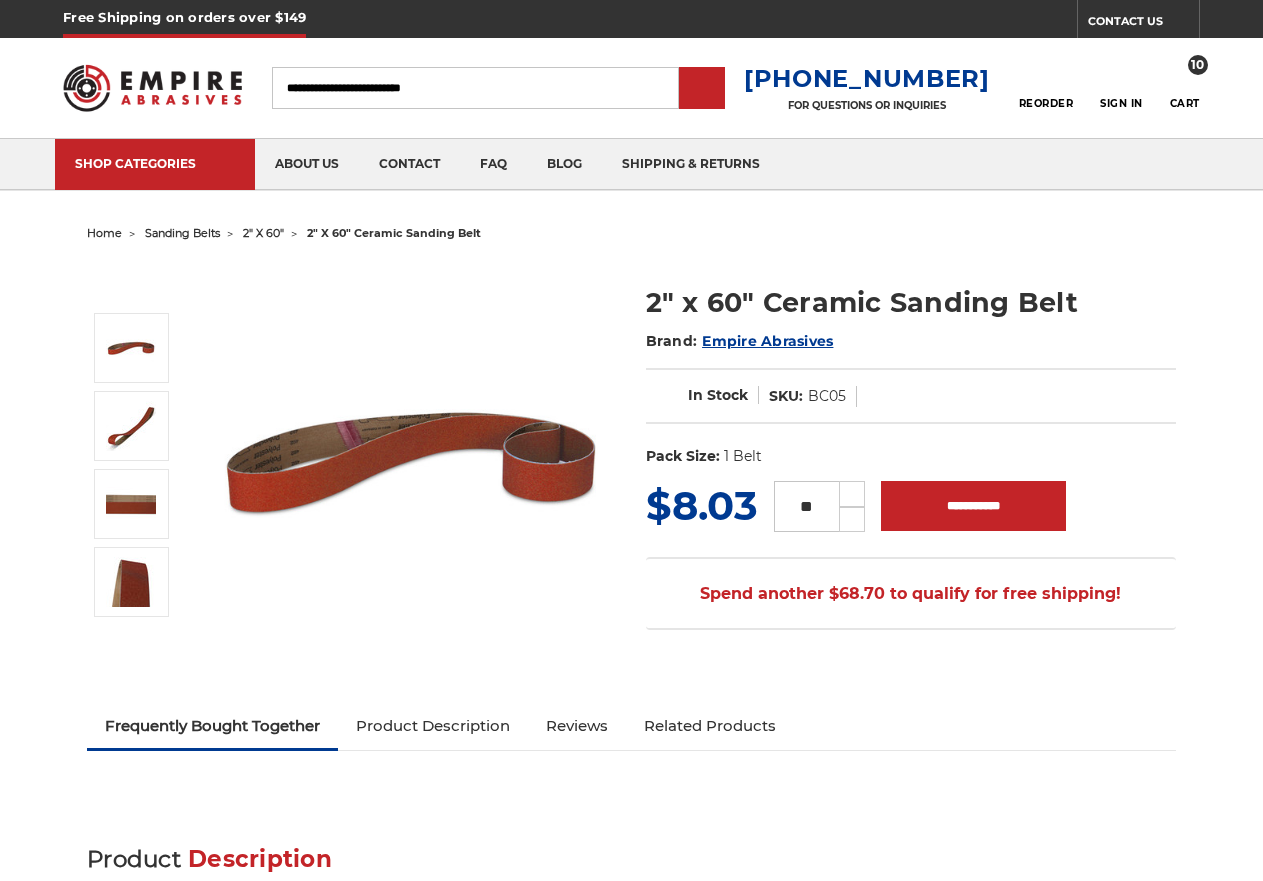 select on "****" 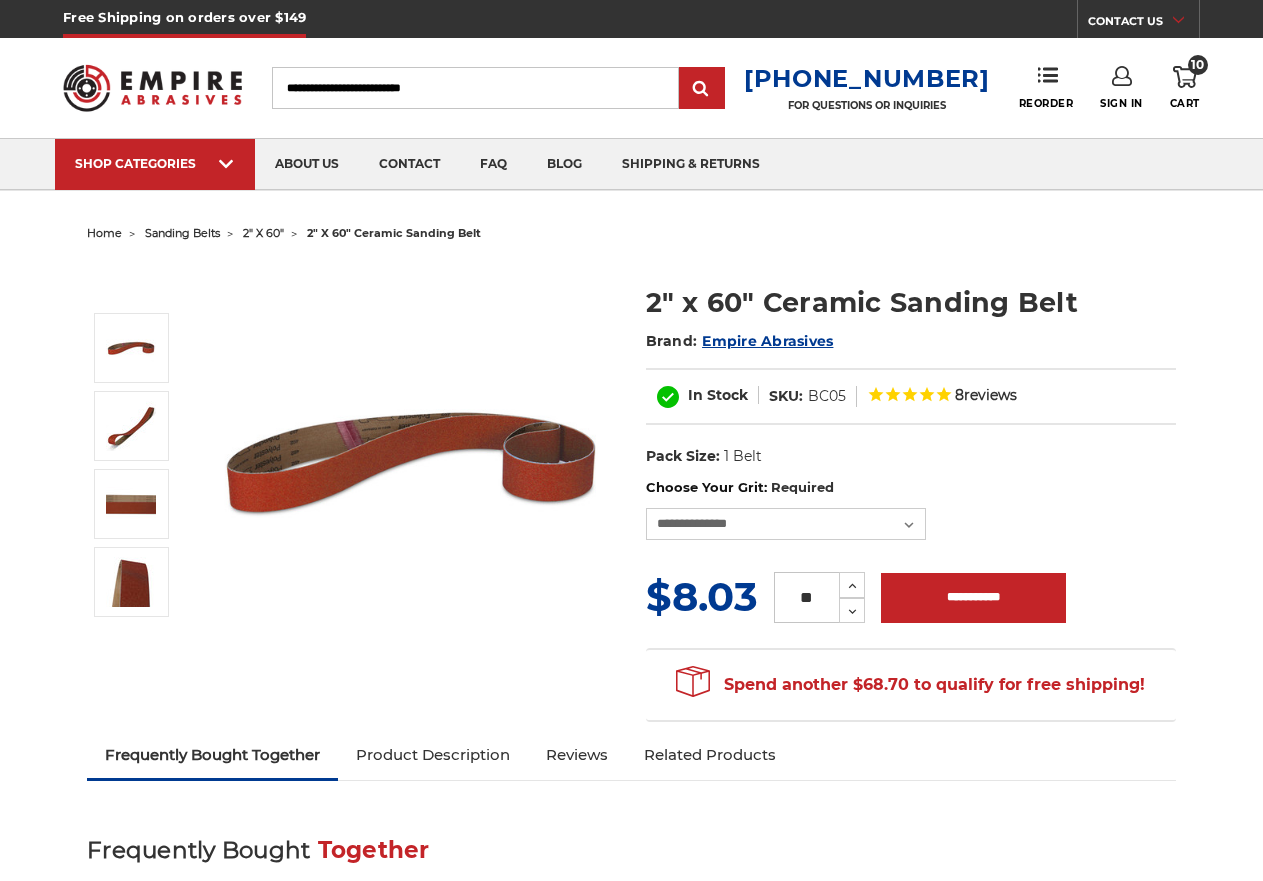 scroll, scrollTop: 0, scrollLeft: 0, axis: both 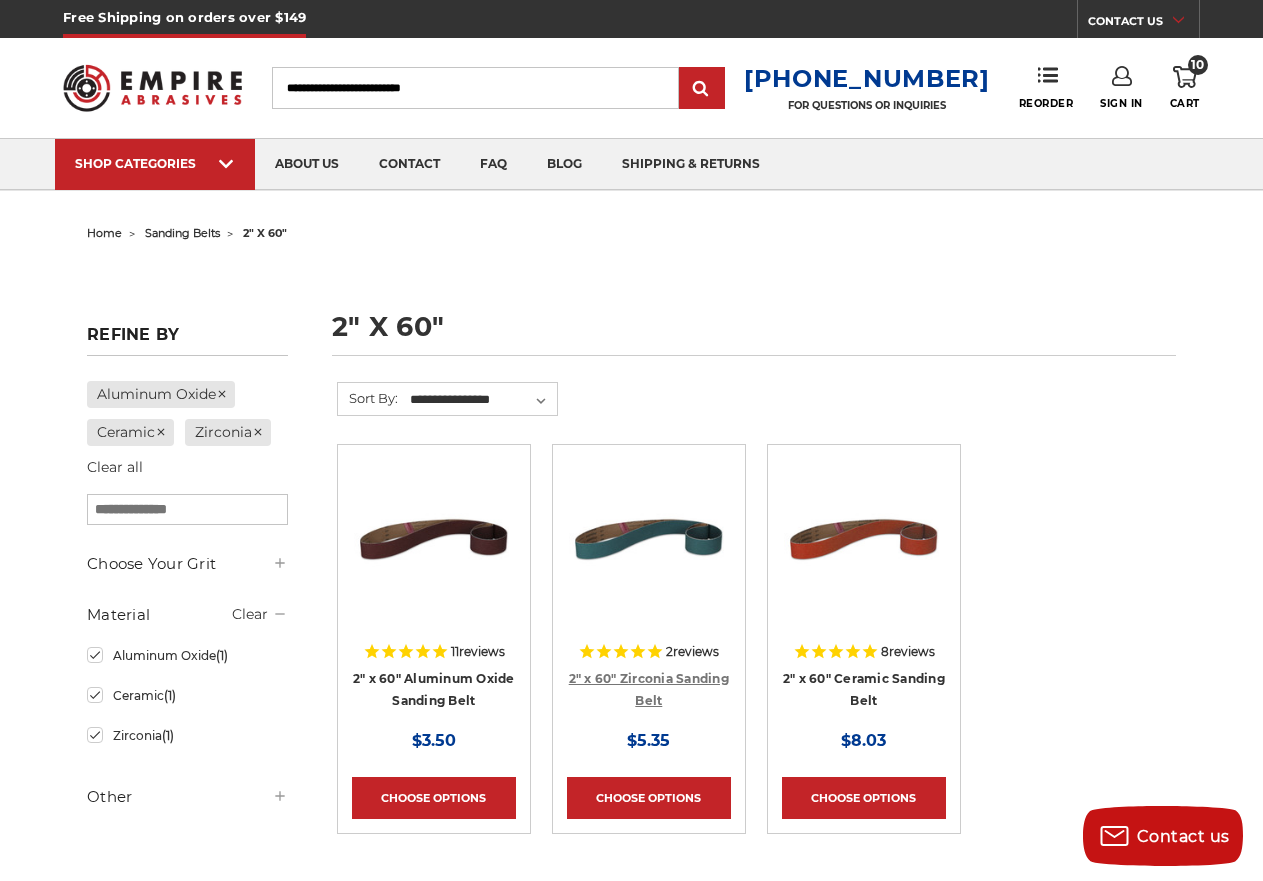 click on "2" x 60" Zirconia Sanding Belt" at bounding box center (649, 690) 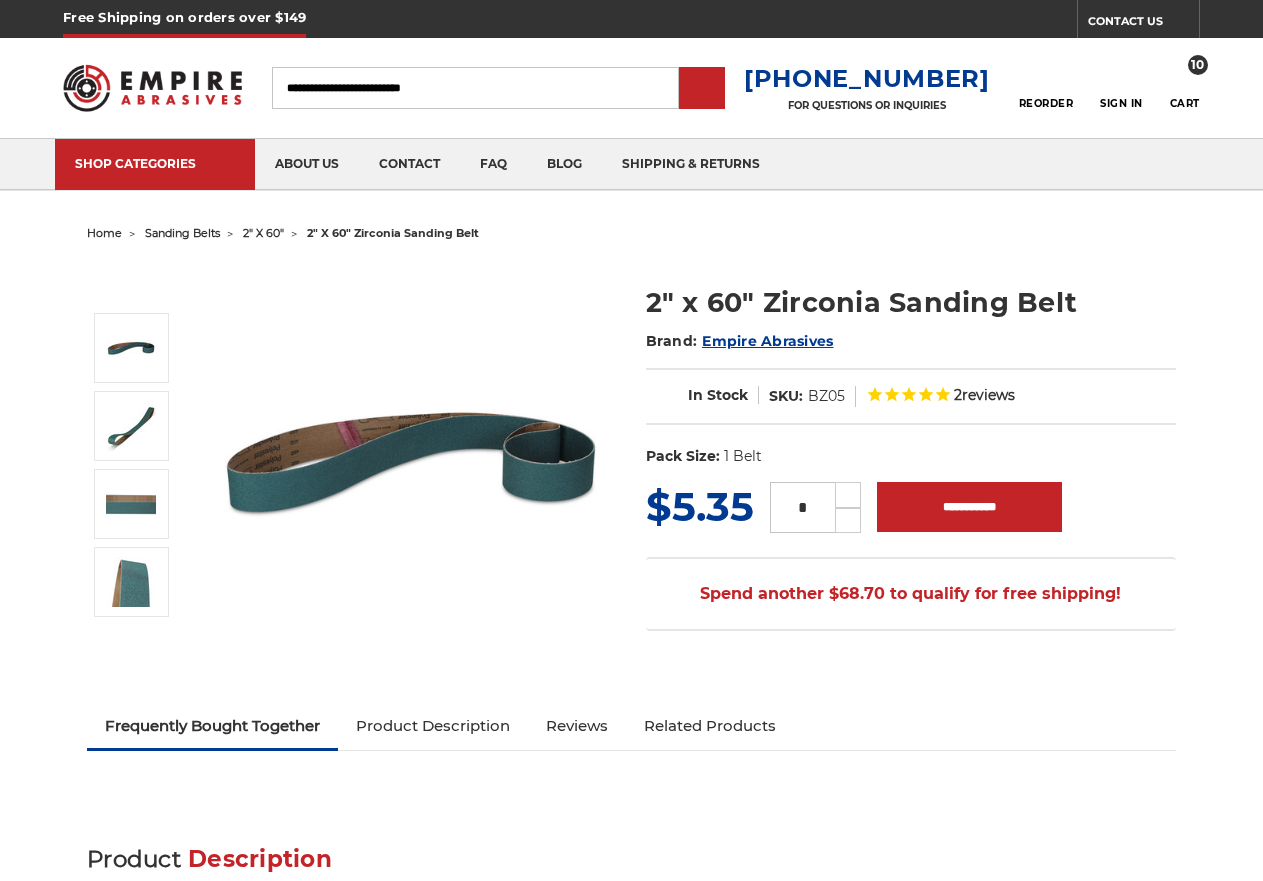 scroll, scrollTop: 0, scrollLeft: 0, axis: both 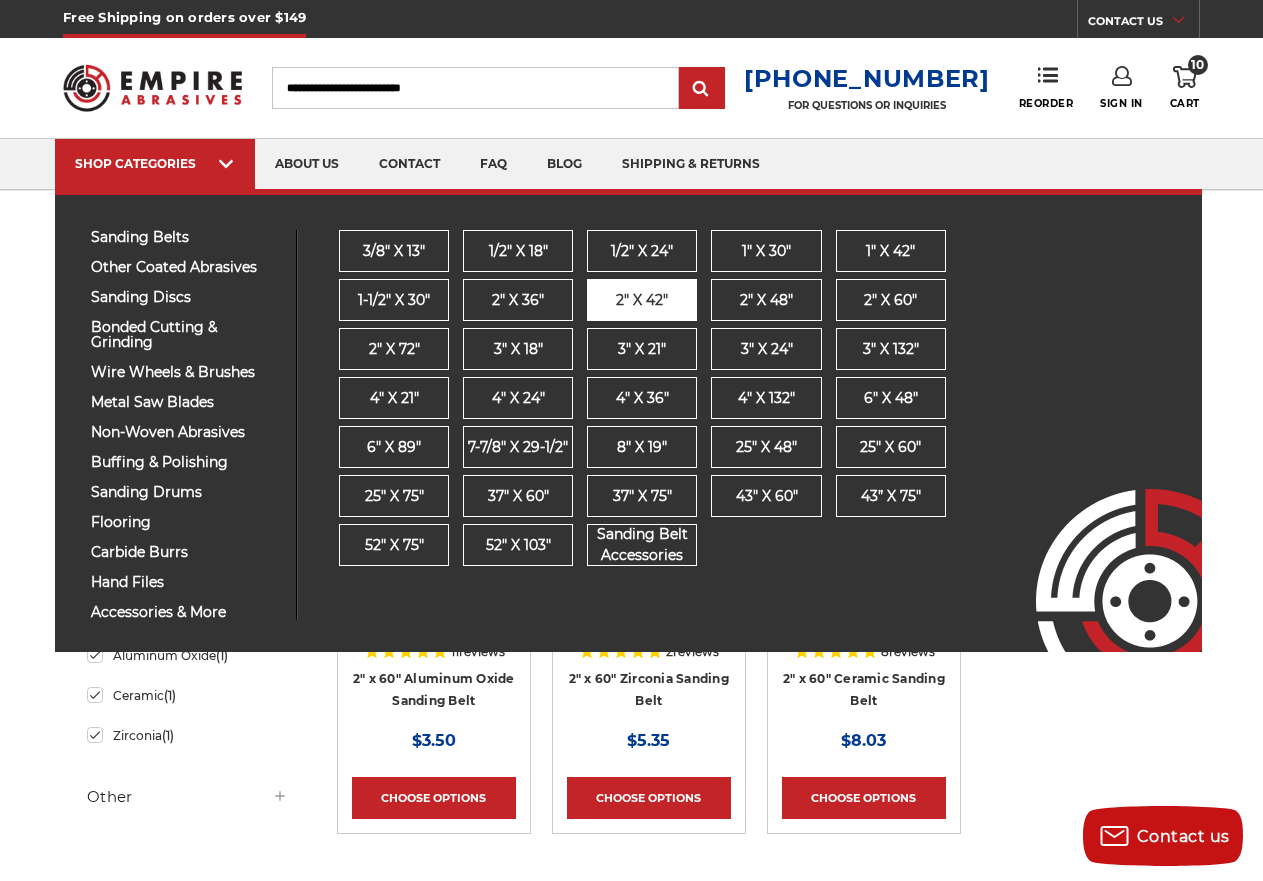 click on "2" x 42"" at bounding box center (642, 300) 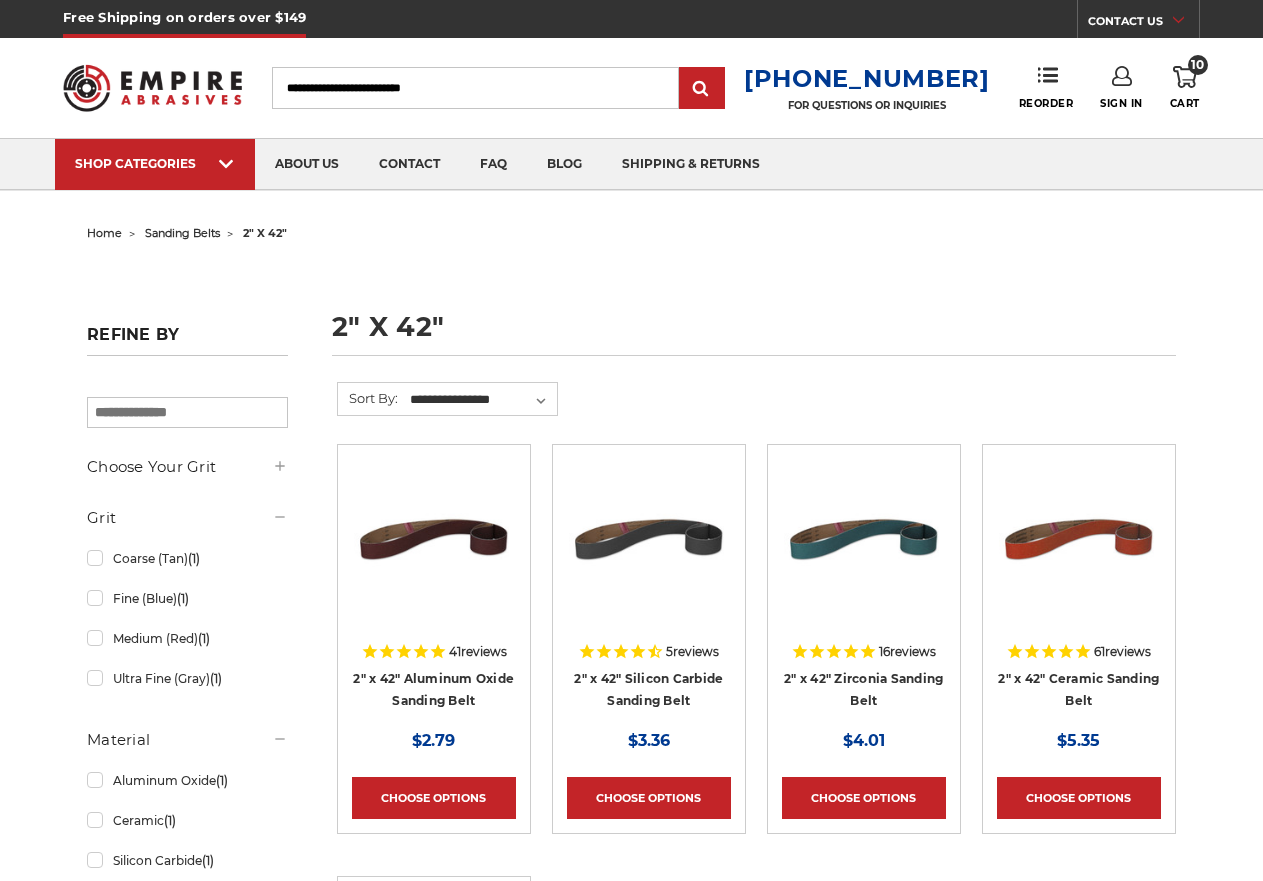 scroll, scrollTop: 0, scrollLeft: 0, axis: both 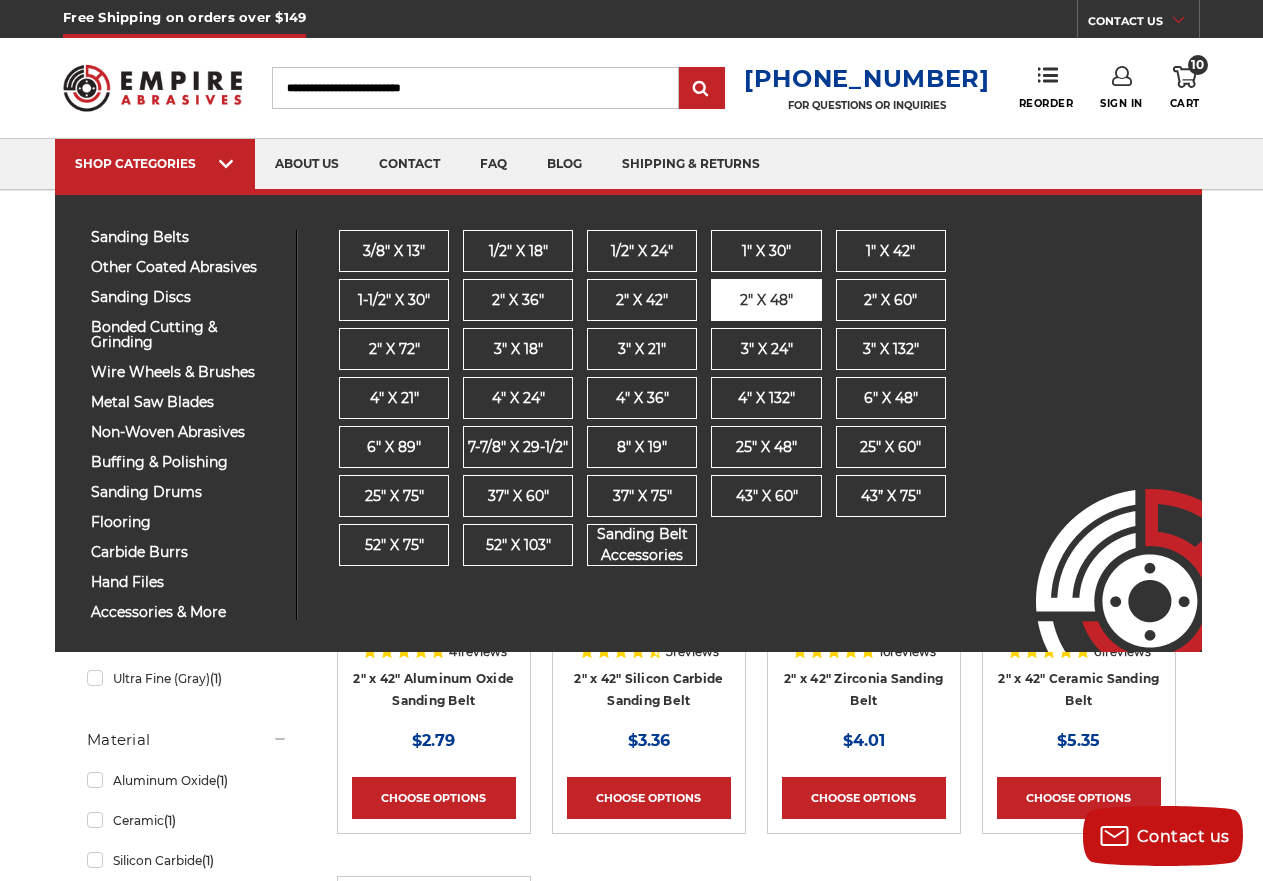 click on "2" x 48"" at bounding box center [766, 300] 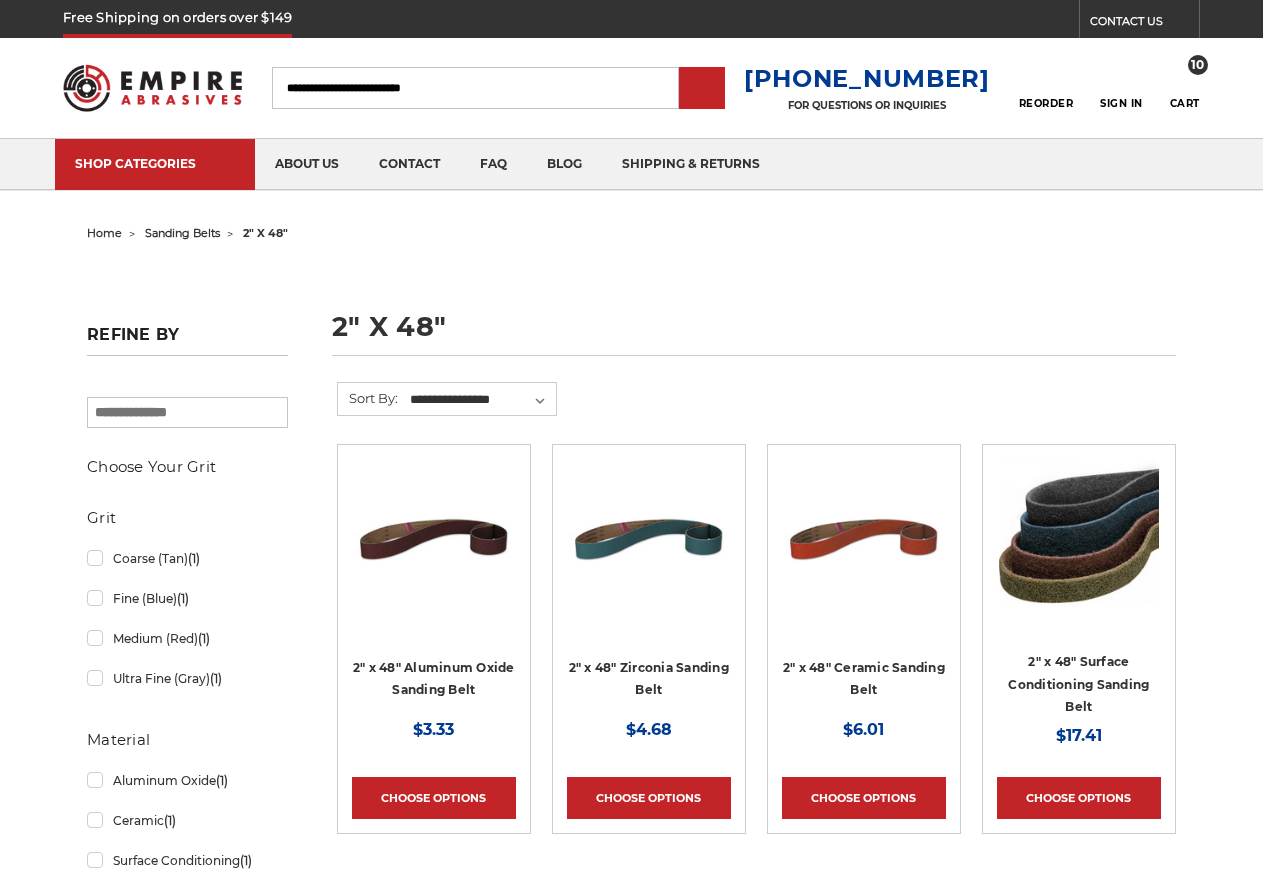 scroll, scrollTop: 0, scrollLeft: 0, axis: both 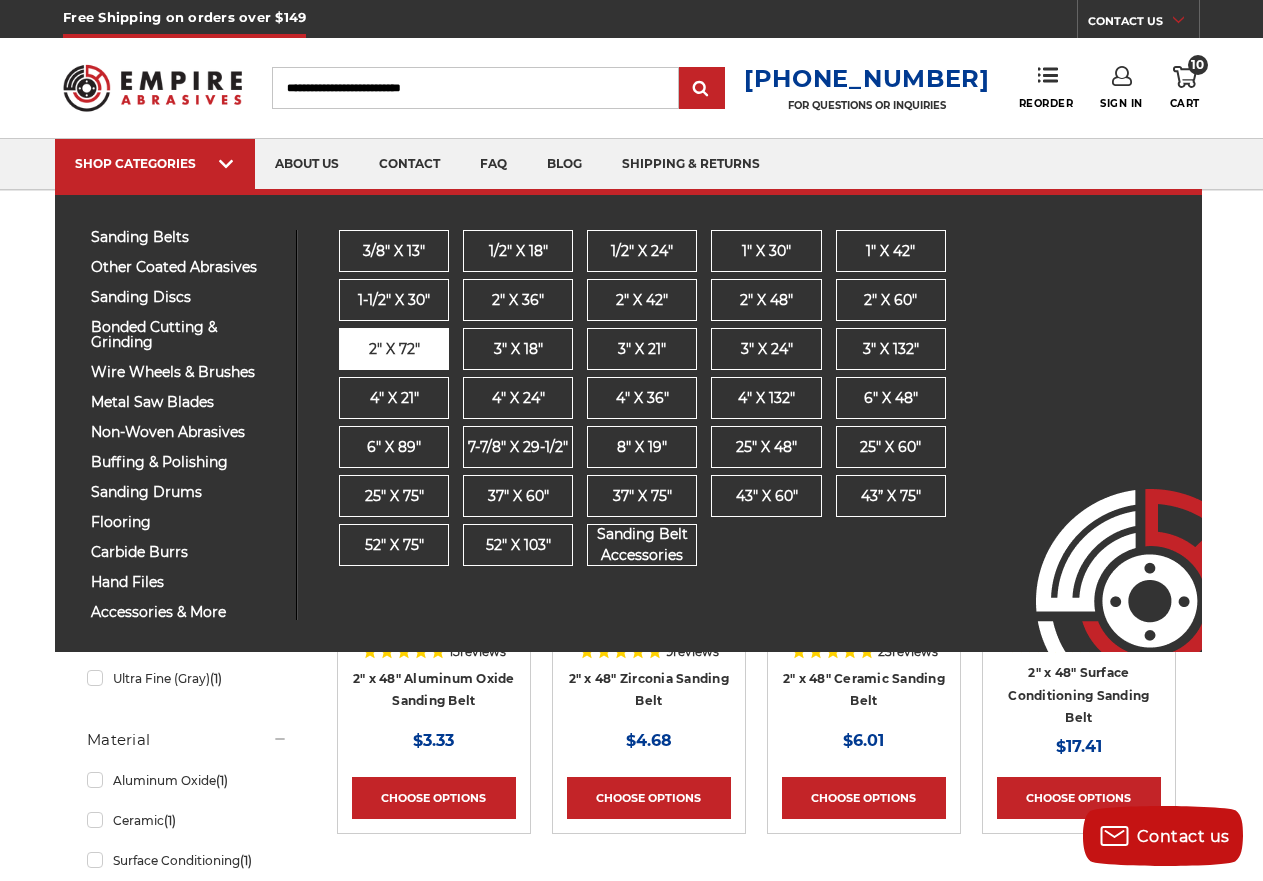 click on "2" x 72"" at bounding box center [394, 349] 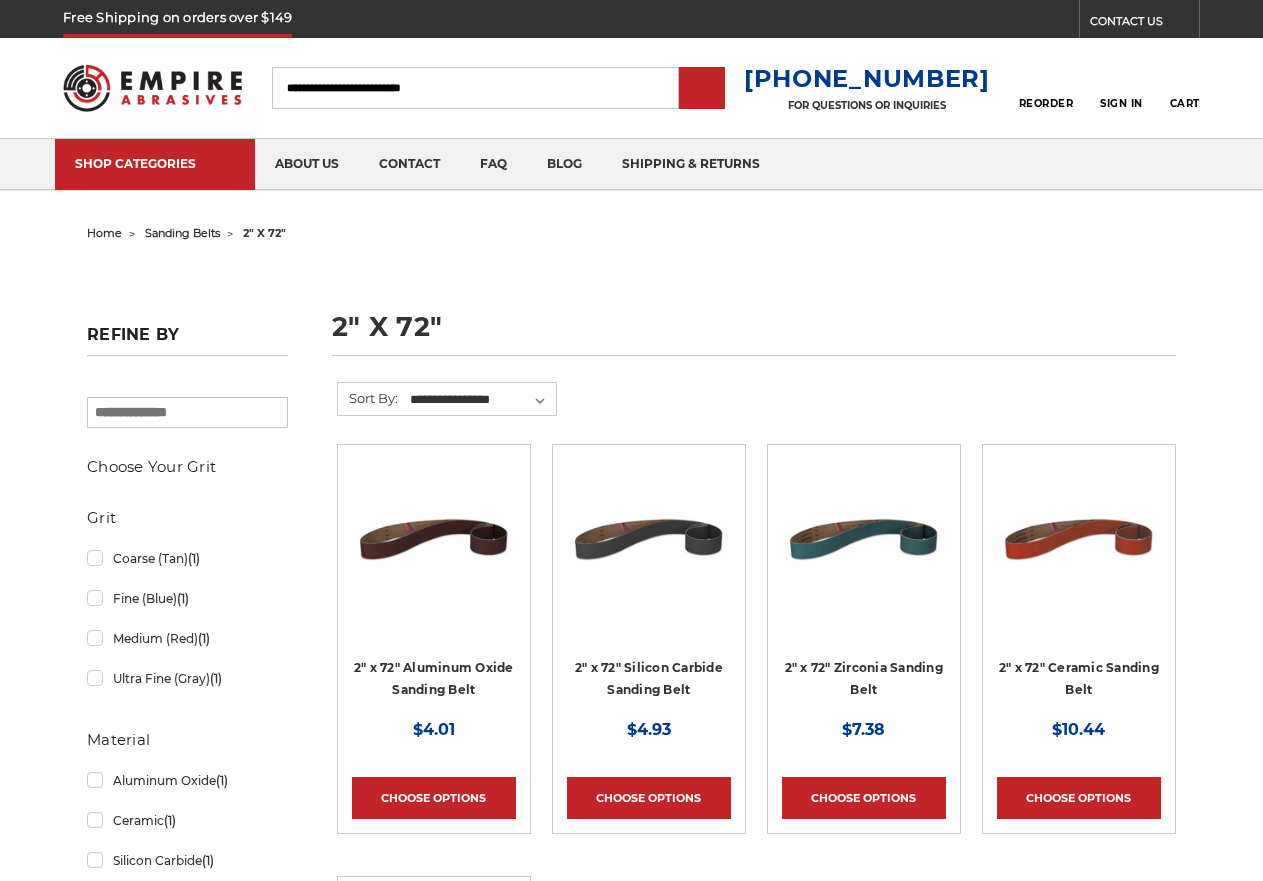 scroll, scrollTop: 0, scrollLeft: 0, axis: both 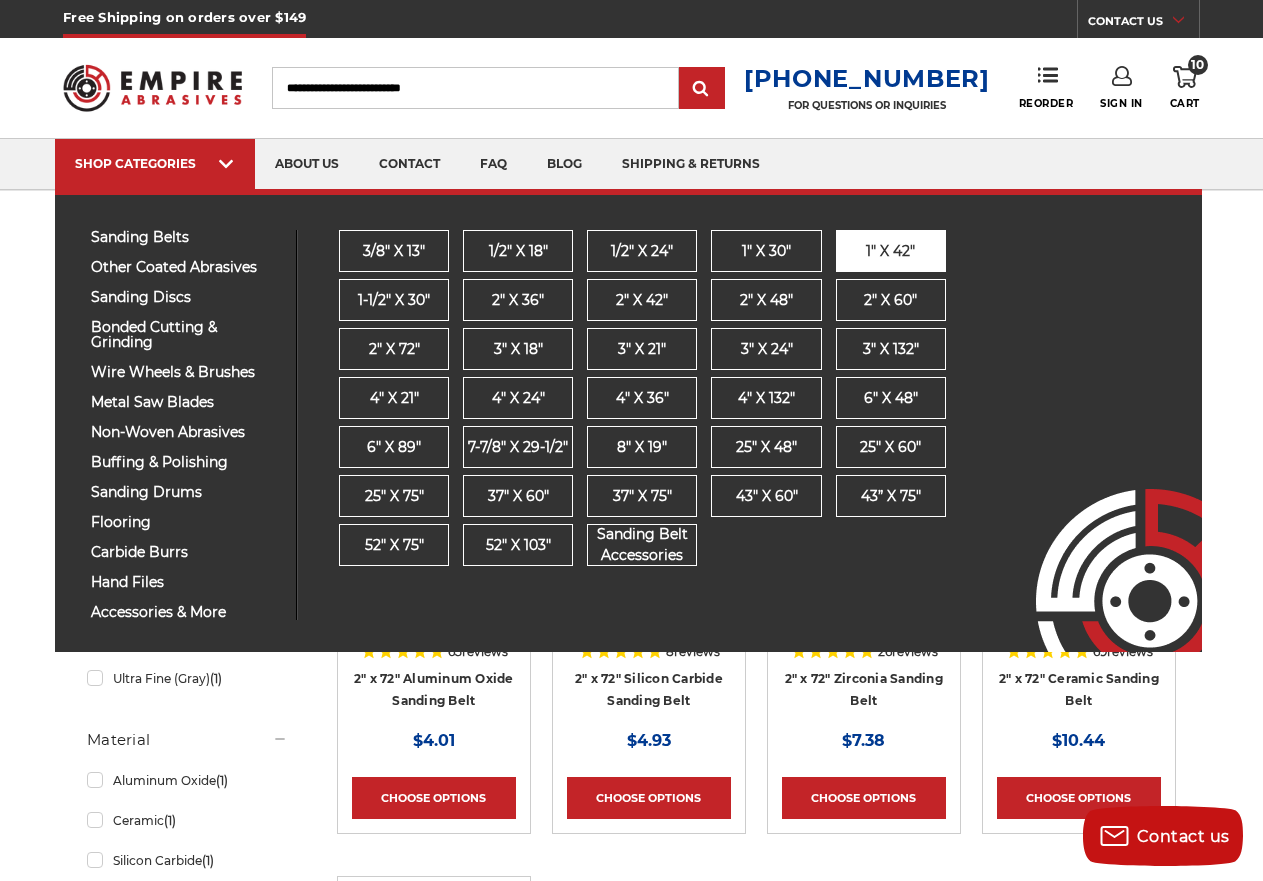 click on "1" x 42"" at bounding box center (890, 251) 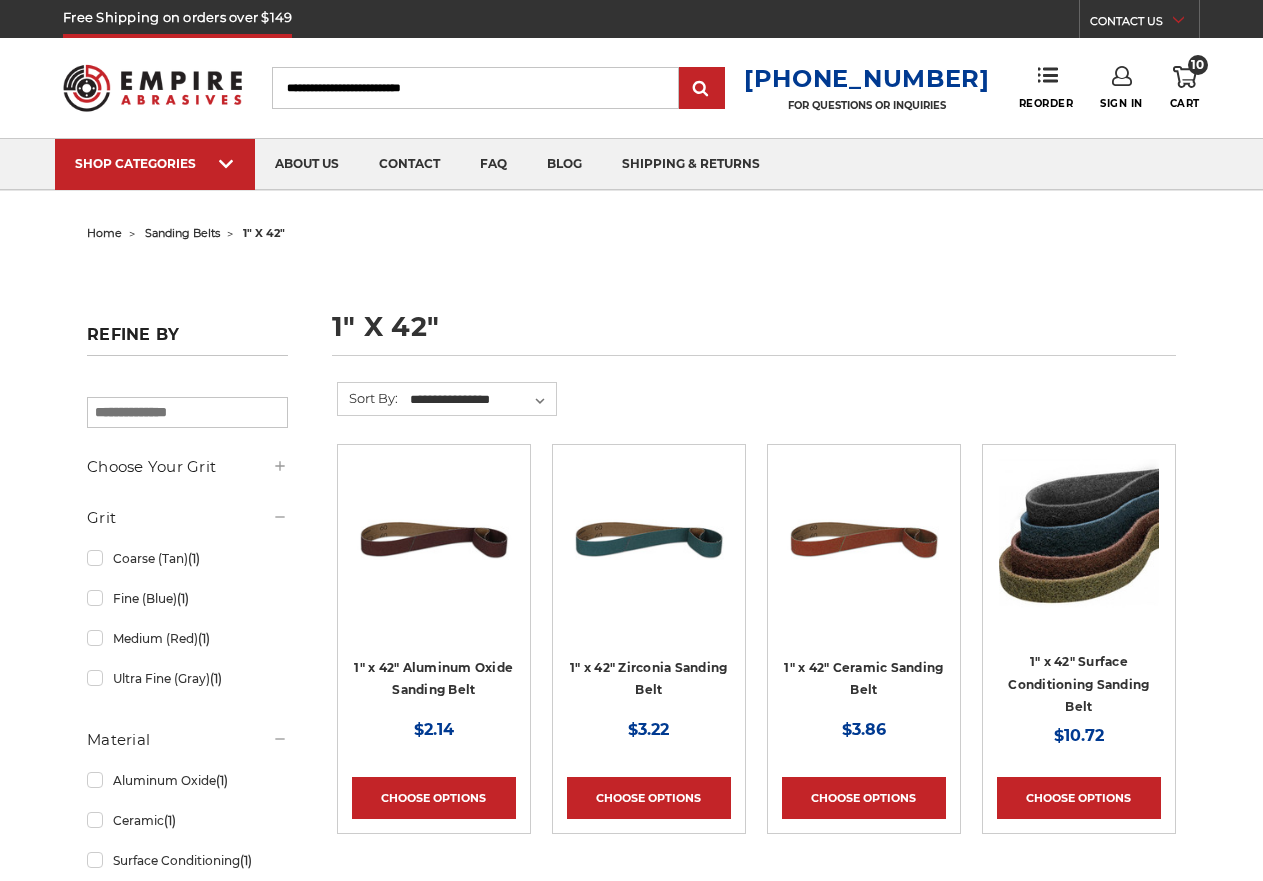 scroll, scrollTop: 0, scrollLeft: 0, axis: both 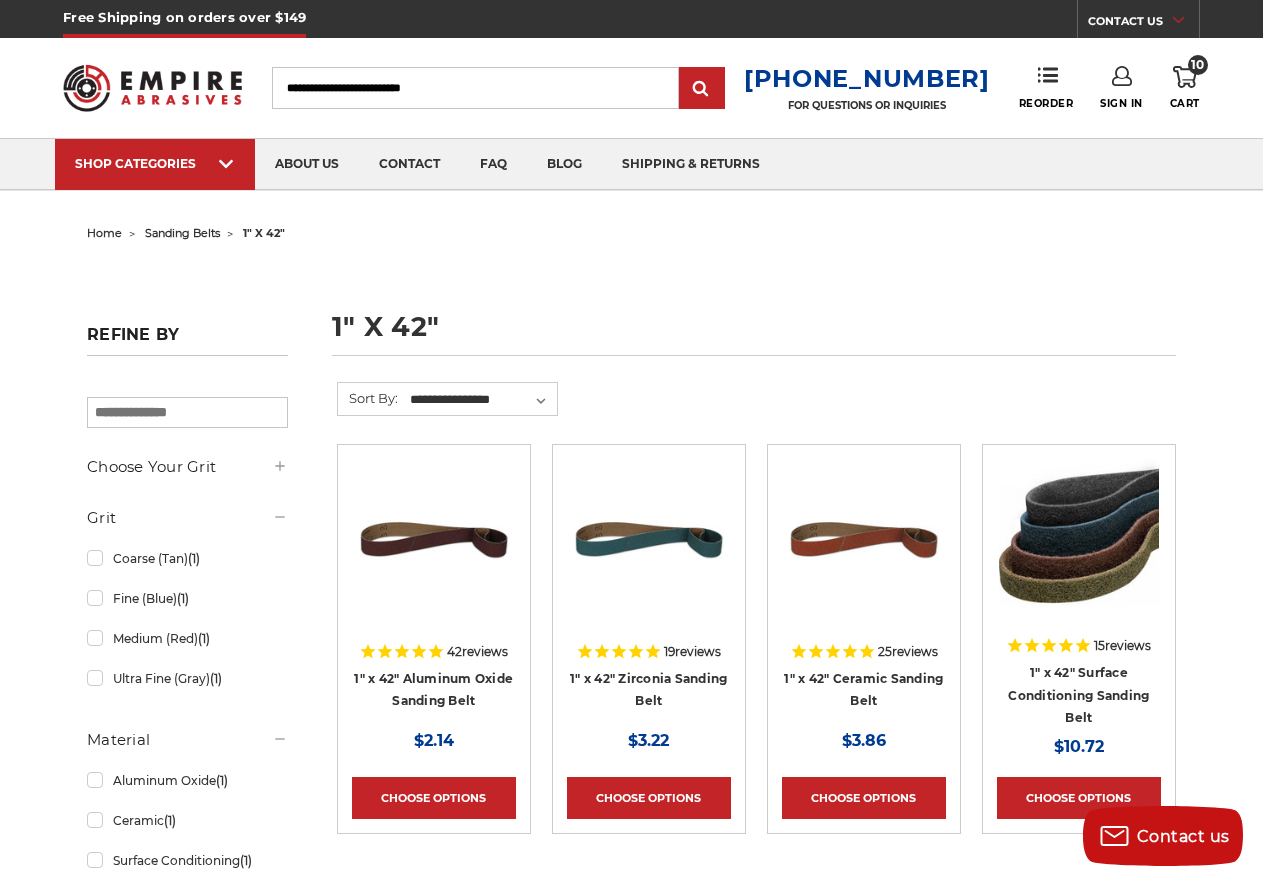 drag, startPoint x: 975, startPoint y: 0, endPoint x: 719, endPoint y: 277, distance: 377.18033 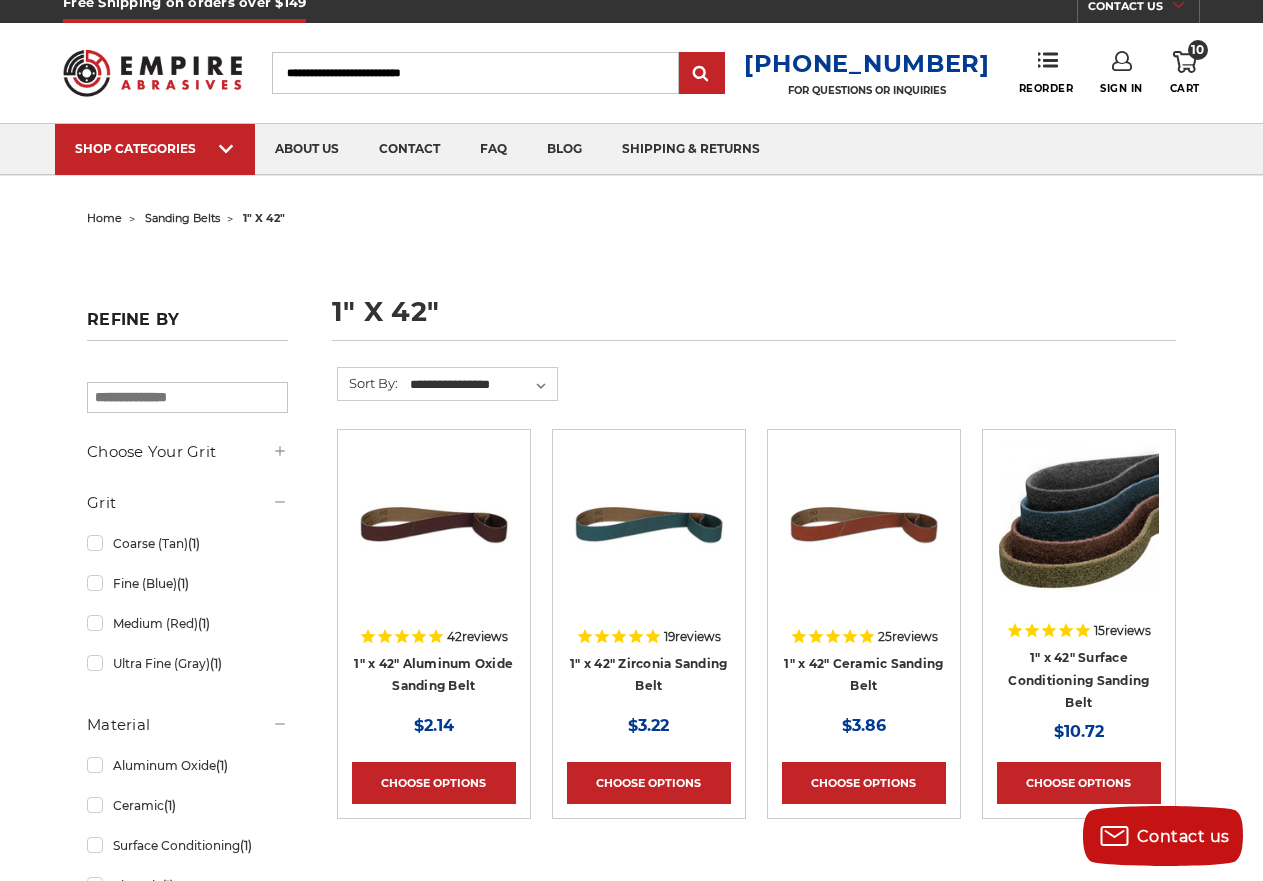scroll, scrollTop: 0, scrollLeft: 0, axis: both 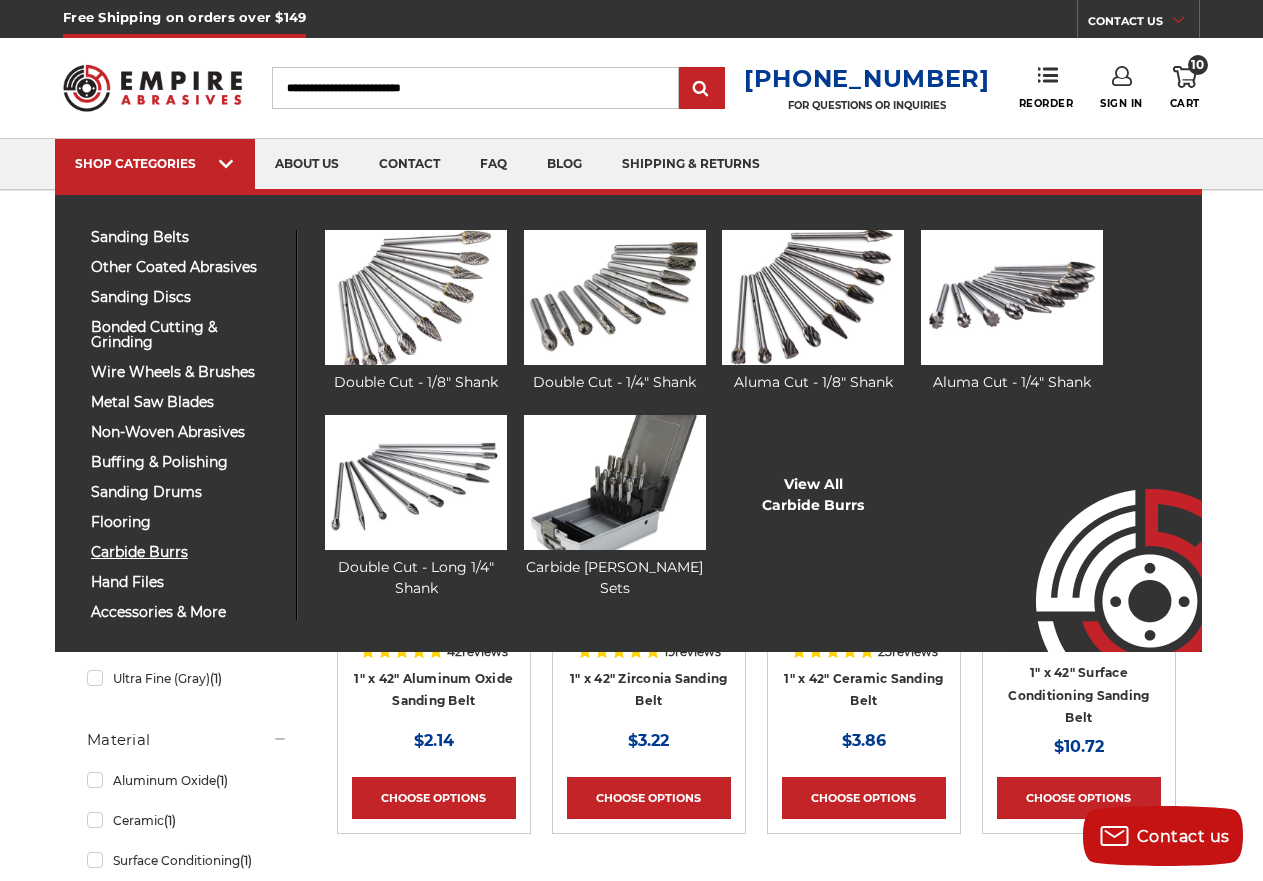 click on "carbide burrs" at bounding box center (186, 552) 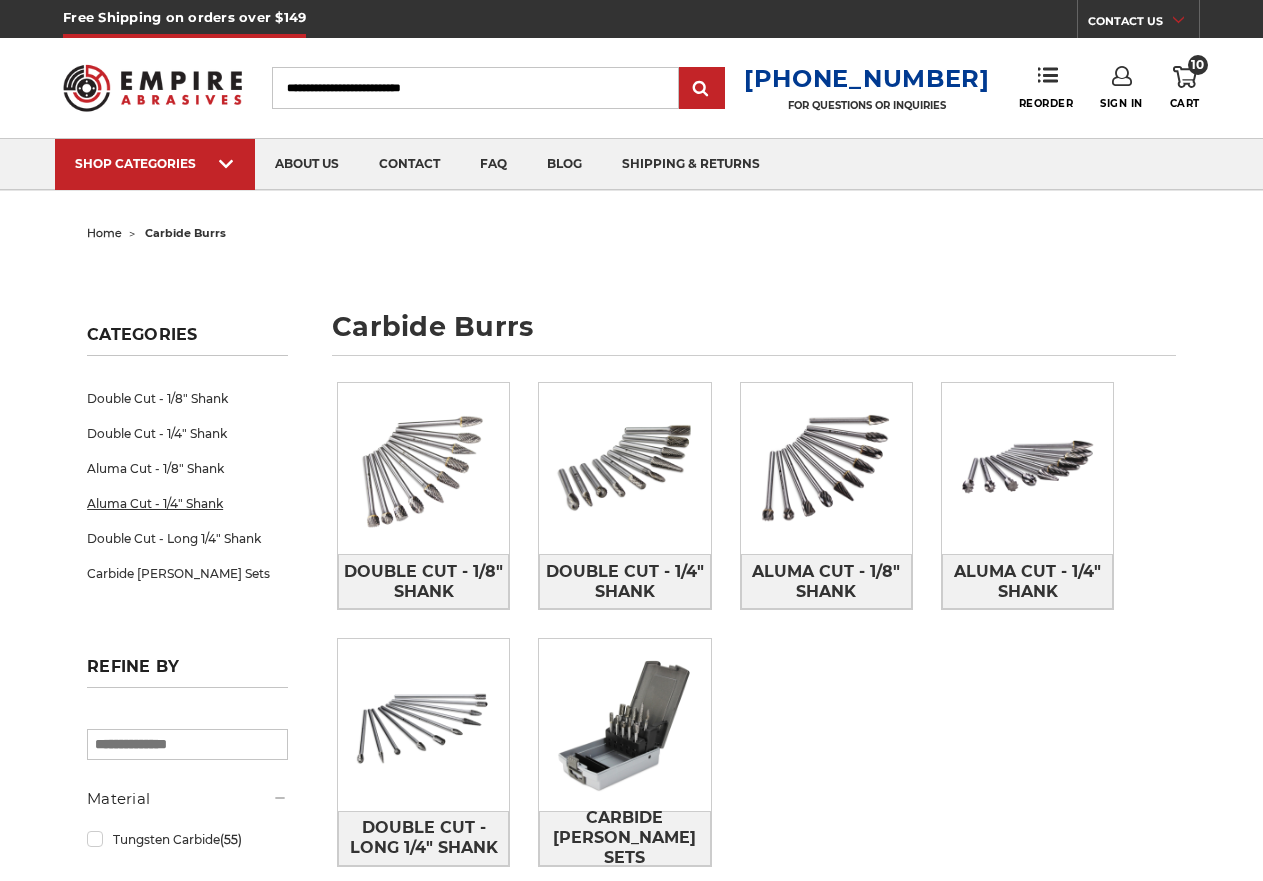 scroll, scrollTop: 0, scrollLeft: 0, axis: both 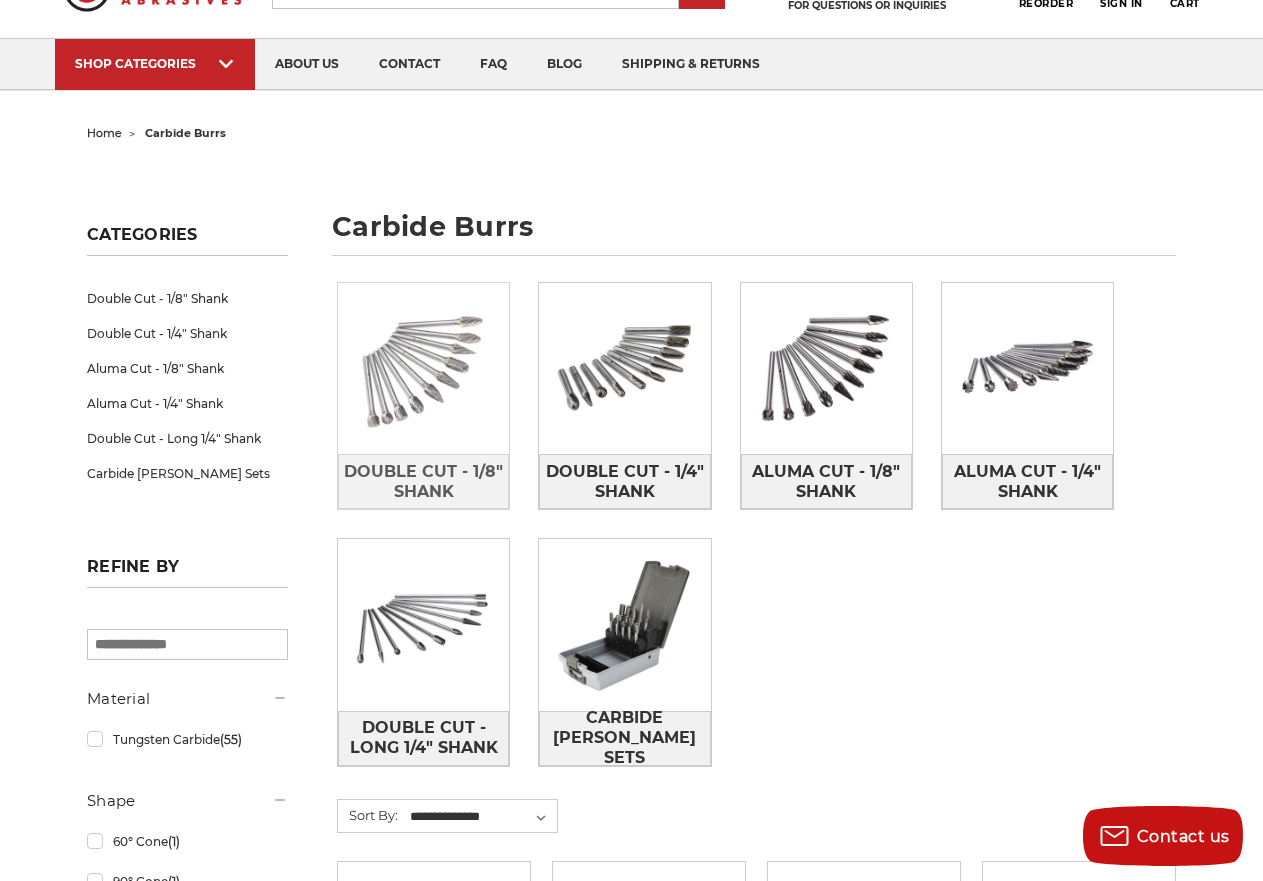 click at bounding box center [423, 368] 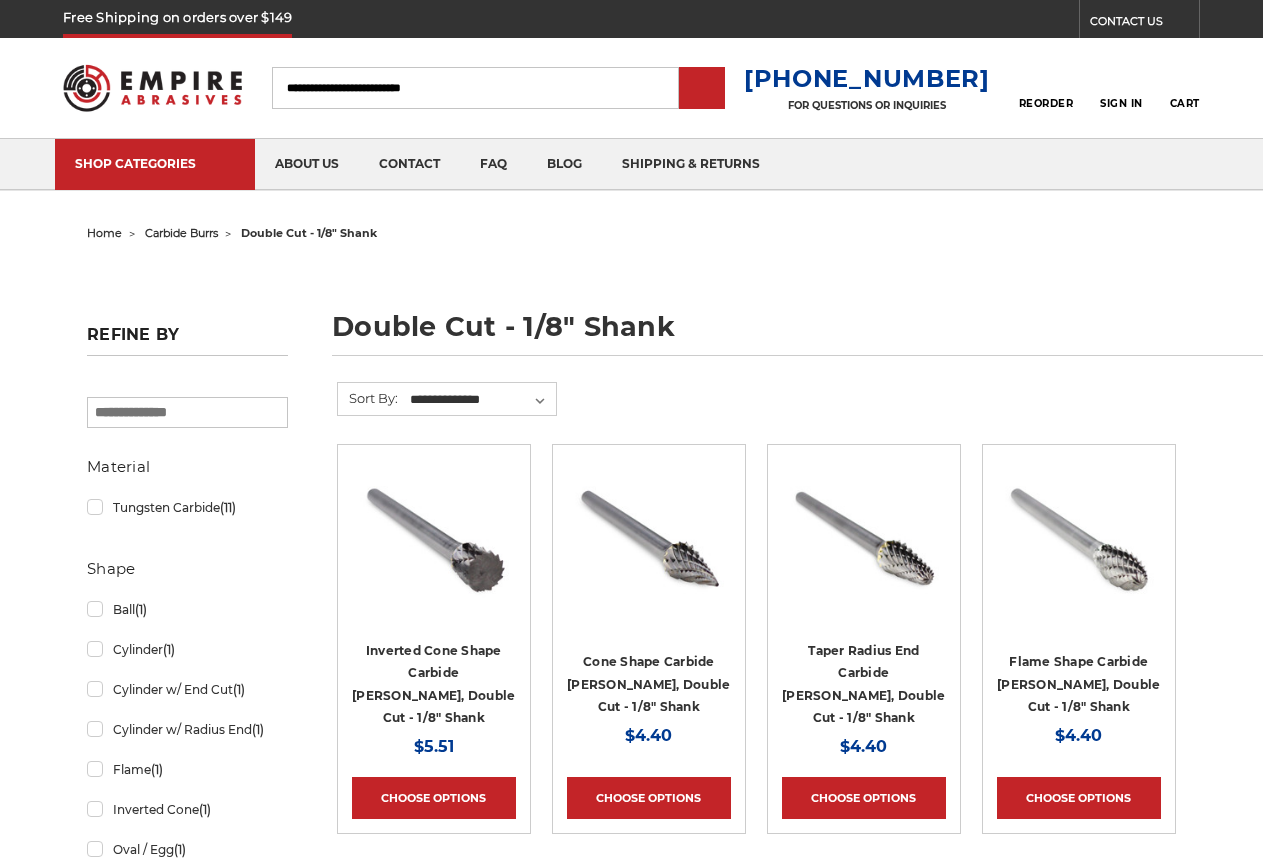 scroll, scrollTop: 0, scrollLeft: 0, axis: both 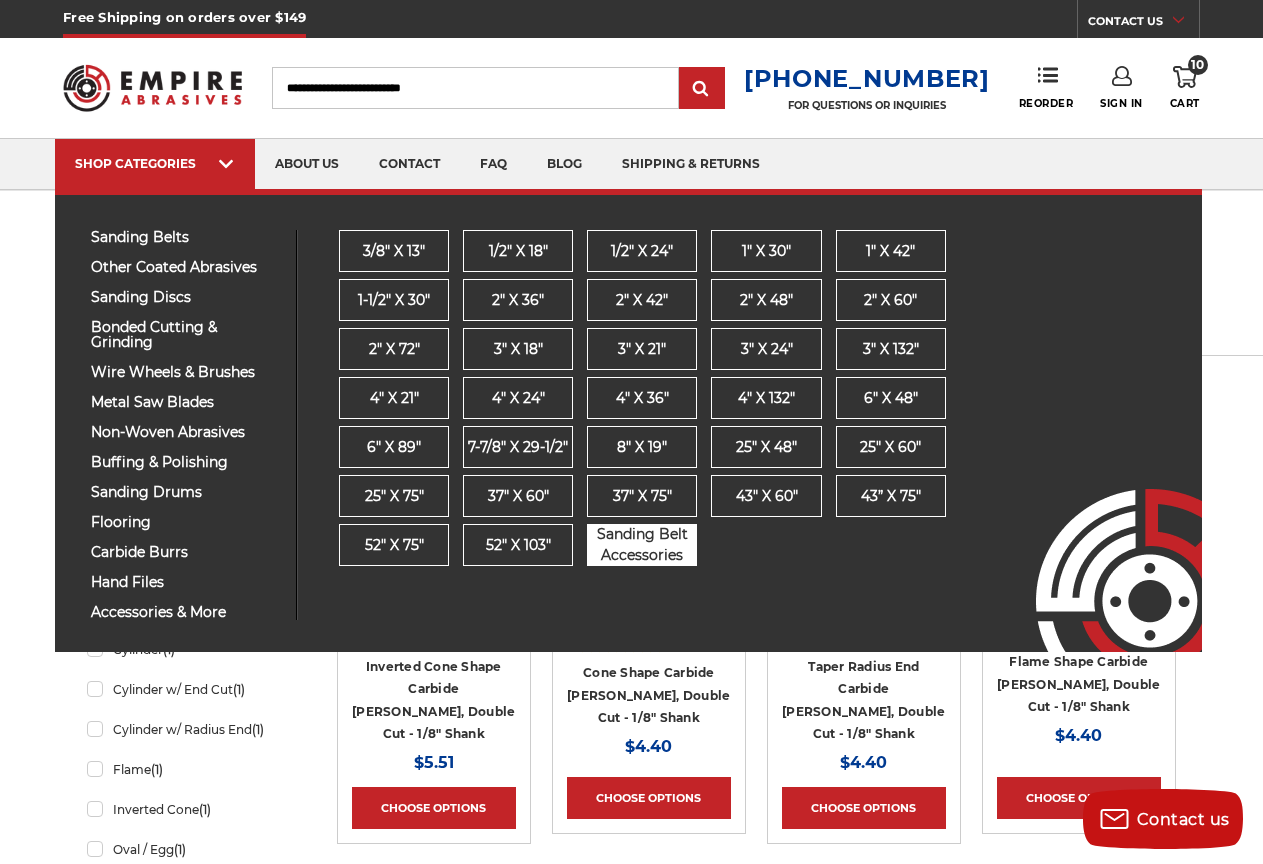 click on "Sanding Belt Accessories" at bounding box center (642, 545) 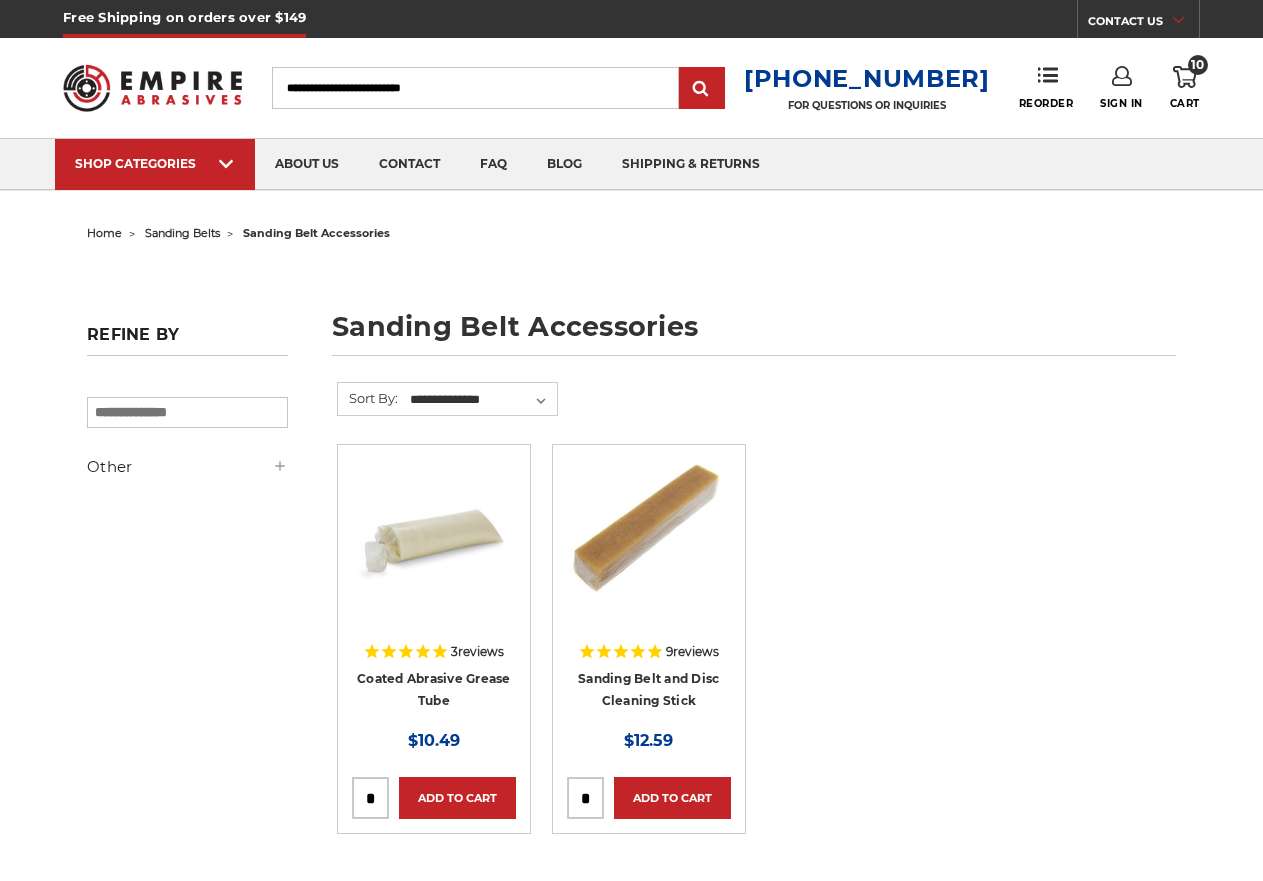 scroll, scrollTop: 0, scrollLeft: 0, axis: both 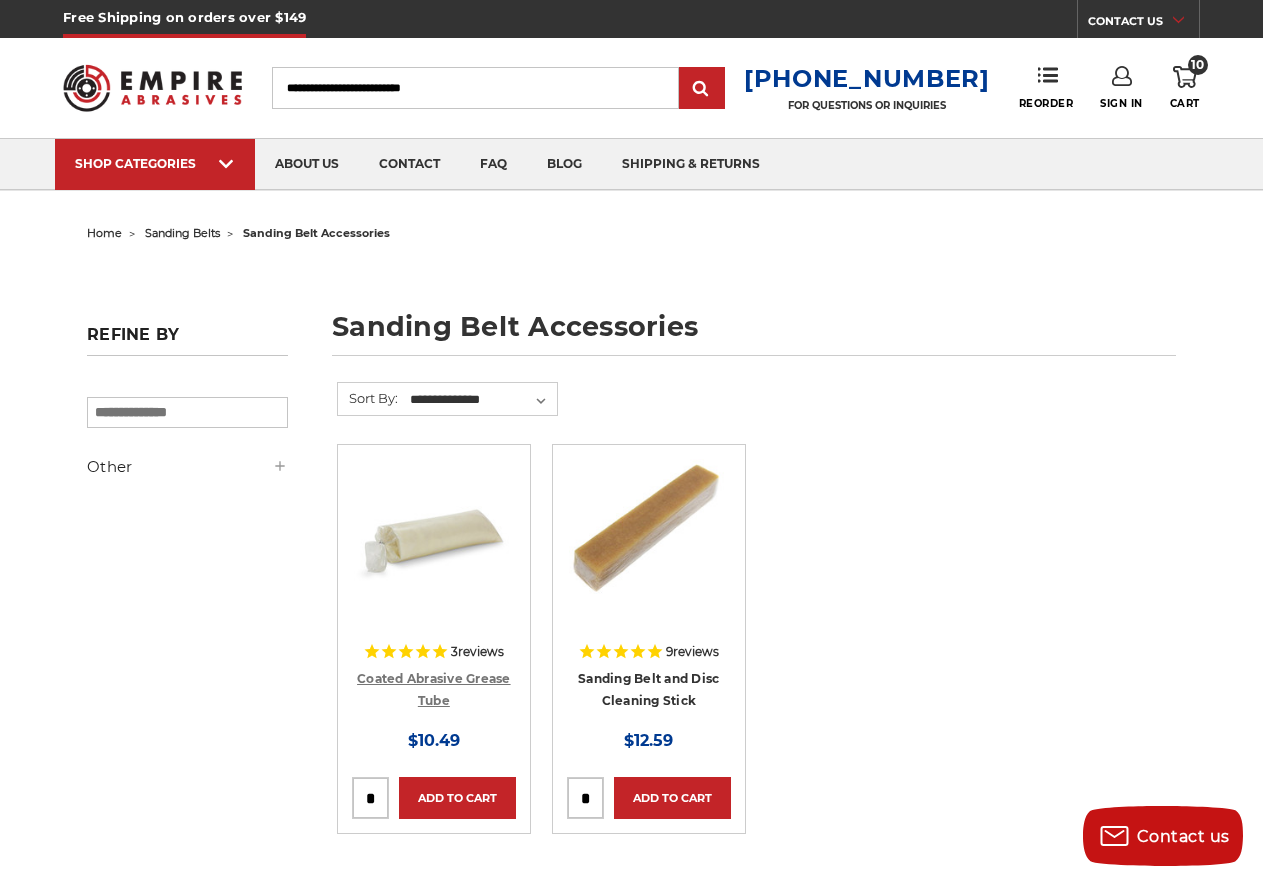 click on "Coated Abrasive Grease Tube" at bounding box center (434, 690) 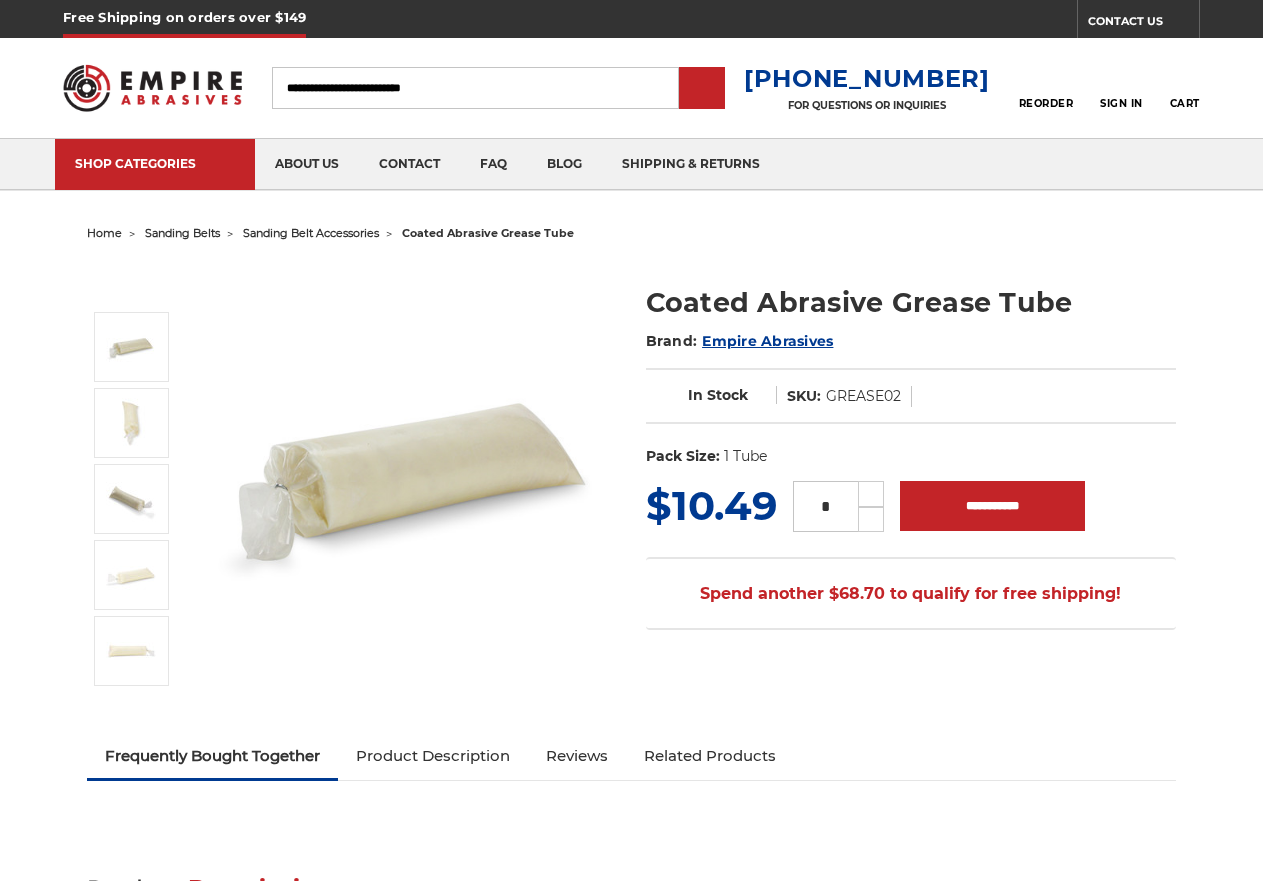 scroll, scrollTop: 0, scrollLeft: 0, axis: both 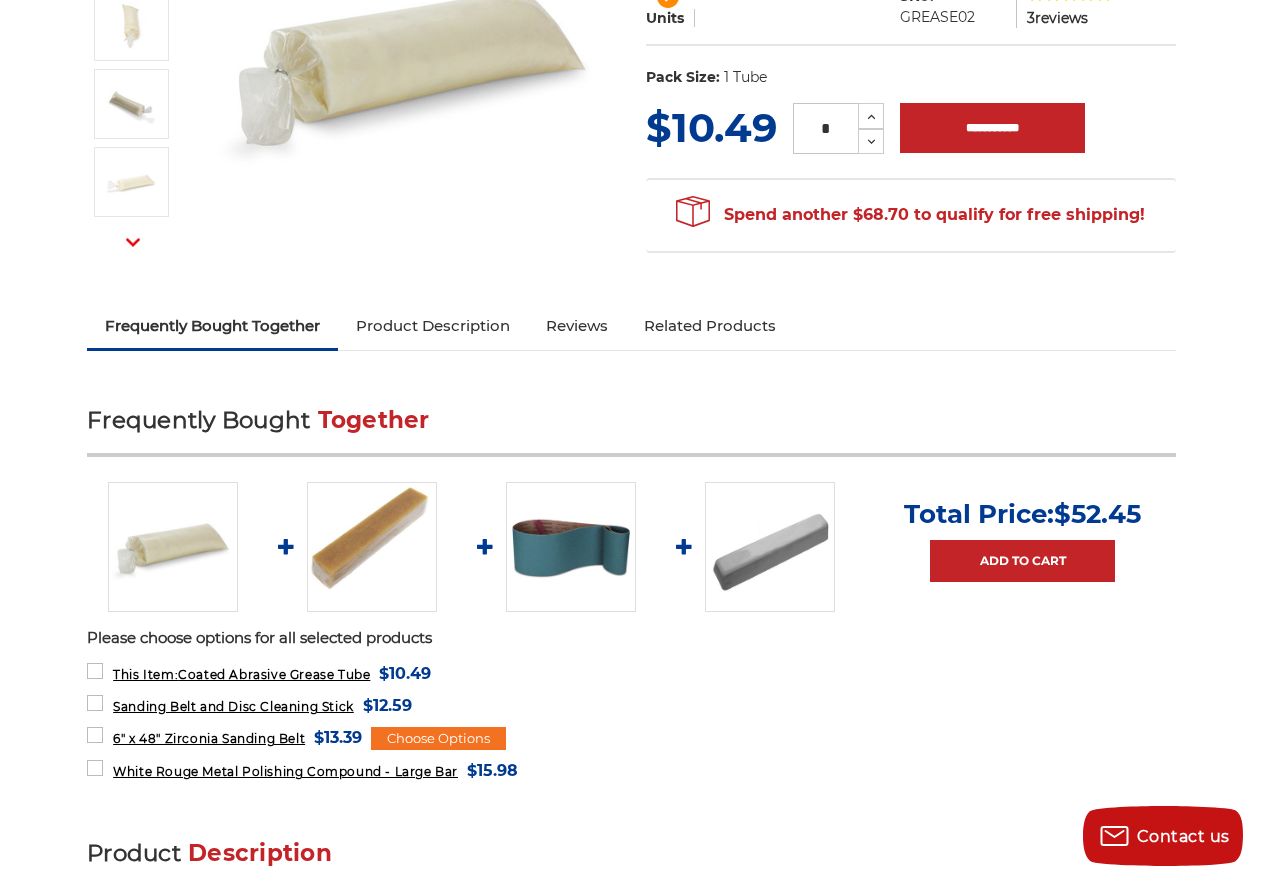 click on "Product Description" at bounding box center (433, 326) 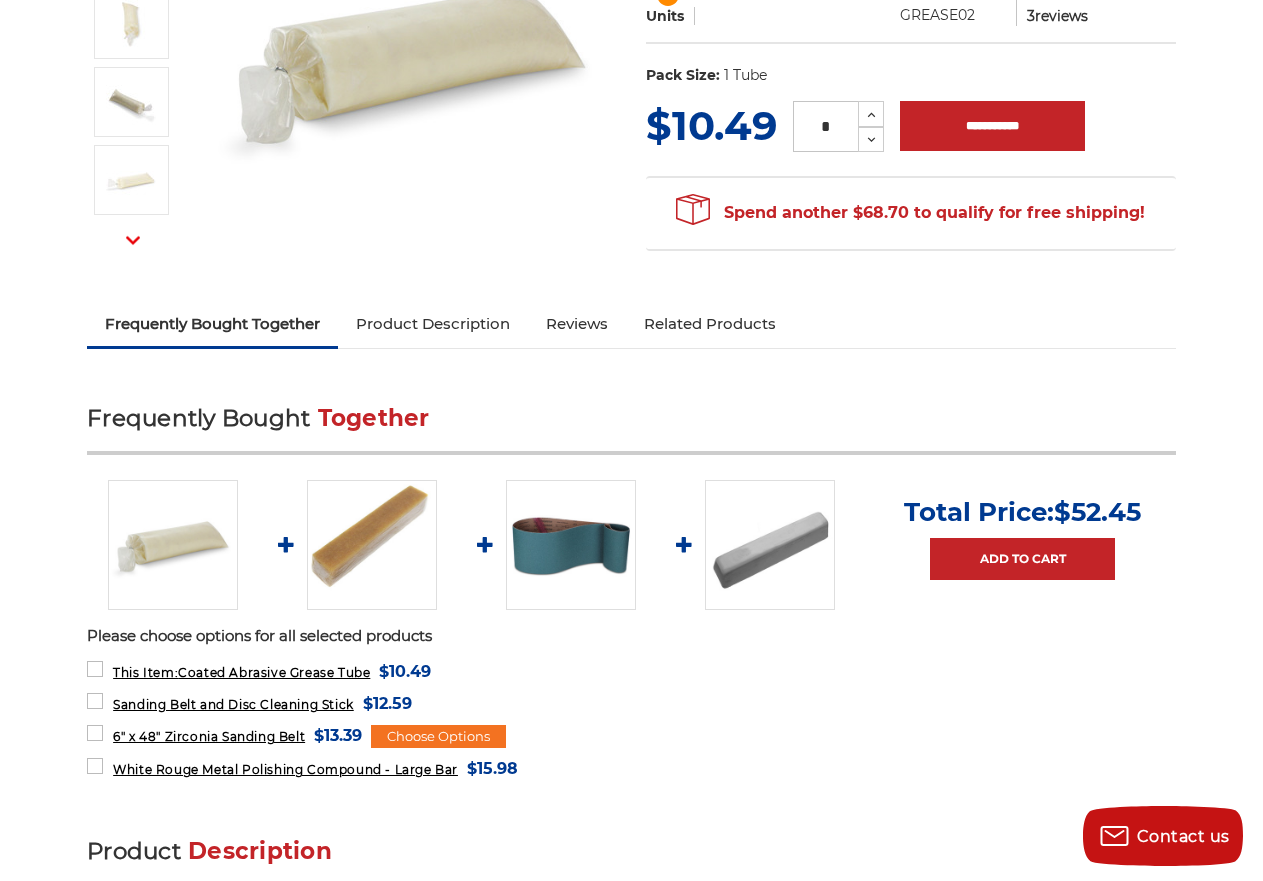 scroll, scrollTop: 0, scrollLeft: 0, axis: both 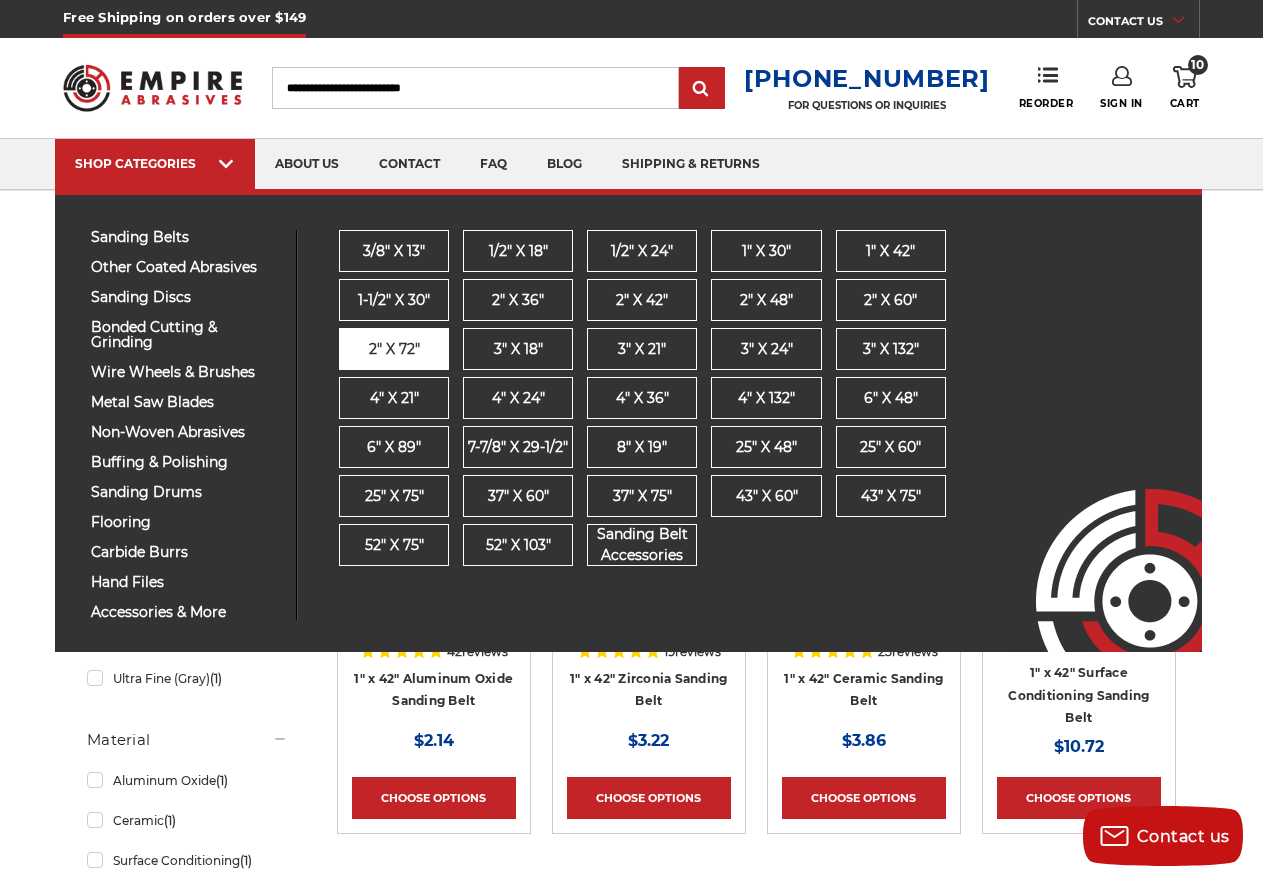 click on "2" x 72"" at bounding box center (394, 349) 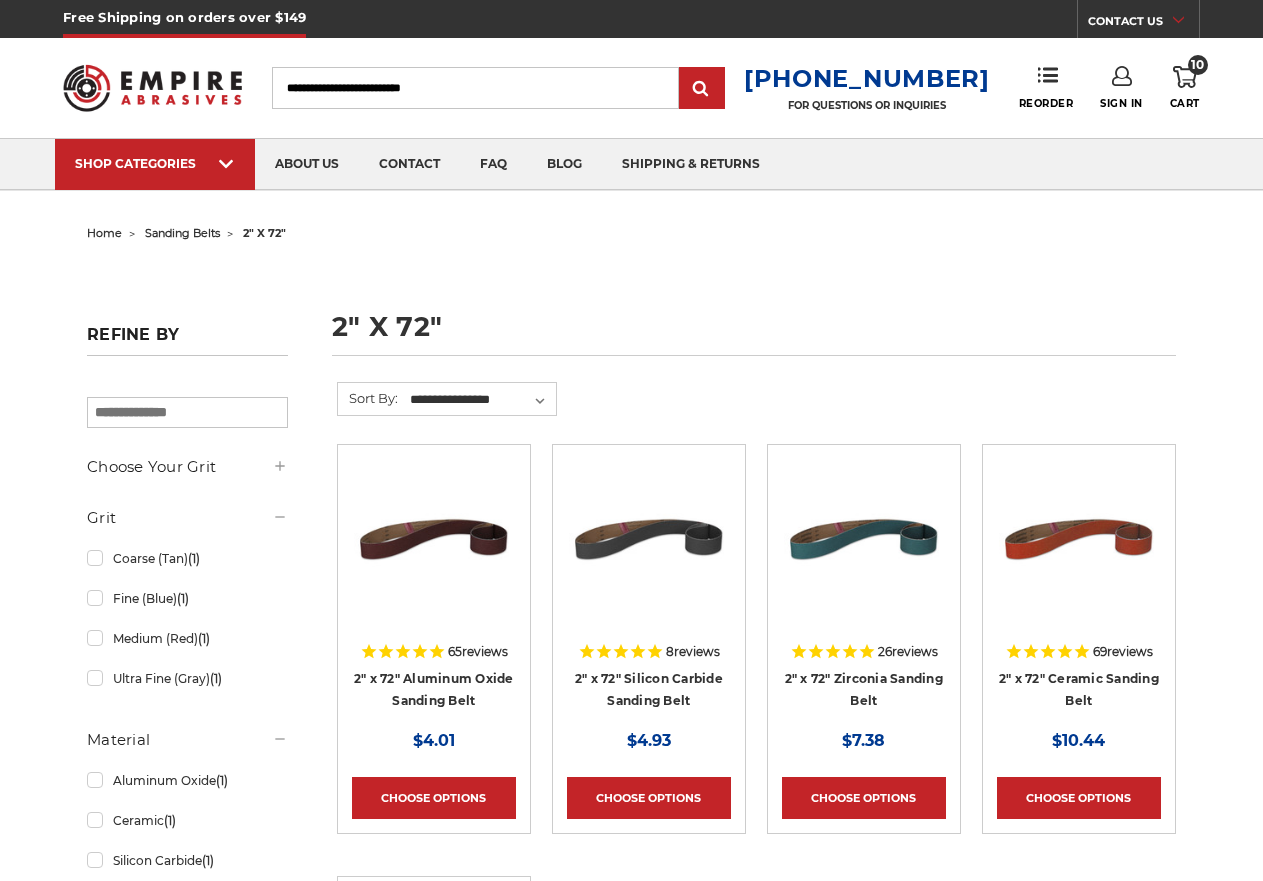 scroll, scrollTop: 0, scrollLeft: 0, axis: both 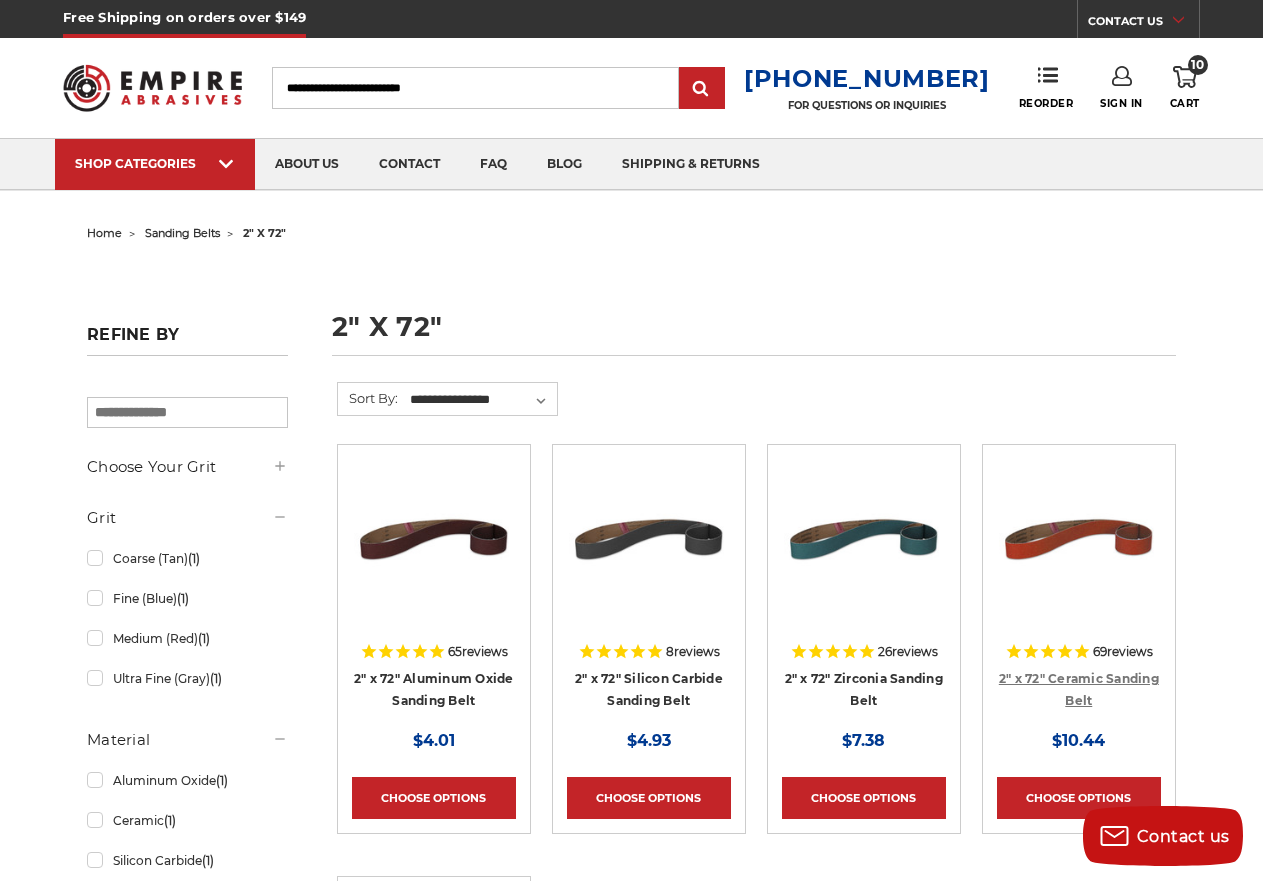 click on "2" x 72" Ceramic Sanding Belt" at bounding box center [1079, 690] 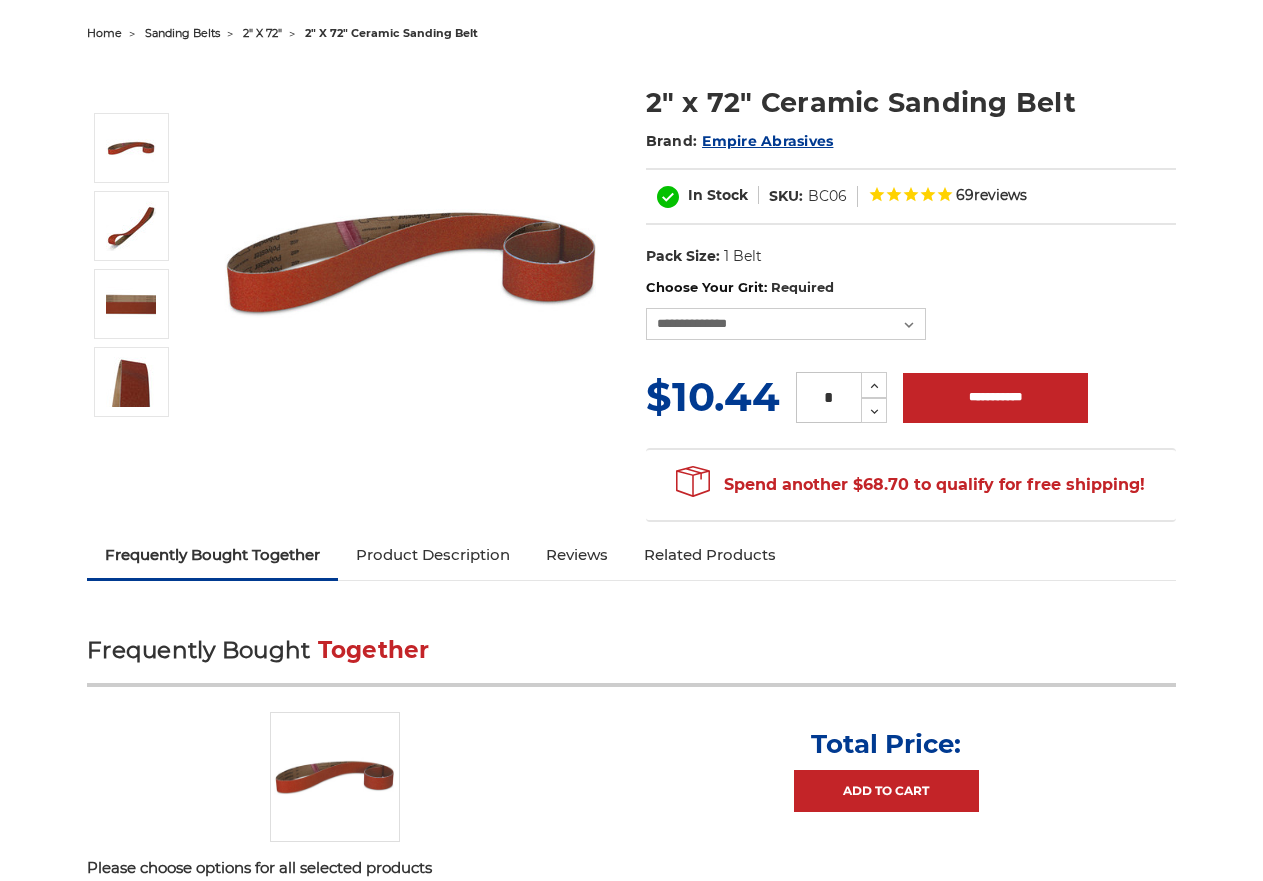 scroll, scrollTop: 200, scrollLeft: 0, axis: vertical 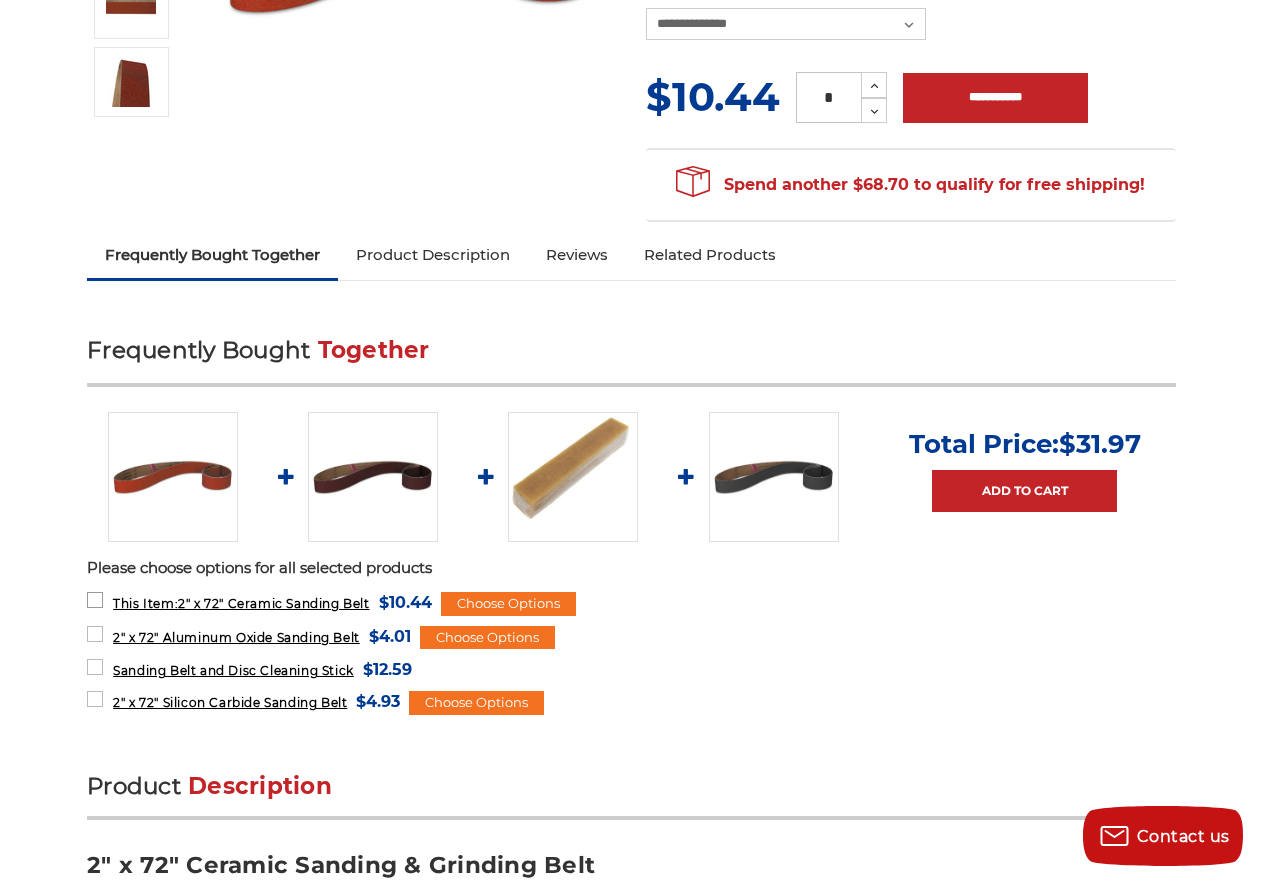 click on "This Item:  2" x 72" Ceramic Sanding Belt" at bounding box center [241, 603] 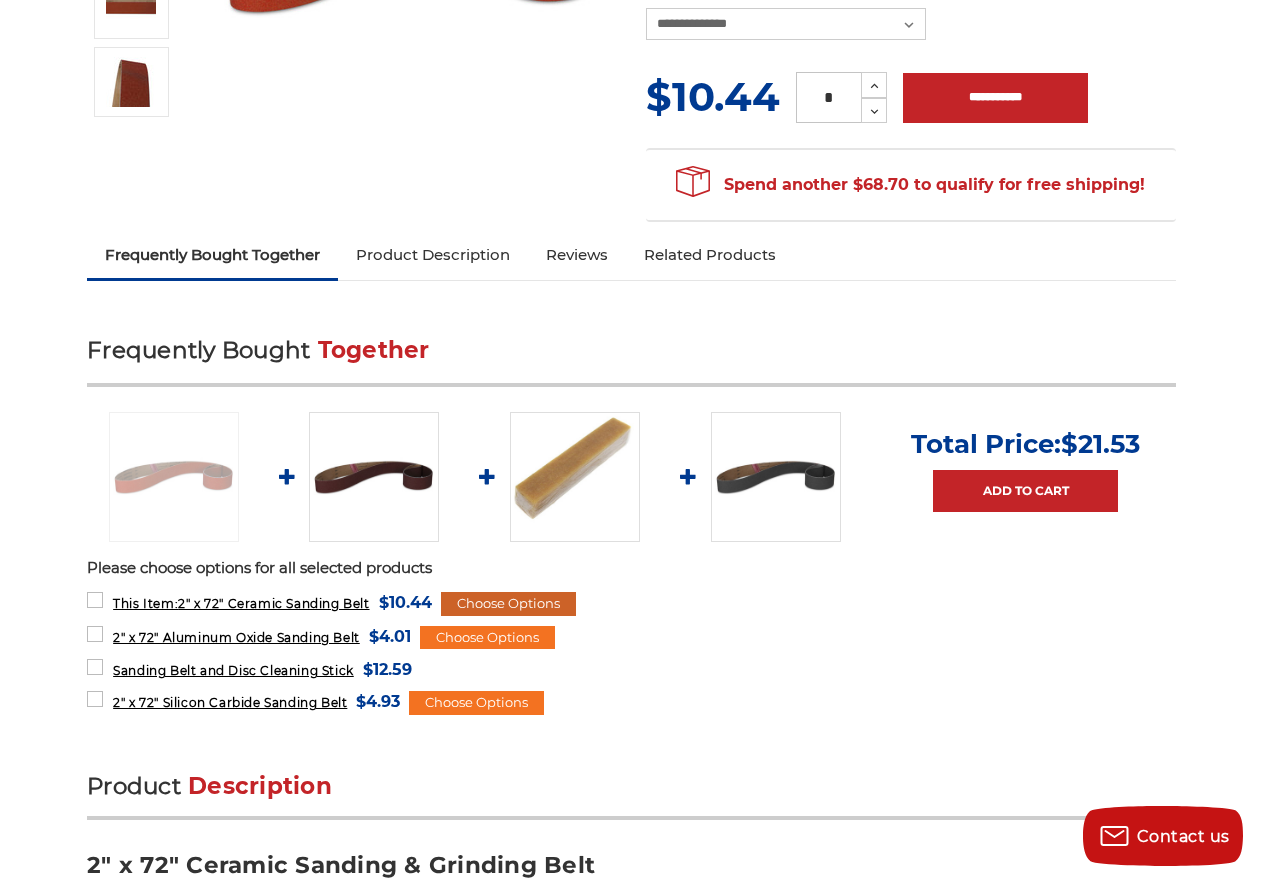 click on "Choose Options" at bounding box center [508, 604] 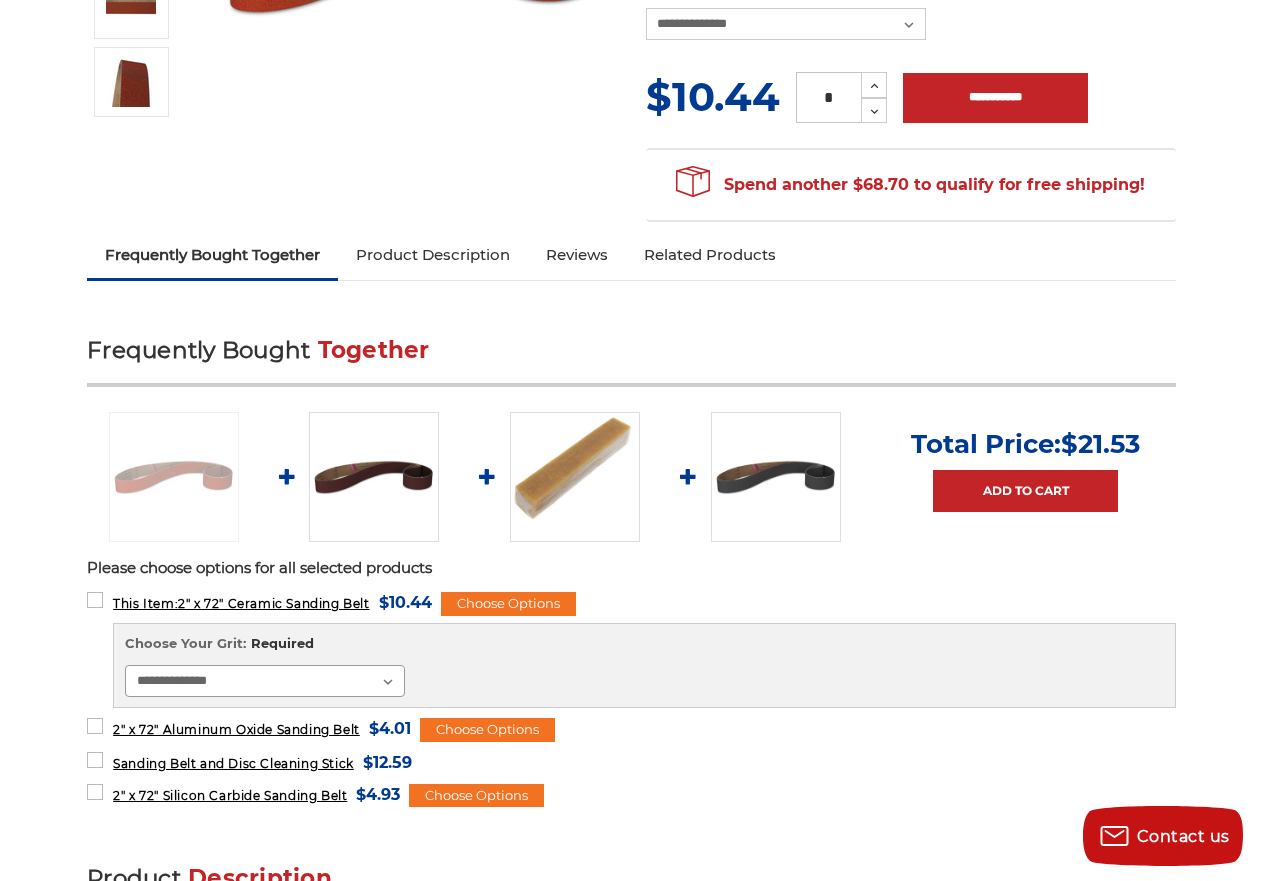 click on "**********" at bounding box center [265, 681] 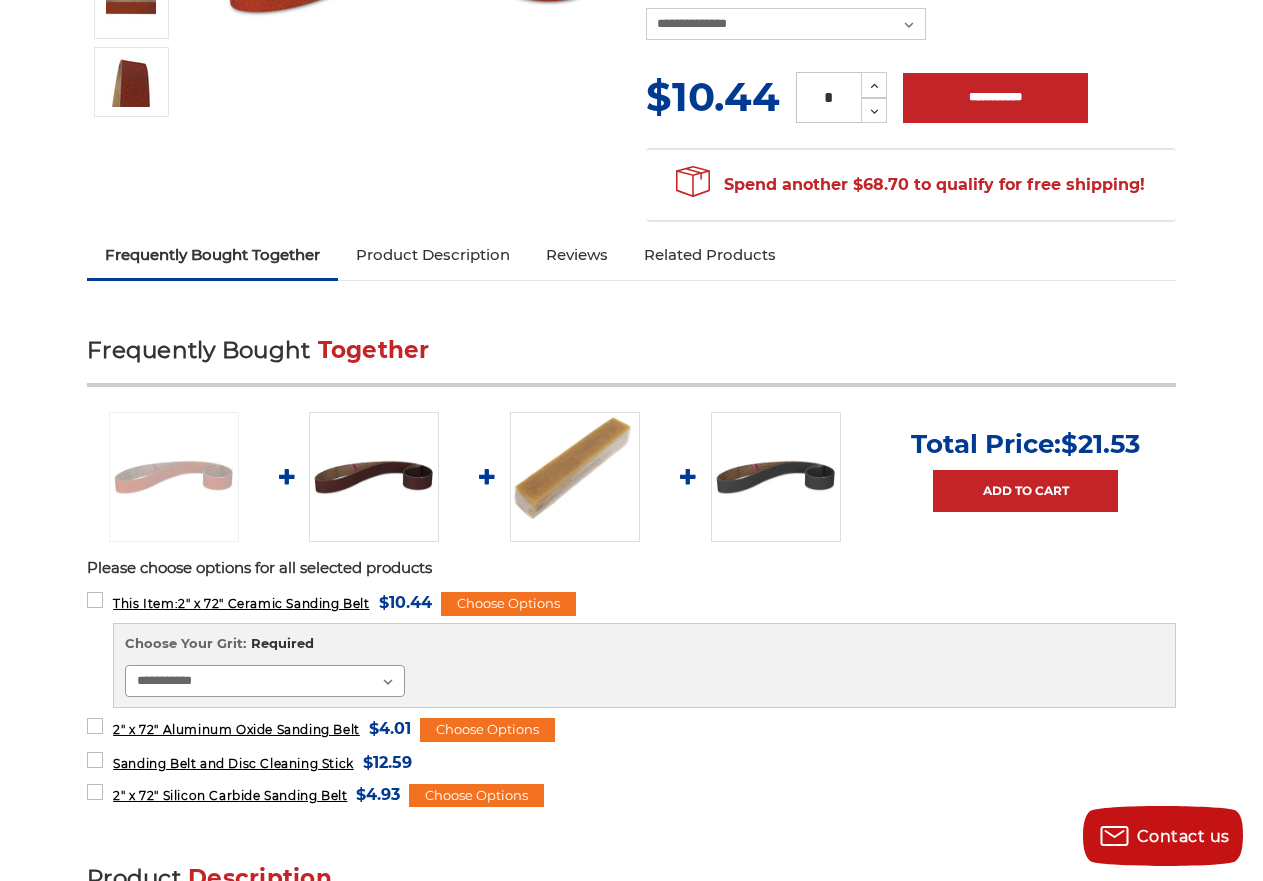 click on "**********" at bounding box center [265, 681] 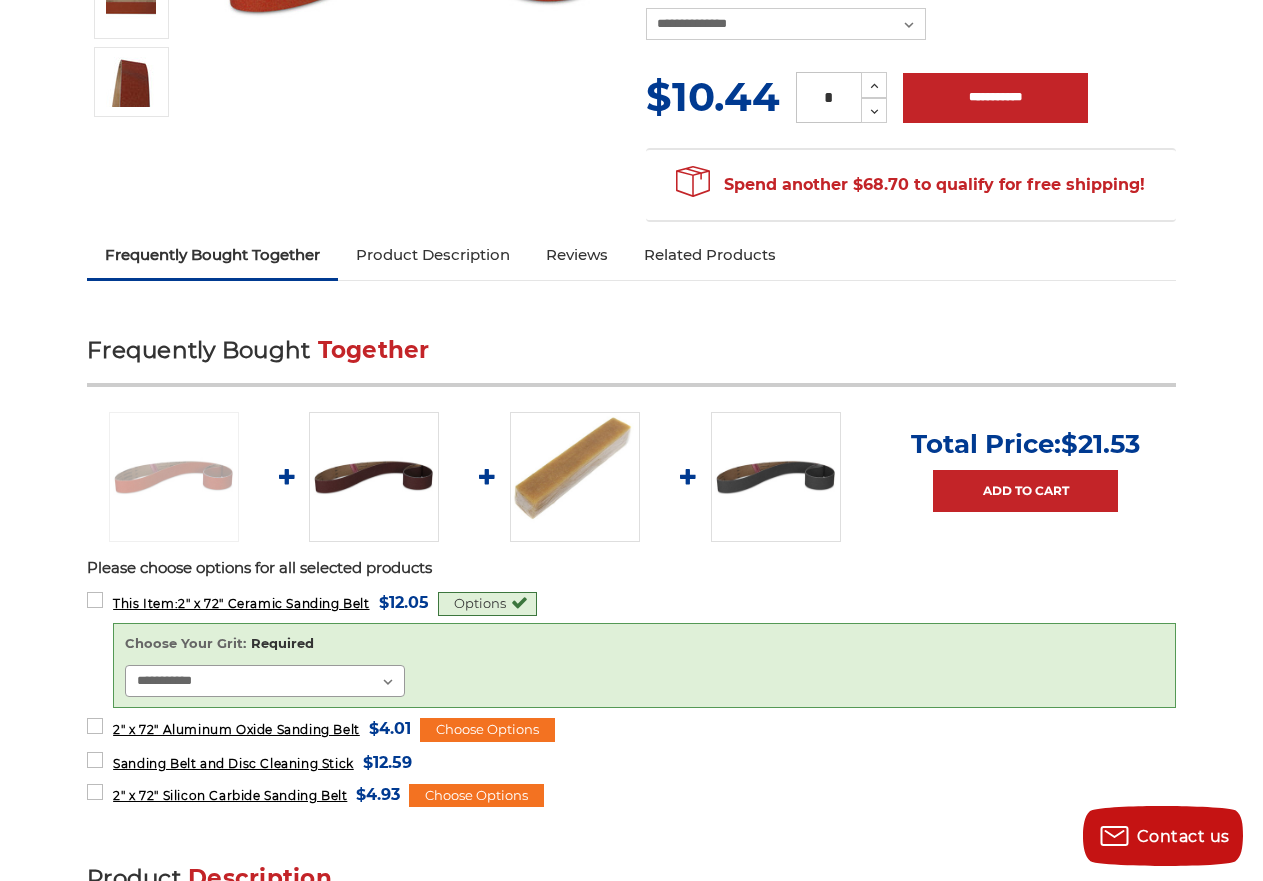 click on "**********" at bounding box center (265, 681) 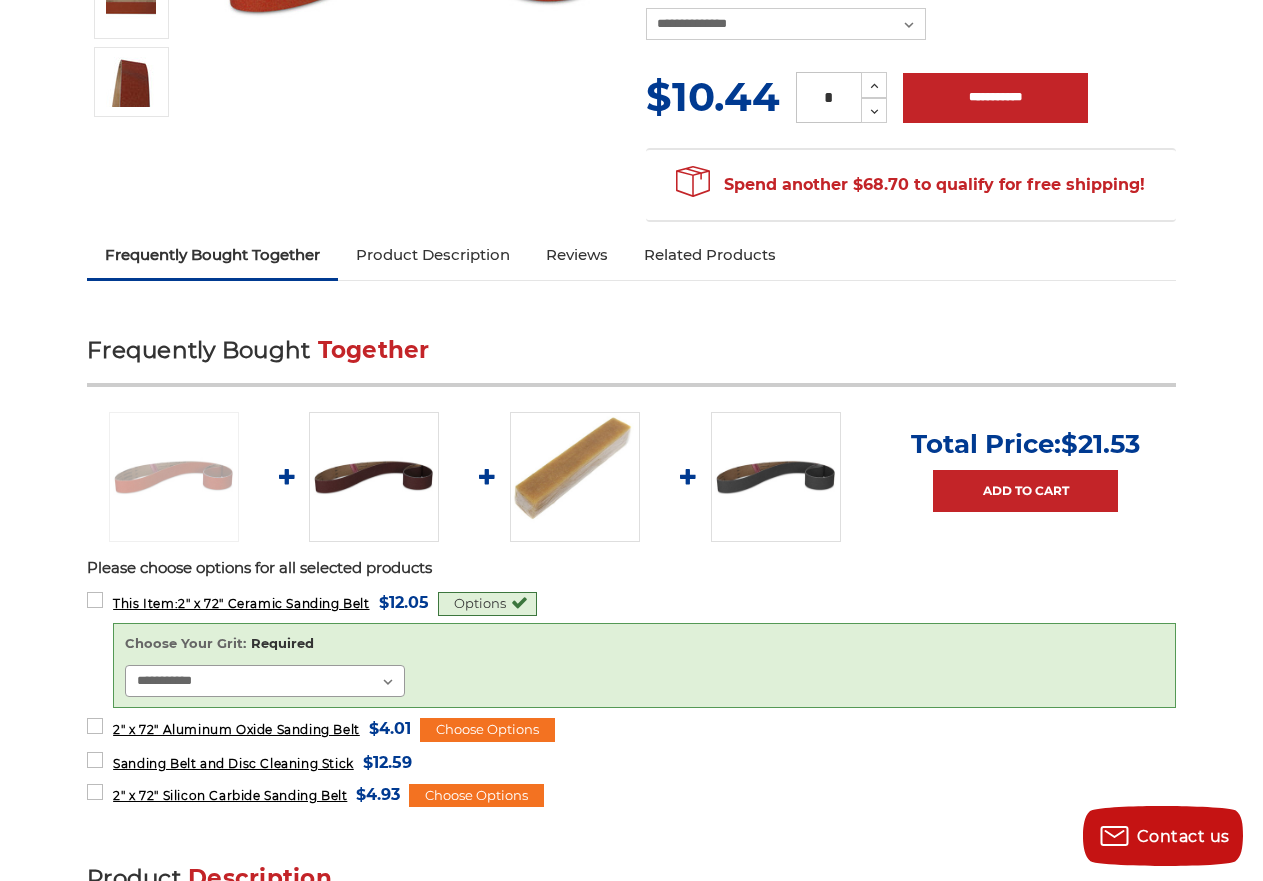 click on "**********" at bounding box center (265, 681) 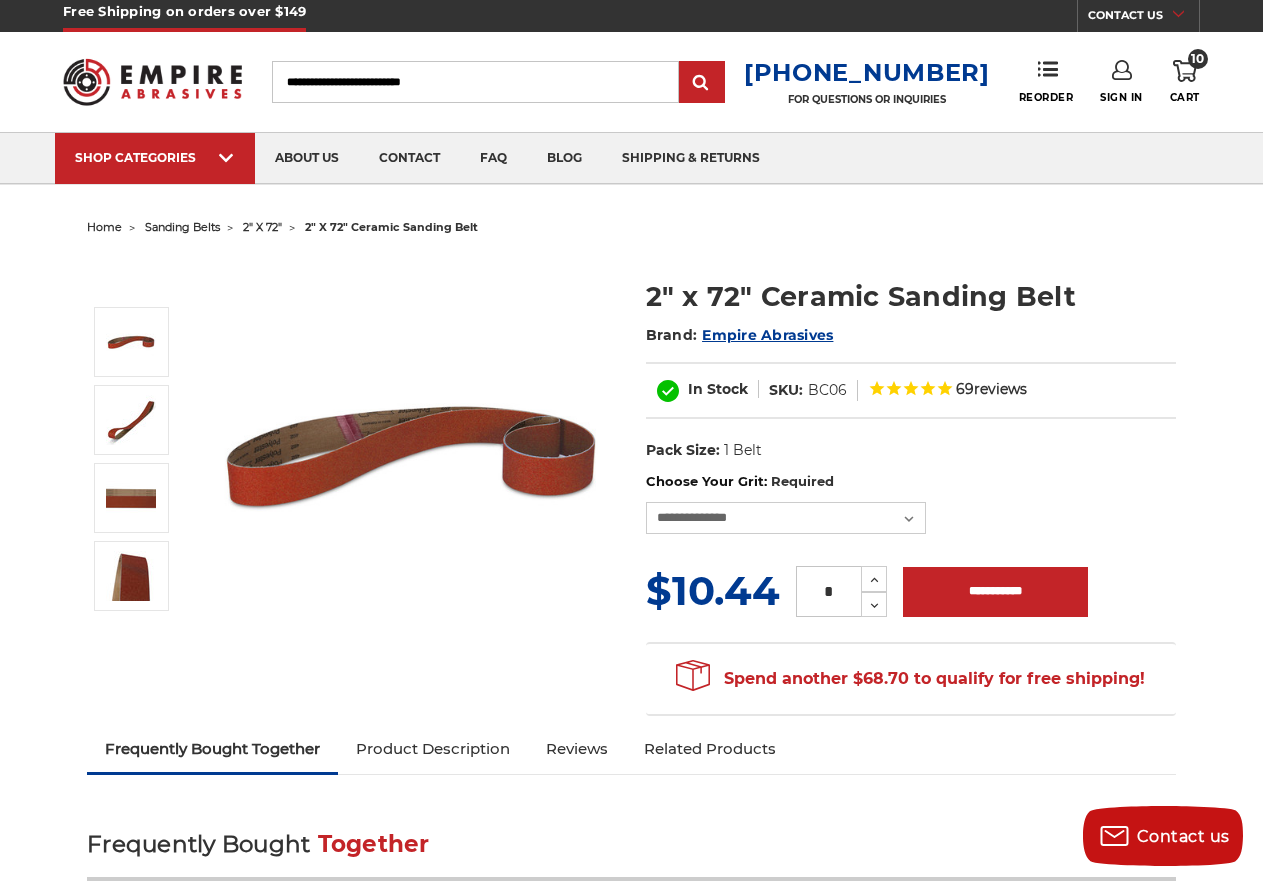 scroll, scrollTop: 0, scrollLeft: 0, axis: both 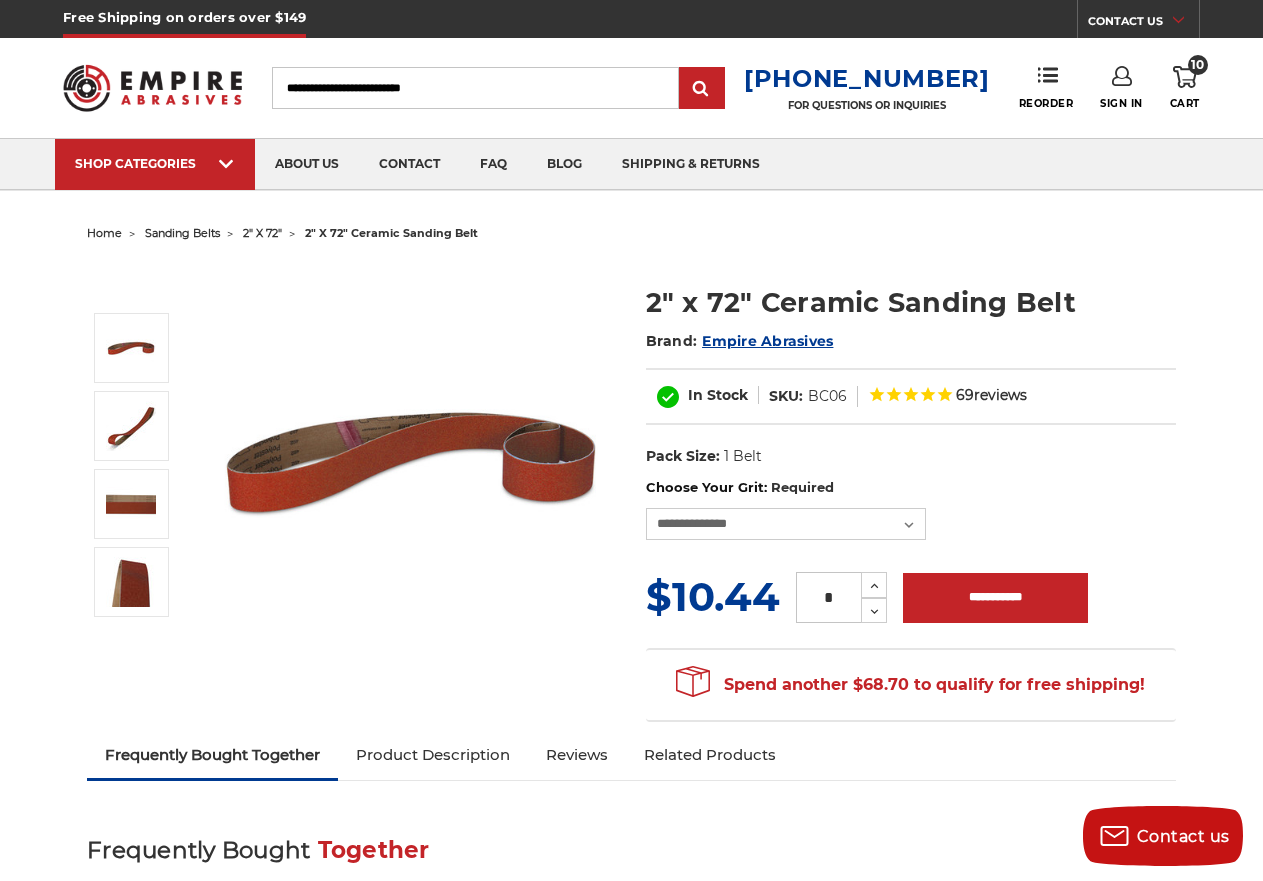 click on "10
Cart" at bounding box center [1185, 88] 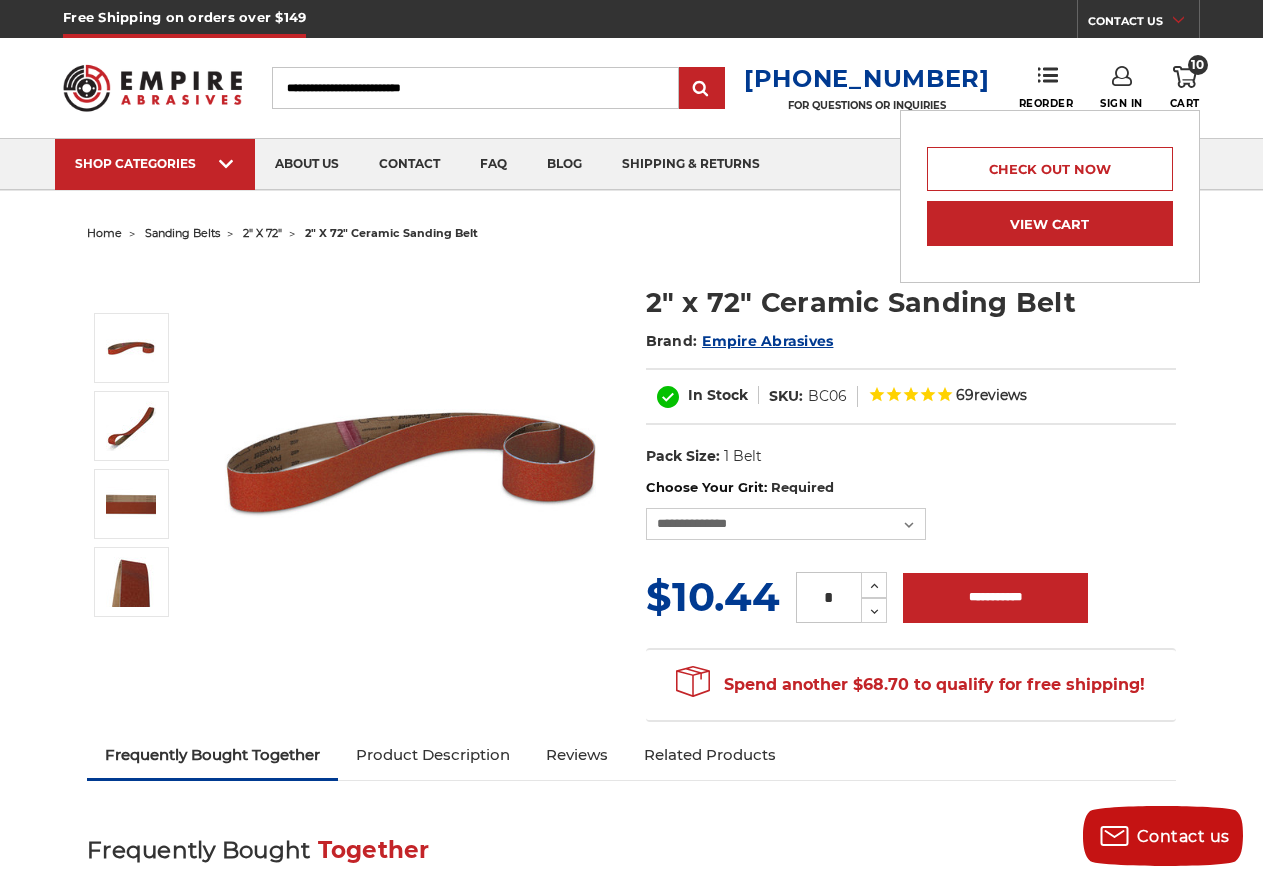 click on "View Cart" at bounding box center [1050, 223] 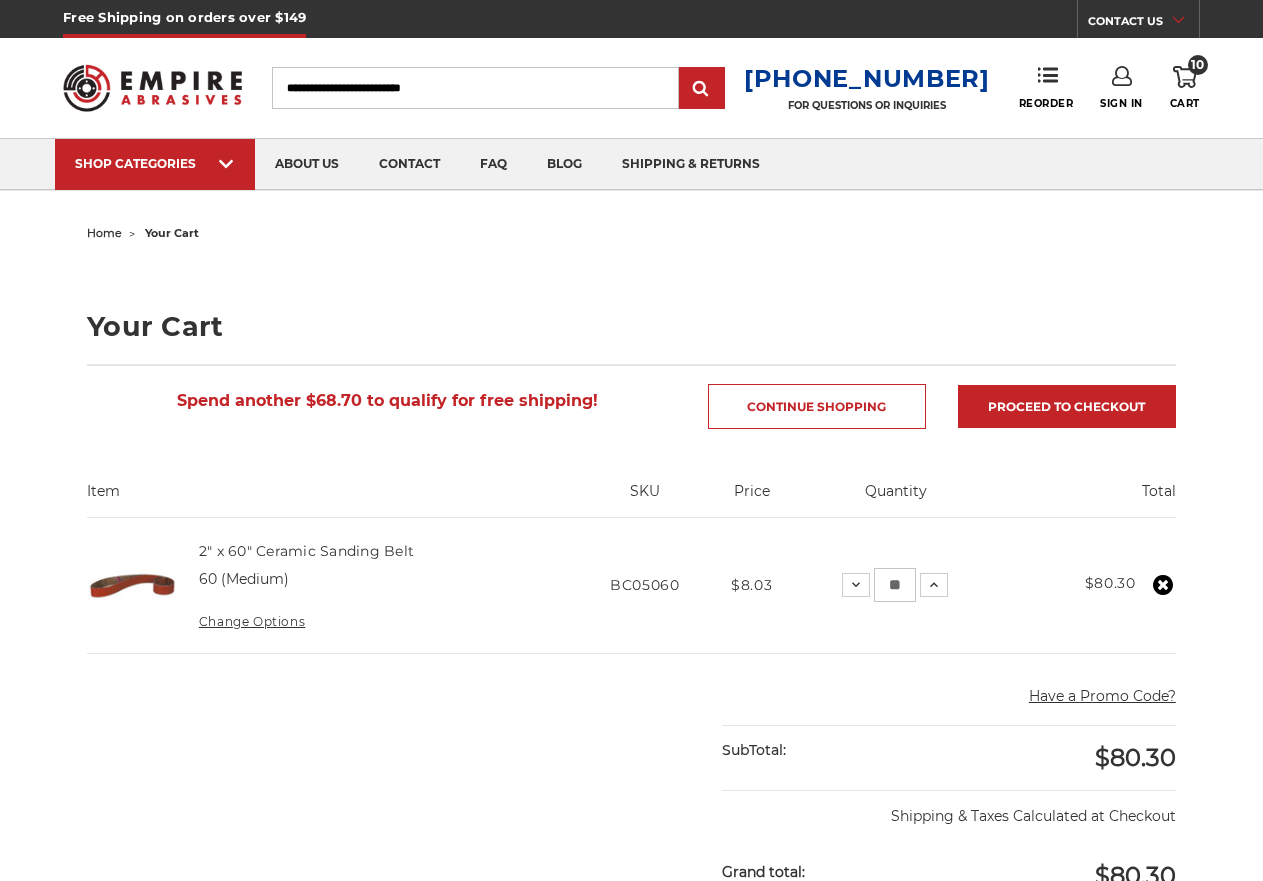scroll, scrollTop: 0, scrollLeft: 0, axis: both 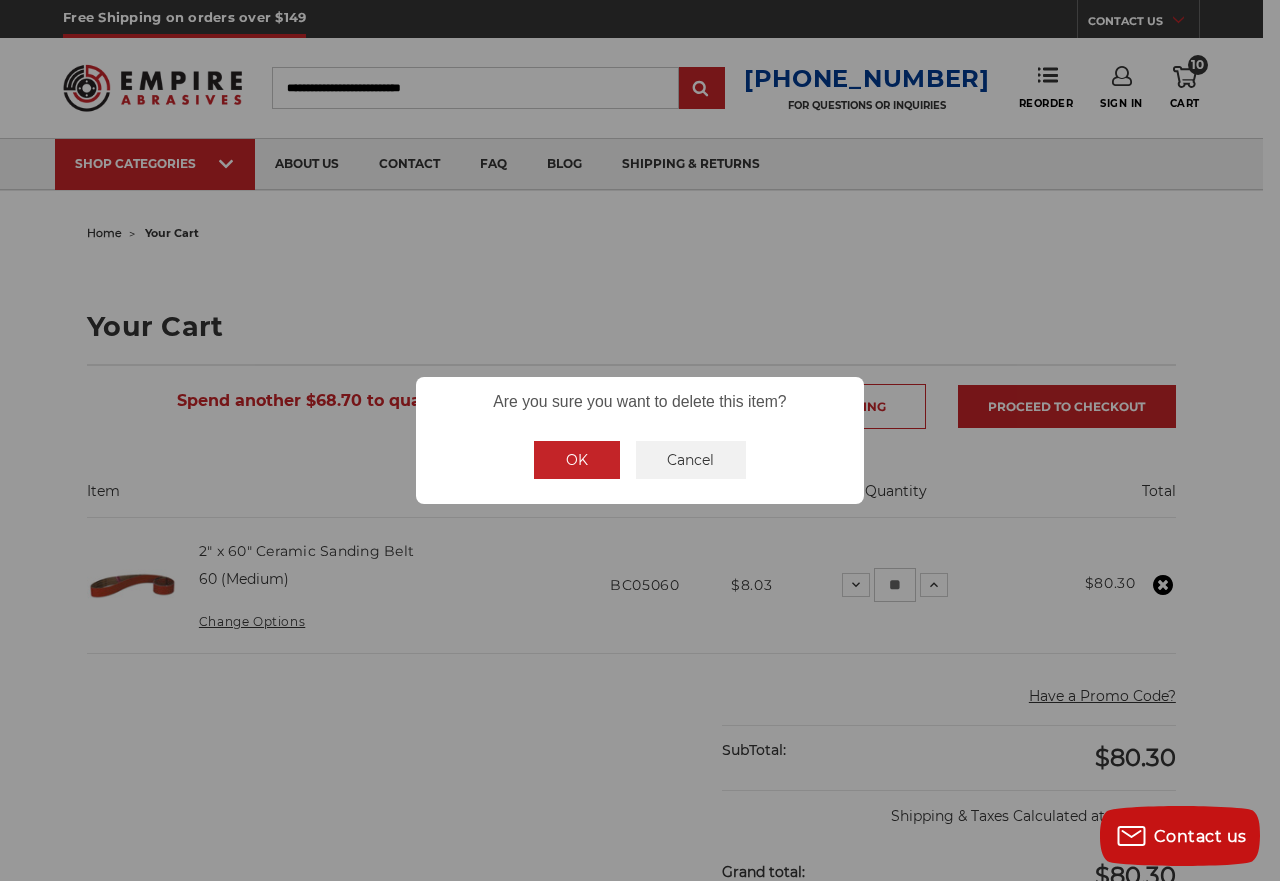 click on "OK" at bounding box center [577, 460] 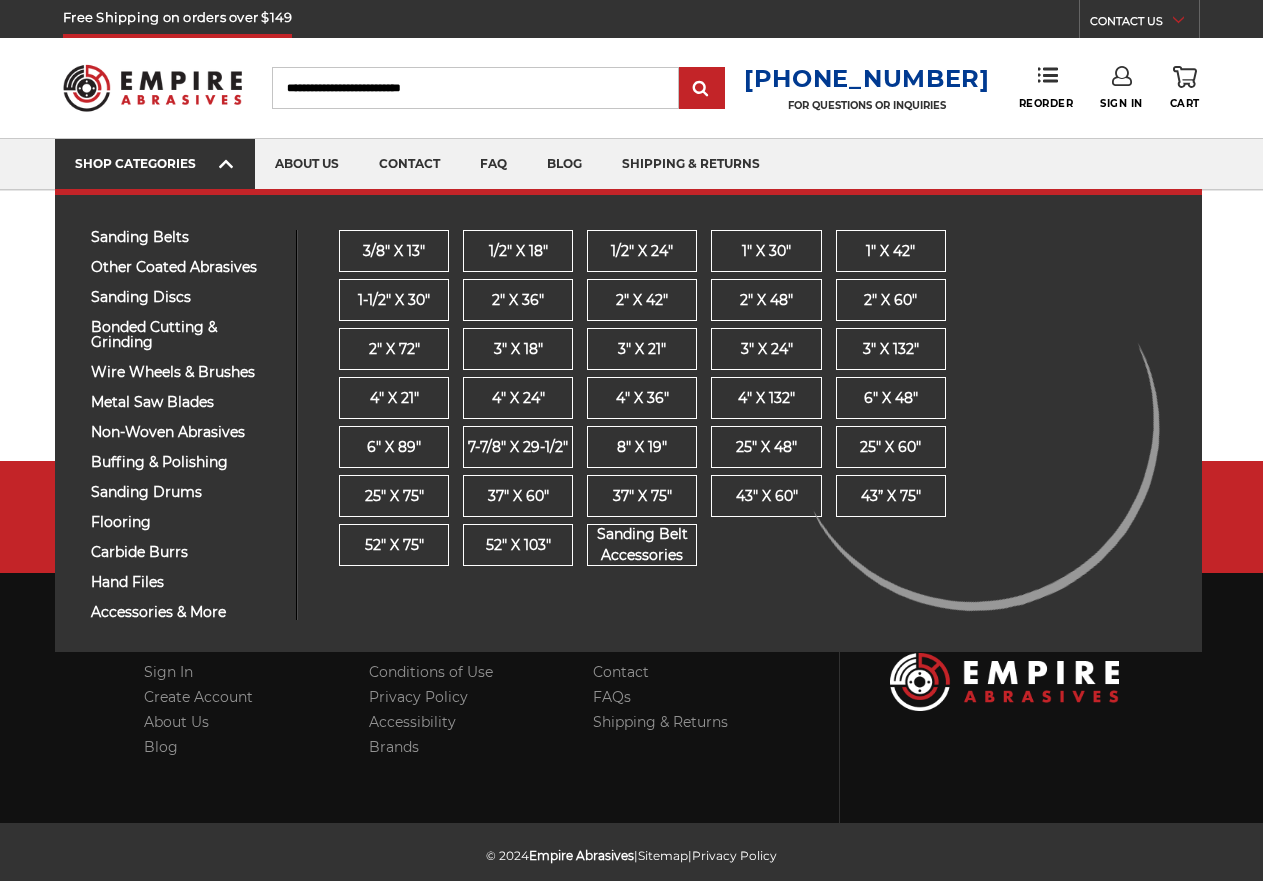 scroll, scrollTop: 0, scrollLeft: 0, axis: both 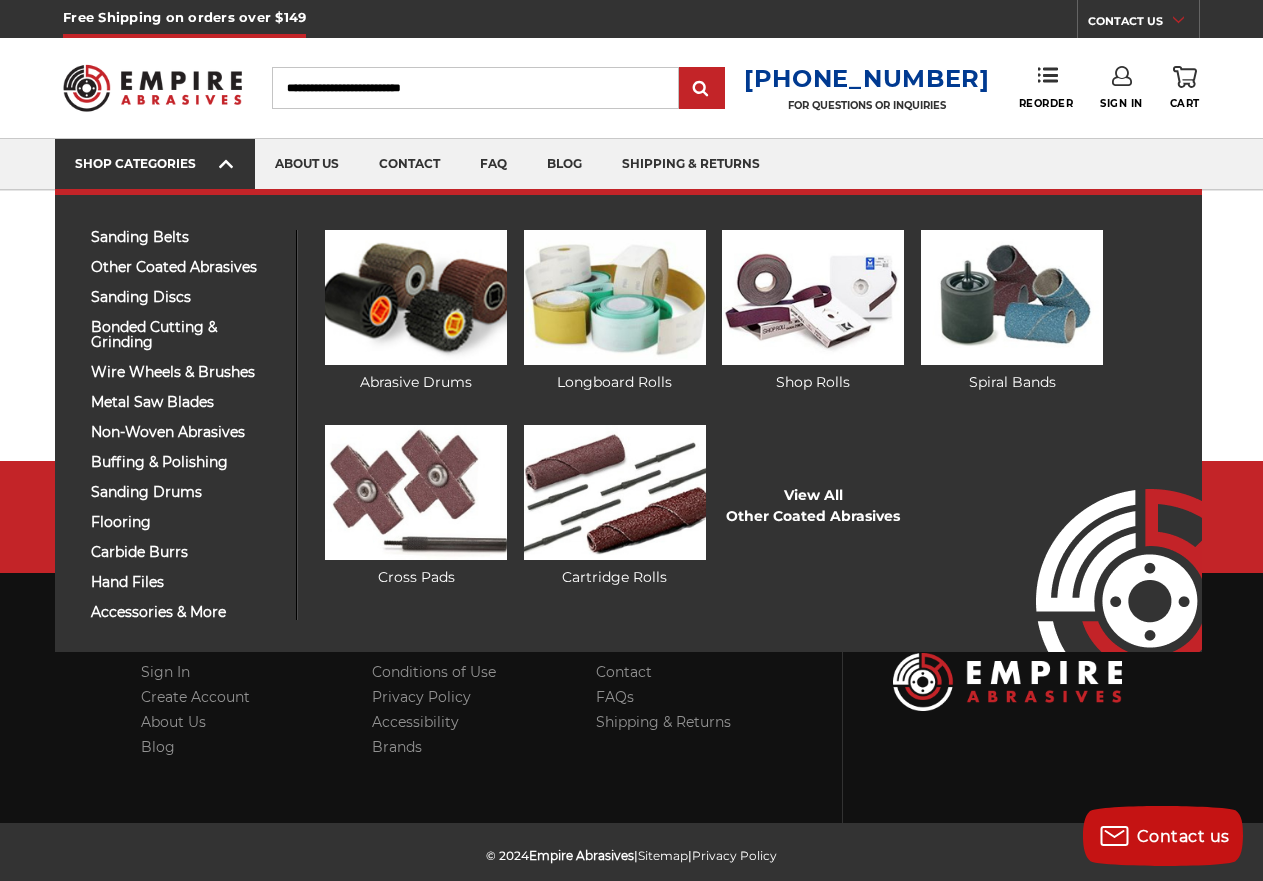 click 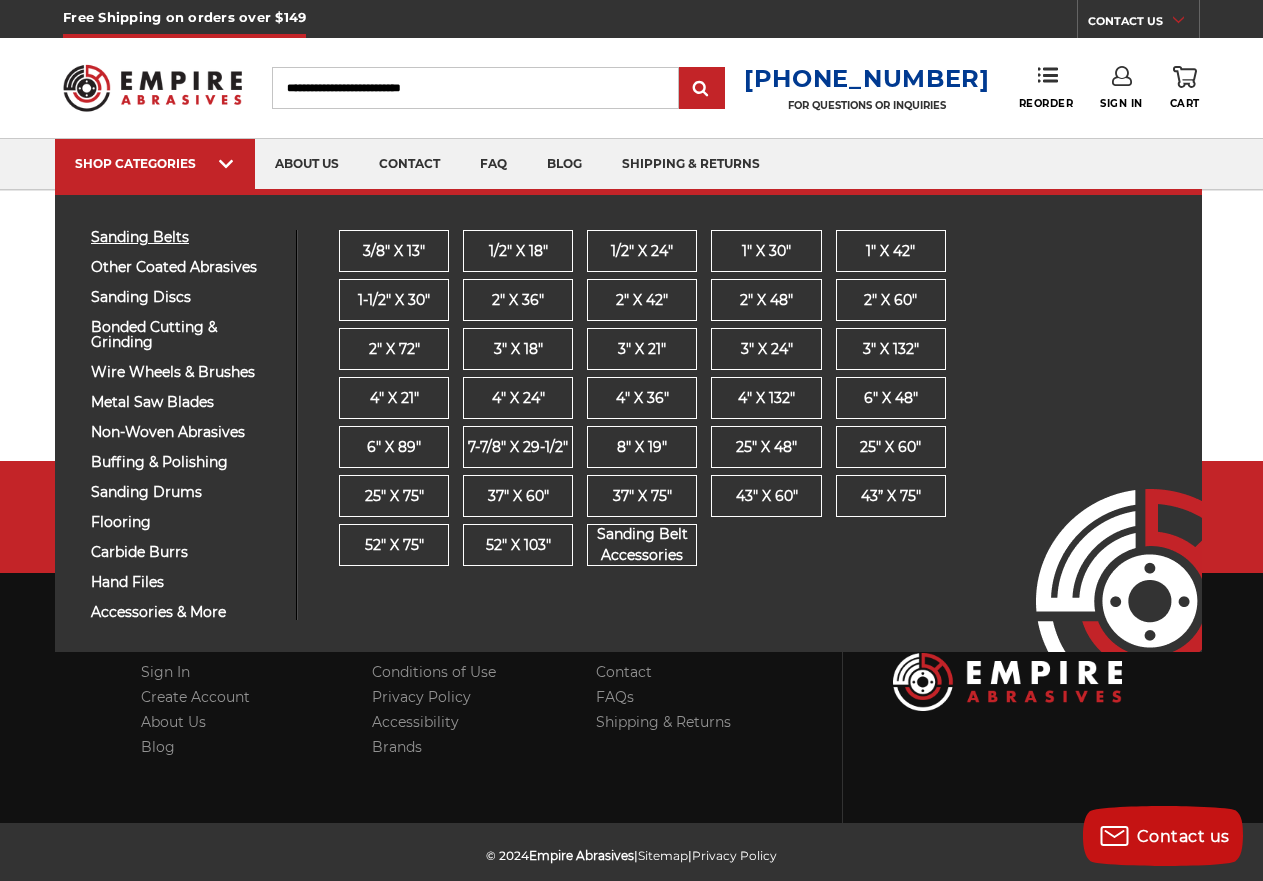 click on "sanding belts" at bounding box center (186, 237) 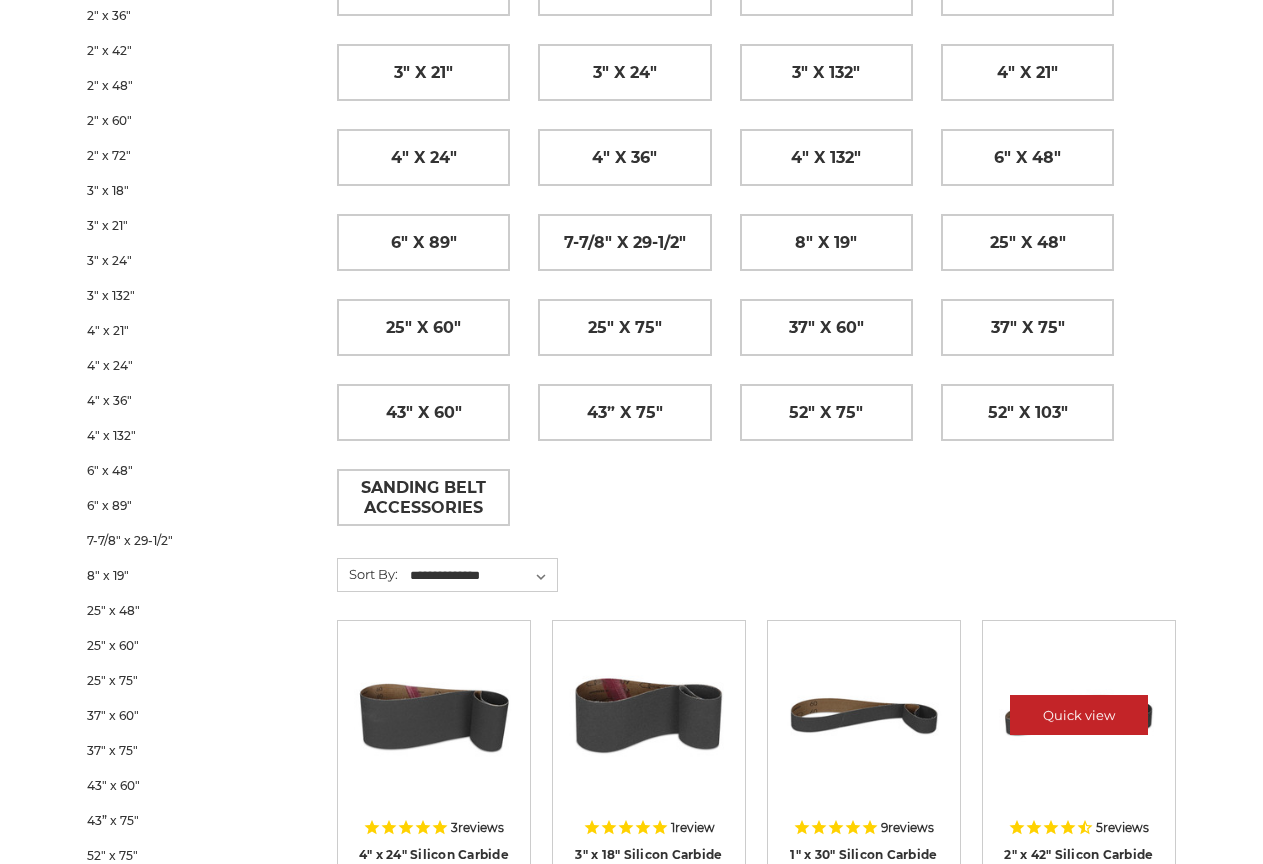 scroll, scrollTop: 100, scrollLeft: 0, axis: vertical 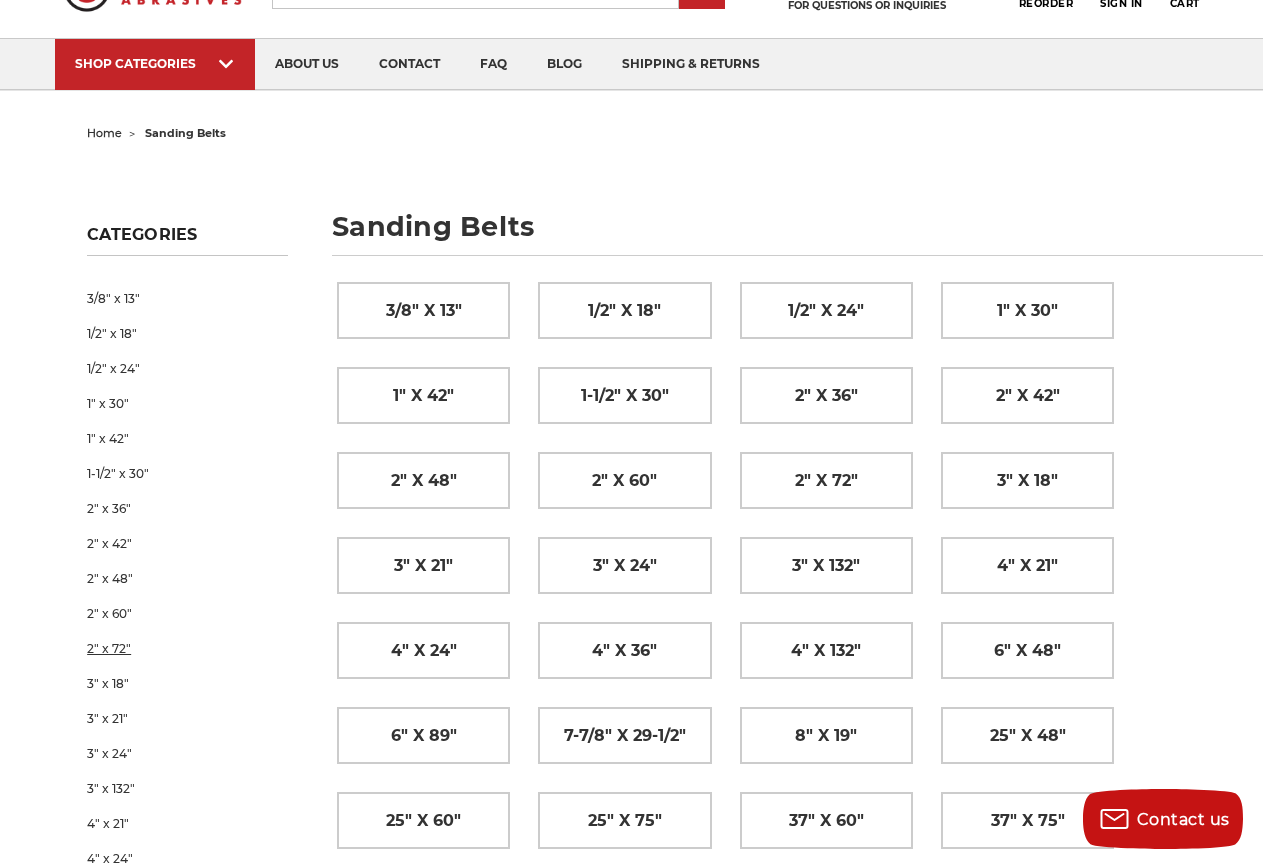 click on "2" x 72"" at bounding box center (187, 648) 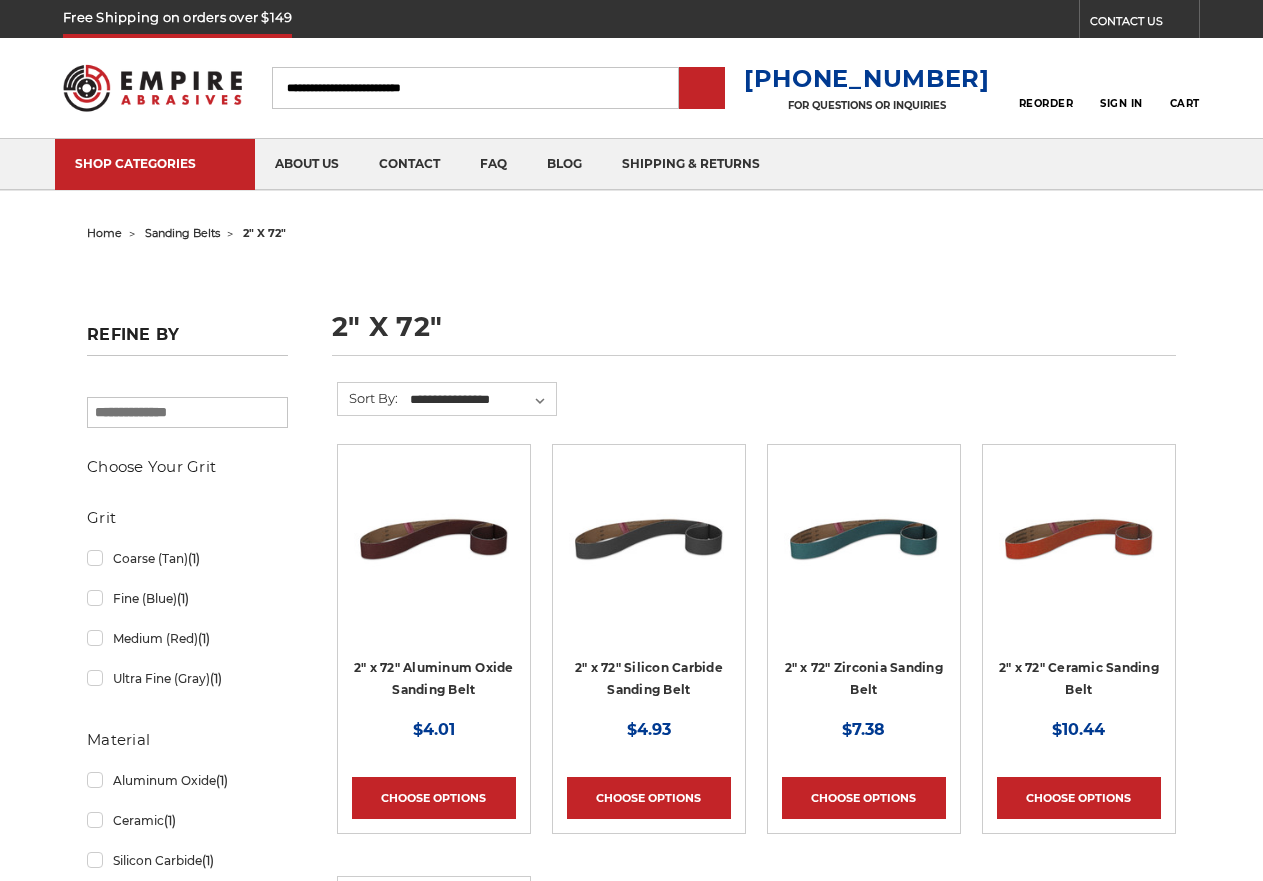 scroll, scrollTop: 0, scrollLeft: 0, axis: both 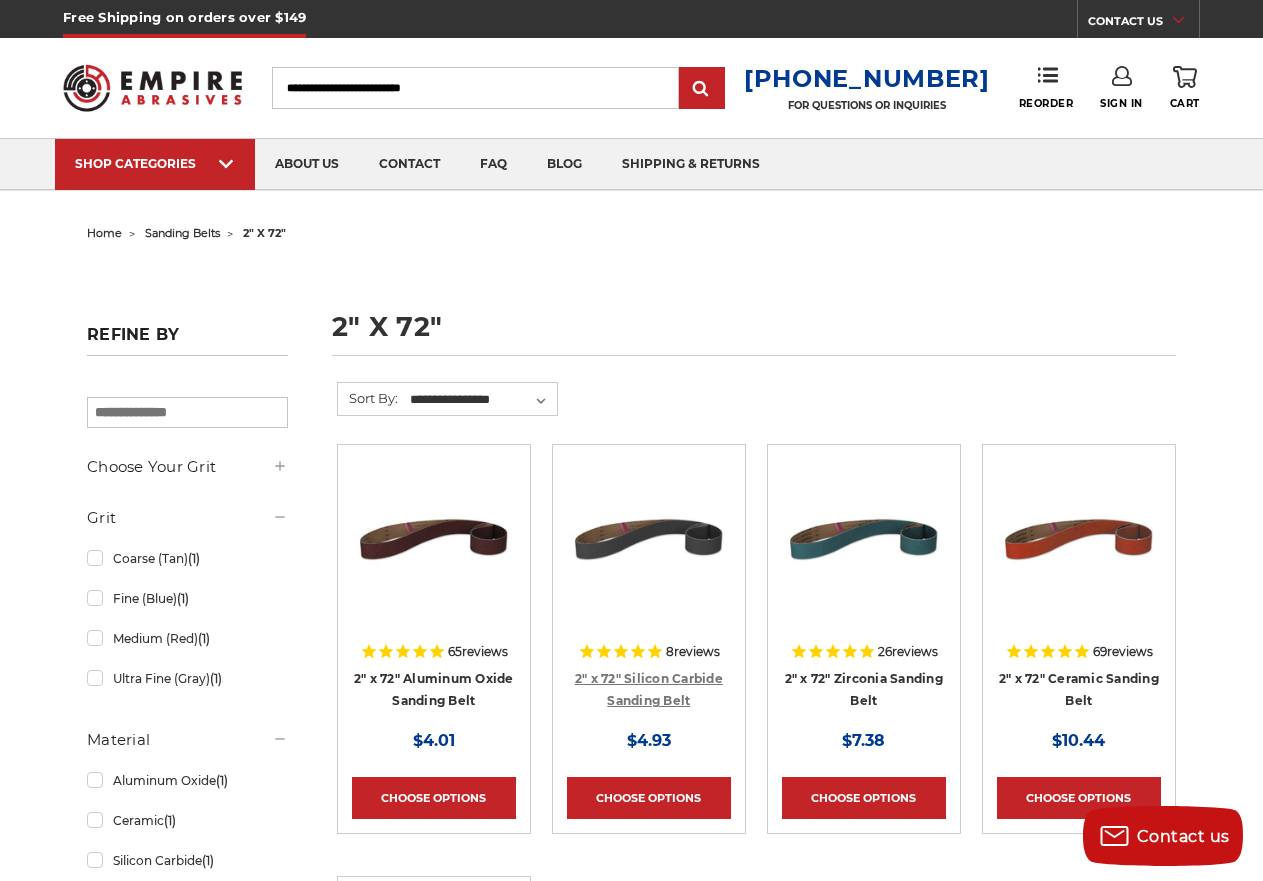 click on "2" x 72" Silicon Carbide Sanding Belt" at bounding box center [649, 690] 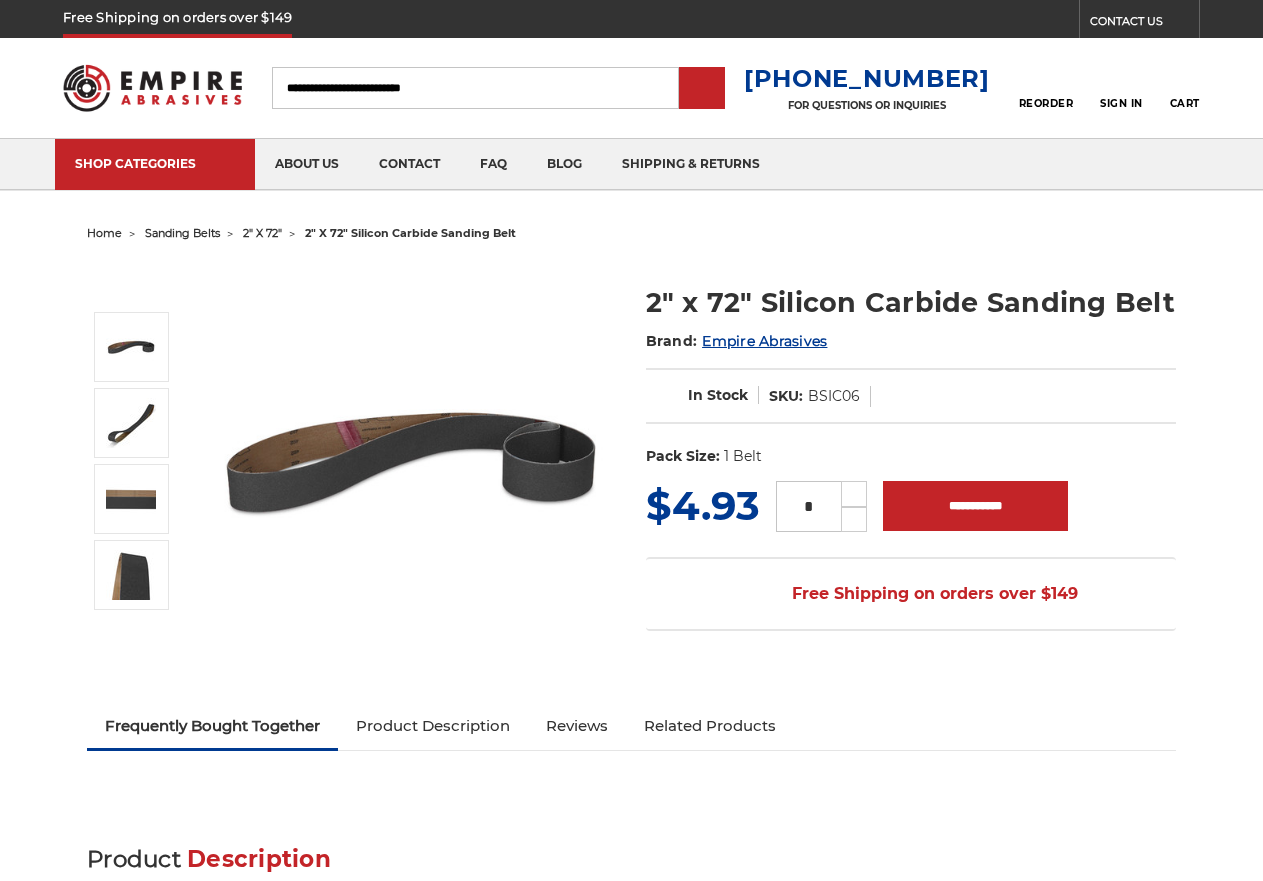 scroll, scrollTop: 0, scrollLeft: 0, axis: both 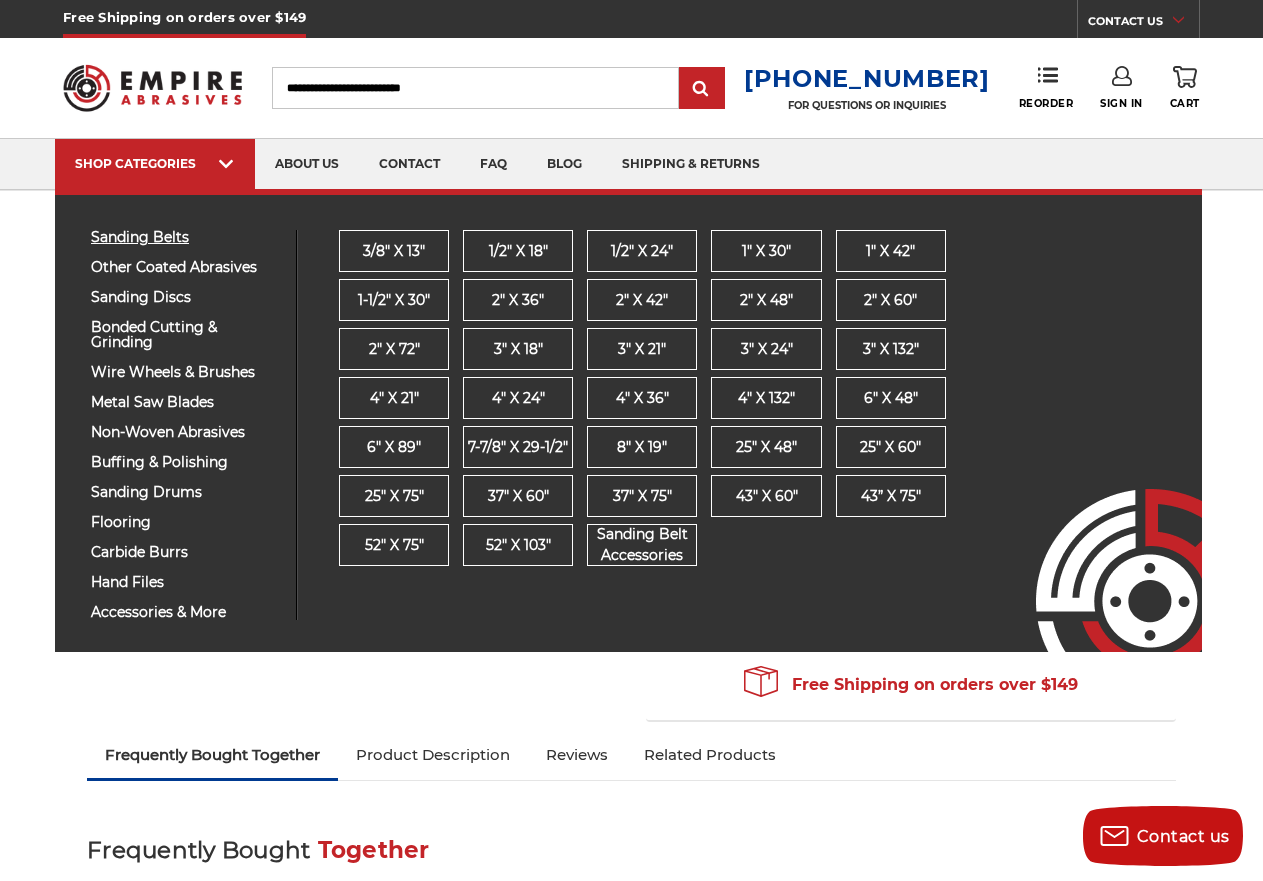 click on "sanding belts" at bounding box center [186, 237] 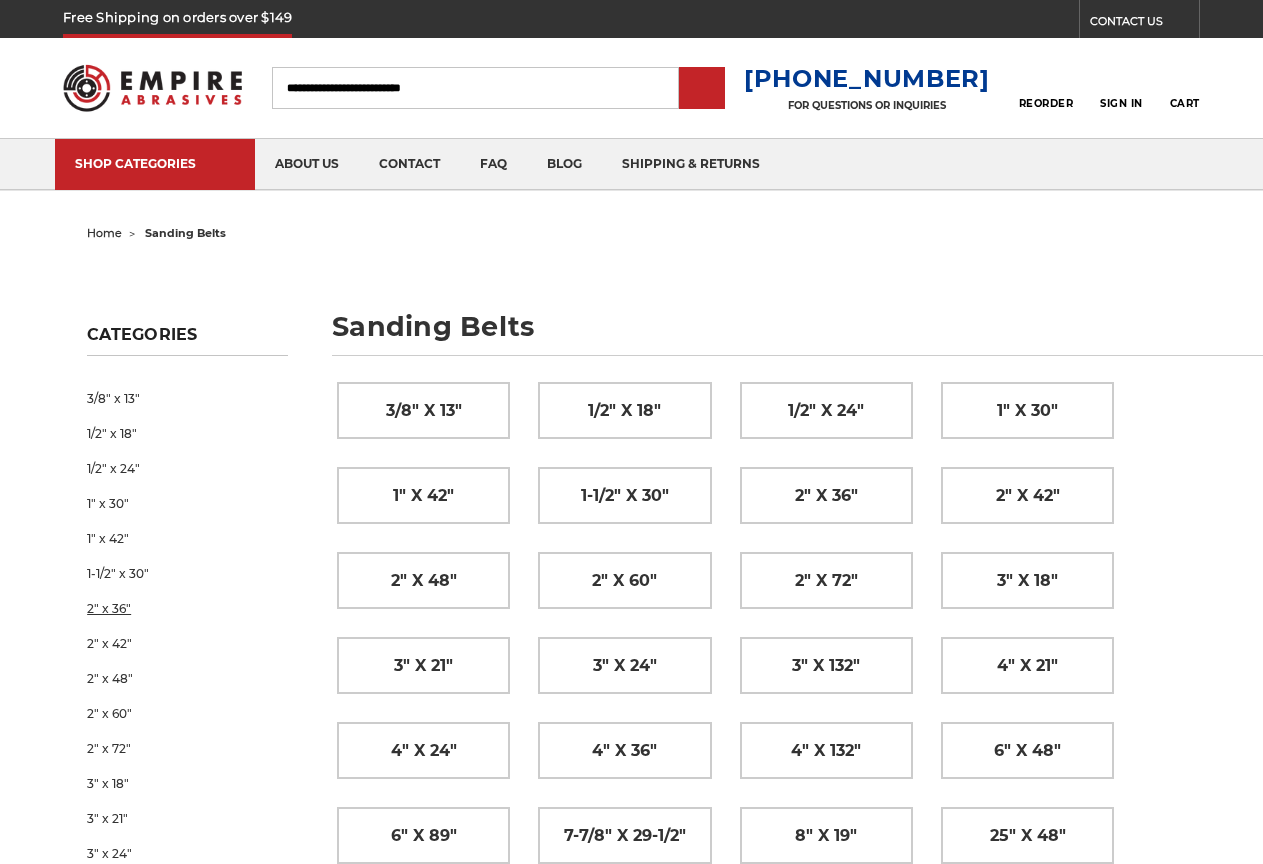 scroll, scrollTop: 0, scrollLeft: 0, axis: both 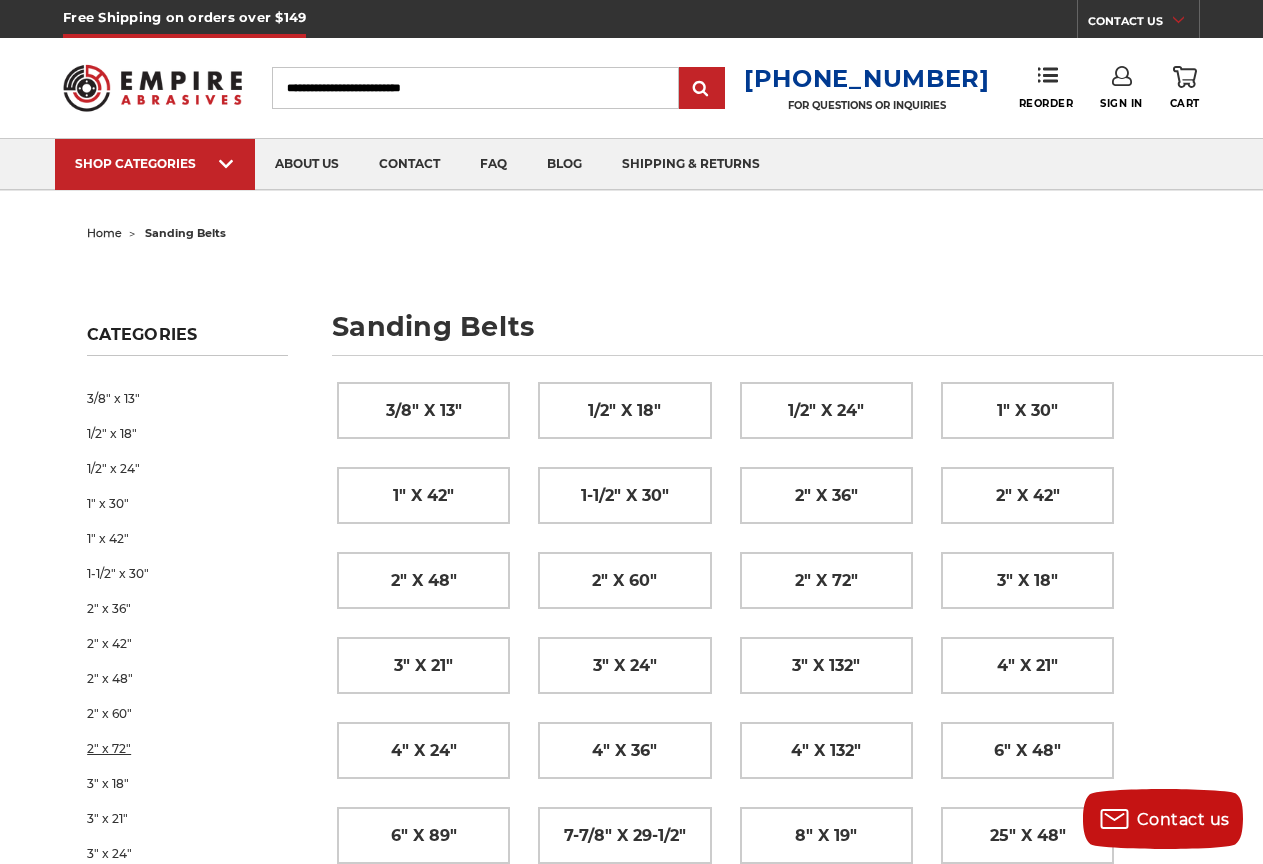 click on "2" x 72"" at bounding box center (187, 748) 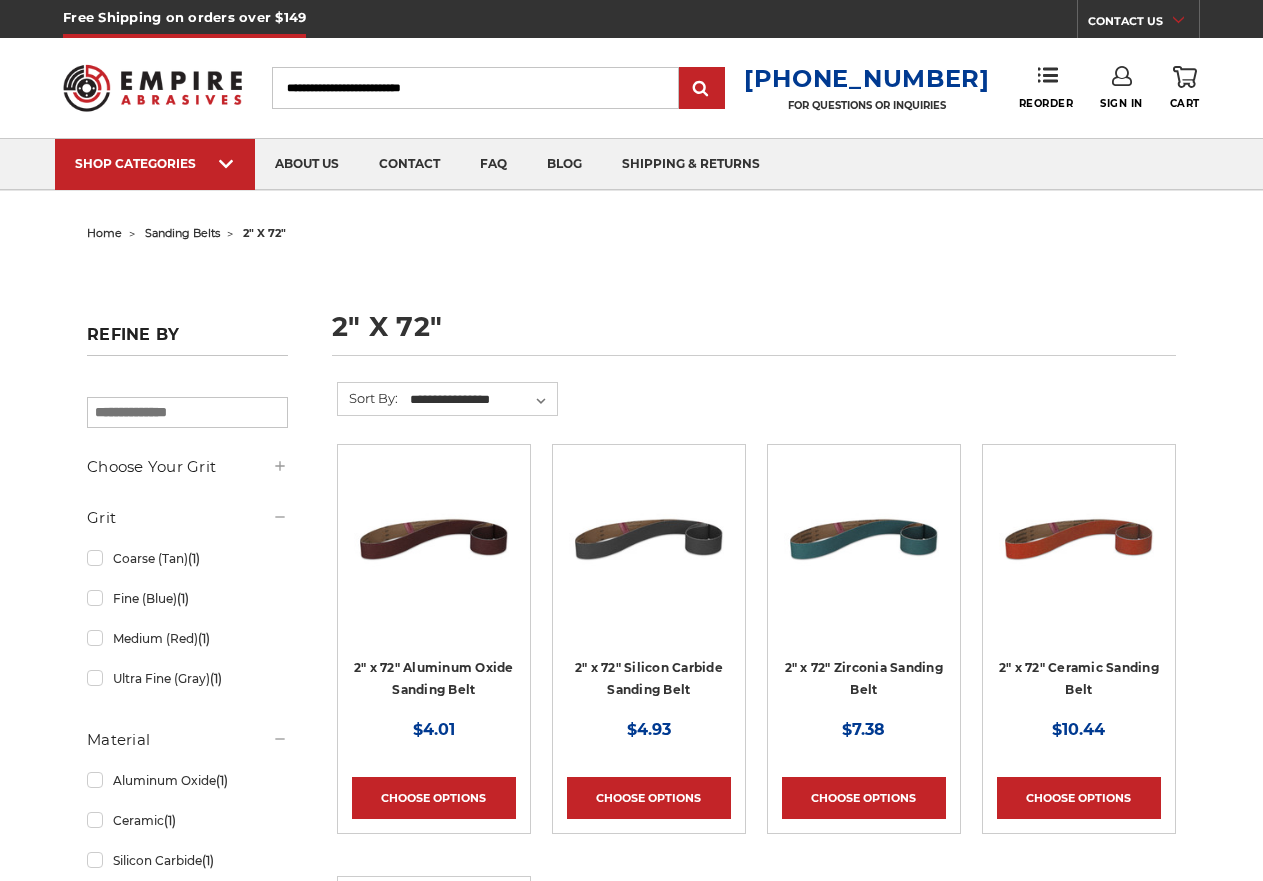 scroll, scrollTop: 0, scrollLeft: 0, axis: both 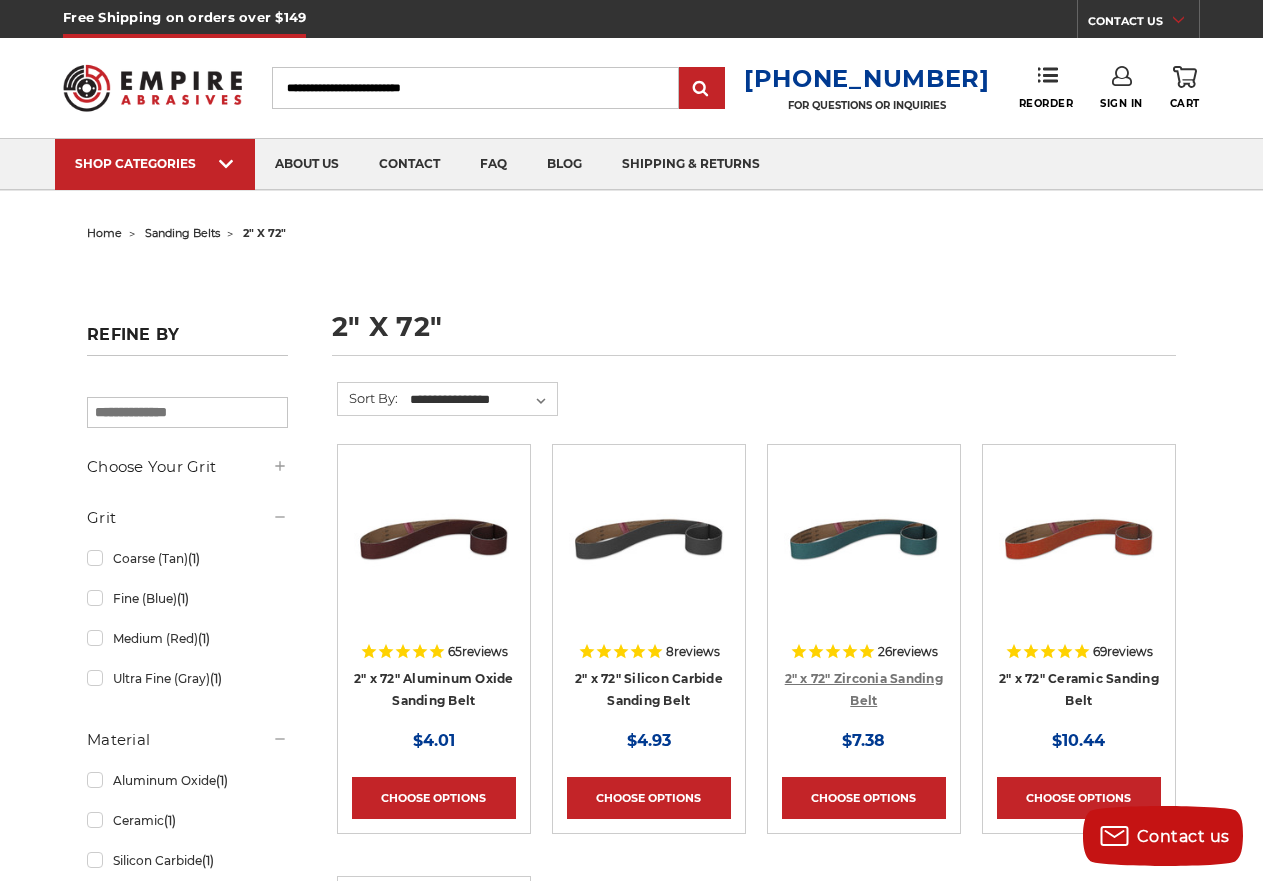 click on "2" x 72" Zirconia Sanding Belt" at bounding box center (864, 690) 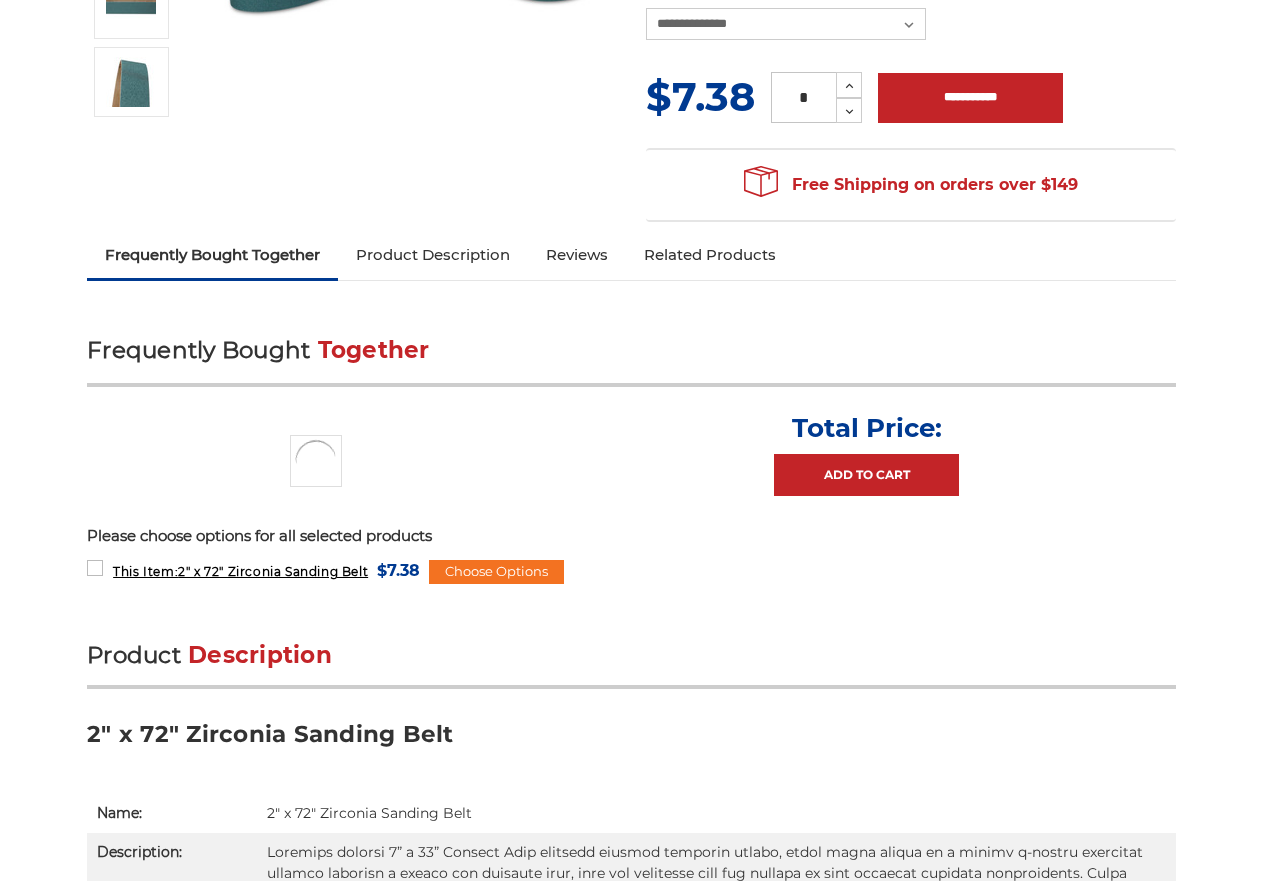 scroll, scrollTop: 500, scrollLeft: 0, axis: vertical 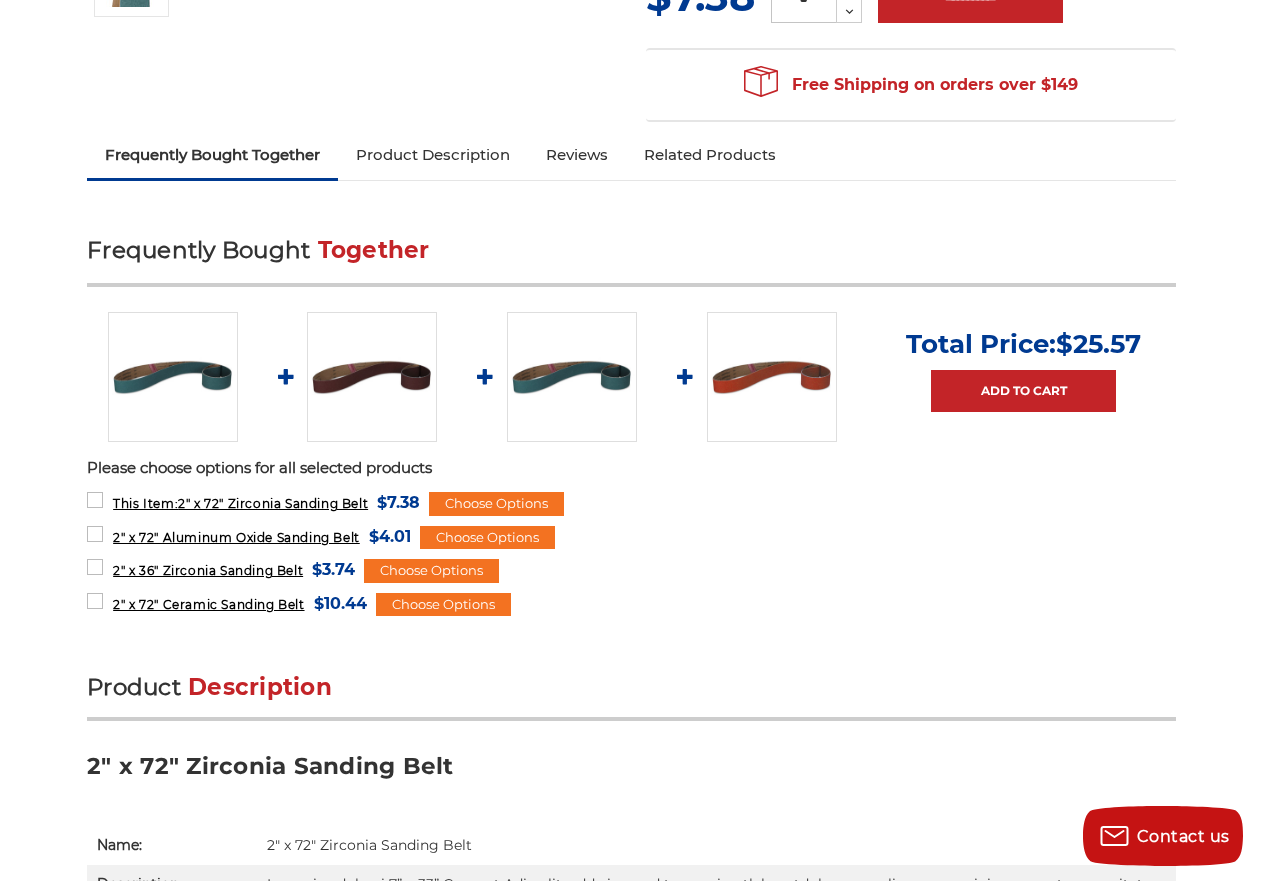 click on "Product Description" at bounding box center [433, 155] 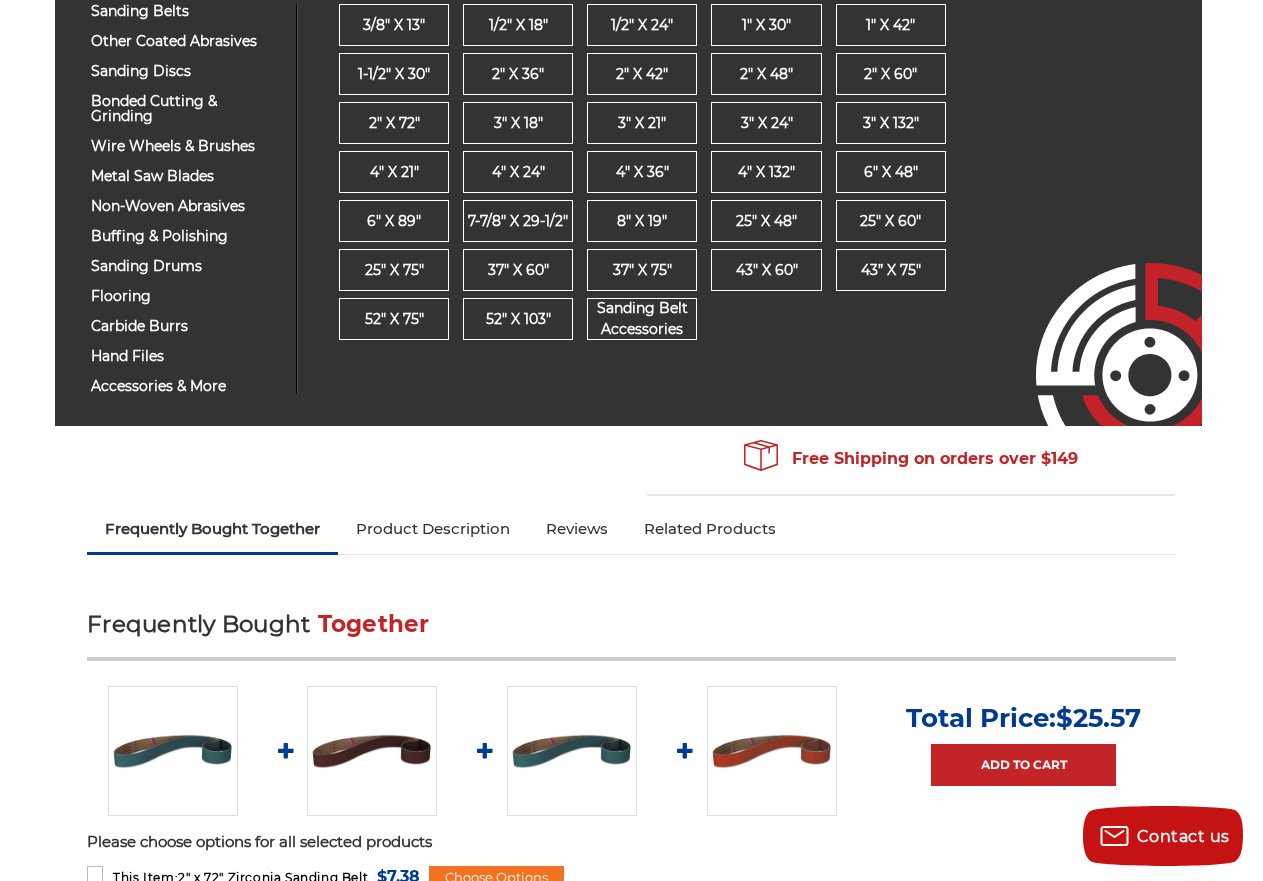 scroll, scrollTop: 0, scrollLeft: 0, axis: both 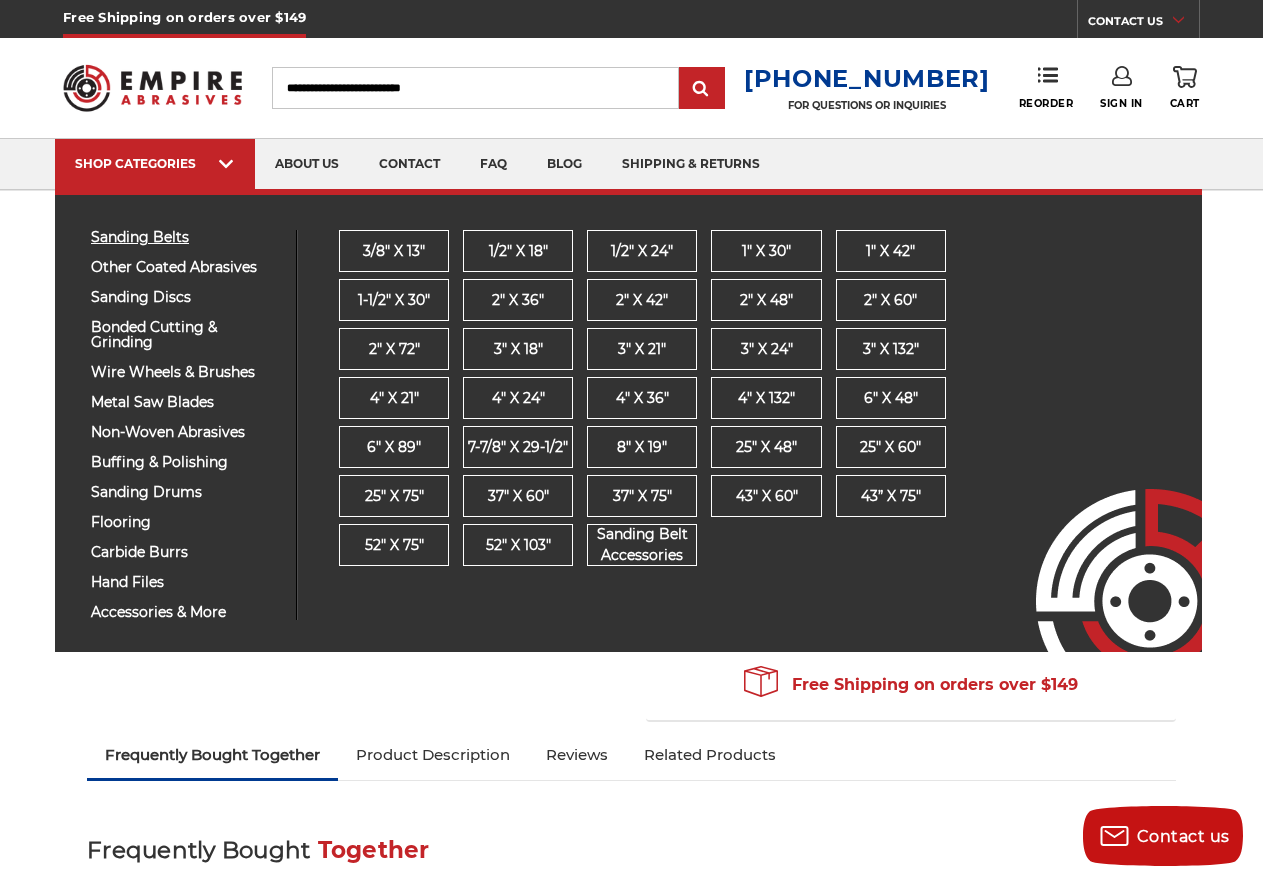 click on "sanding belts" at bounding box center (186, 237) 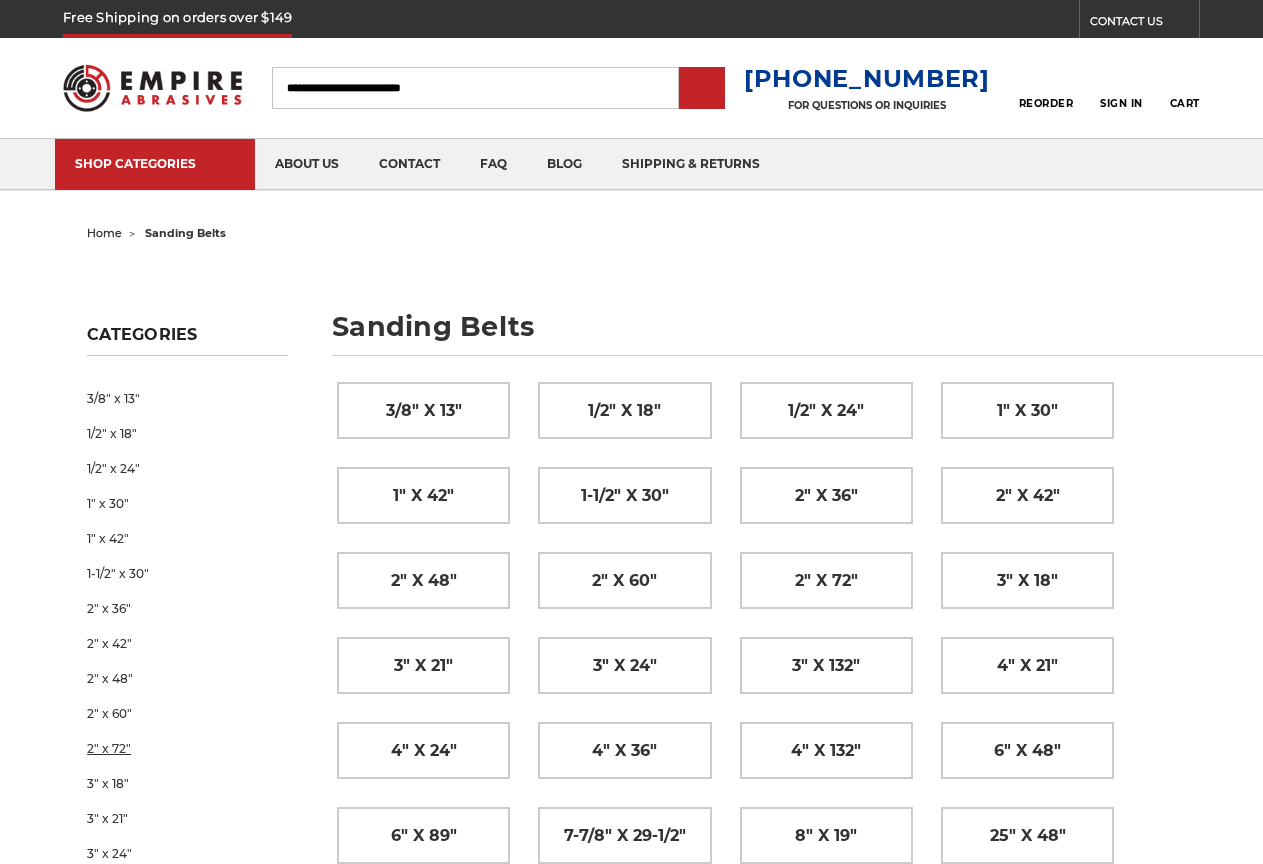 scroll, scrollTop: 0, scrollLeft: 0, axis: both 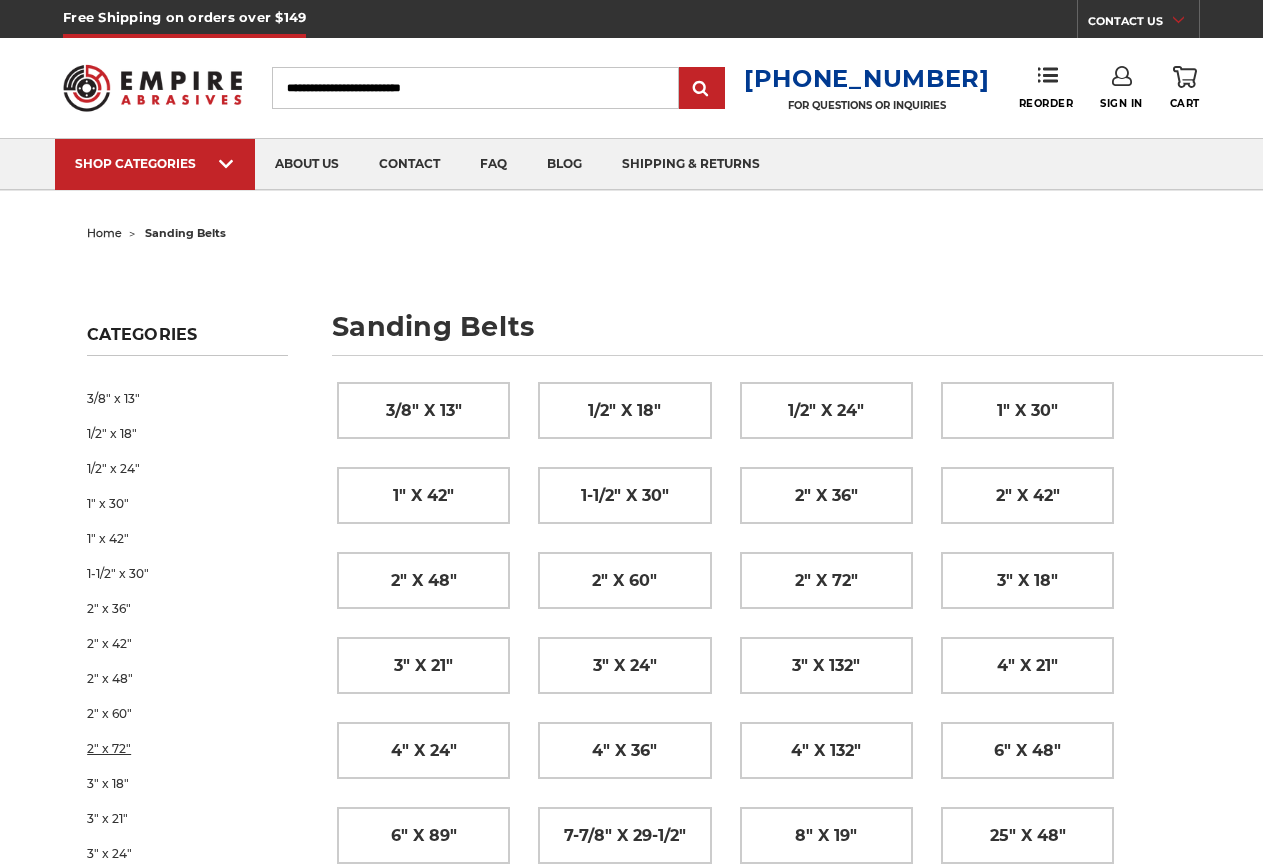 click on "2" x 72"" at bounding box center [187, 748] 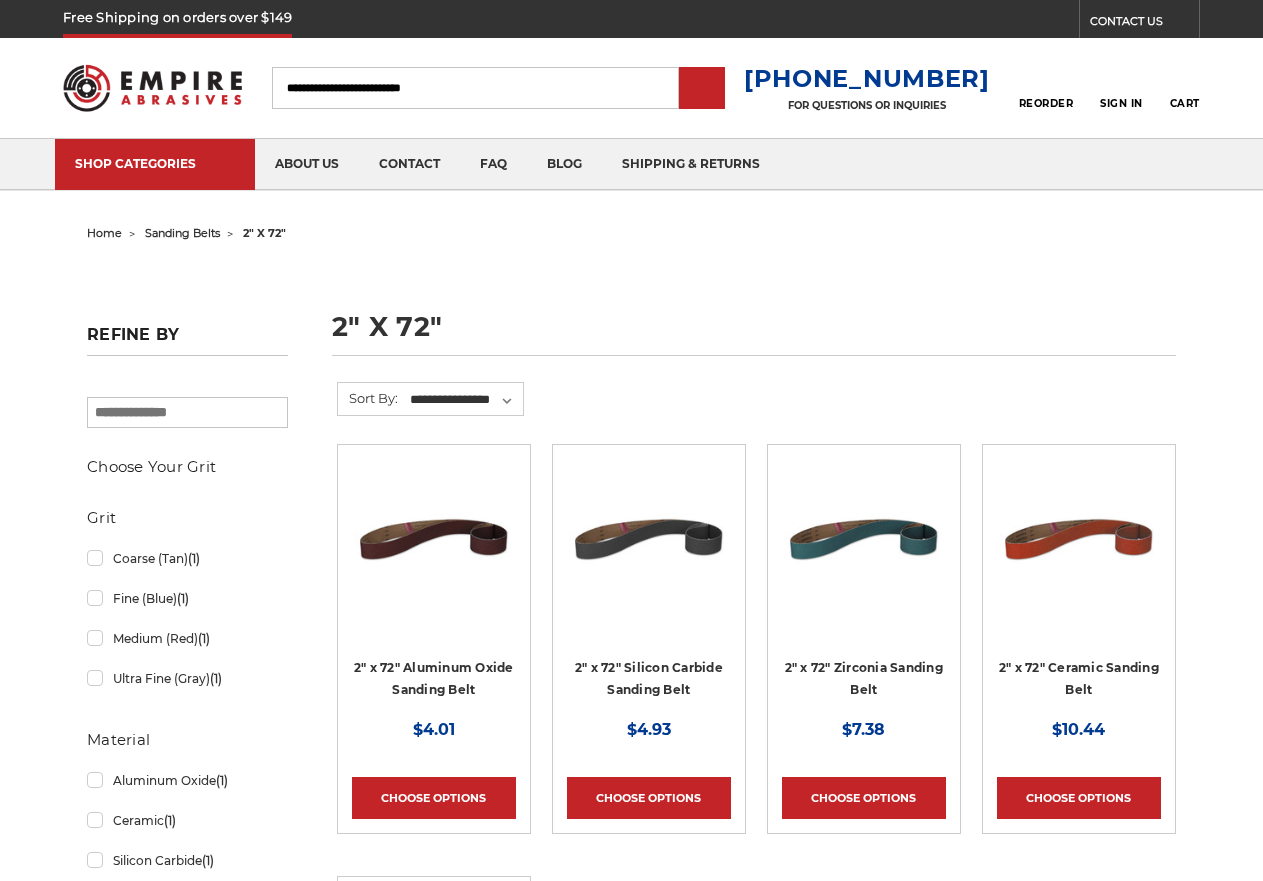 scroll, scrollTop: 0, scrollLeft: 0, axis: both 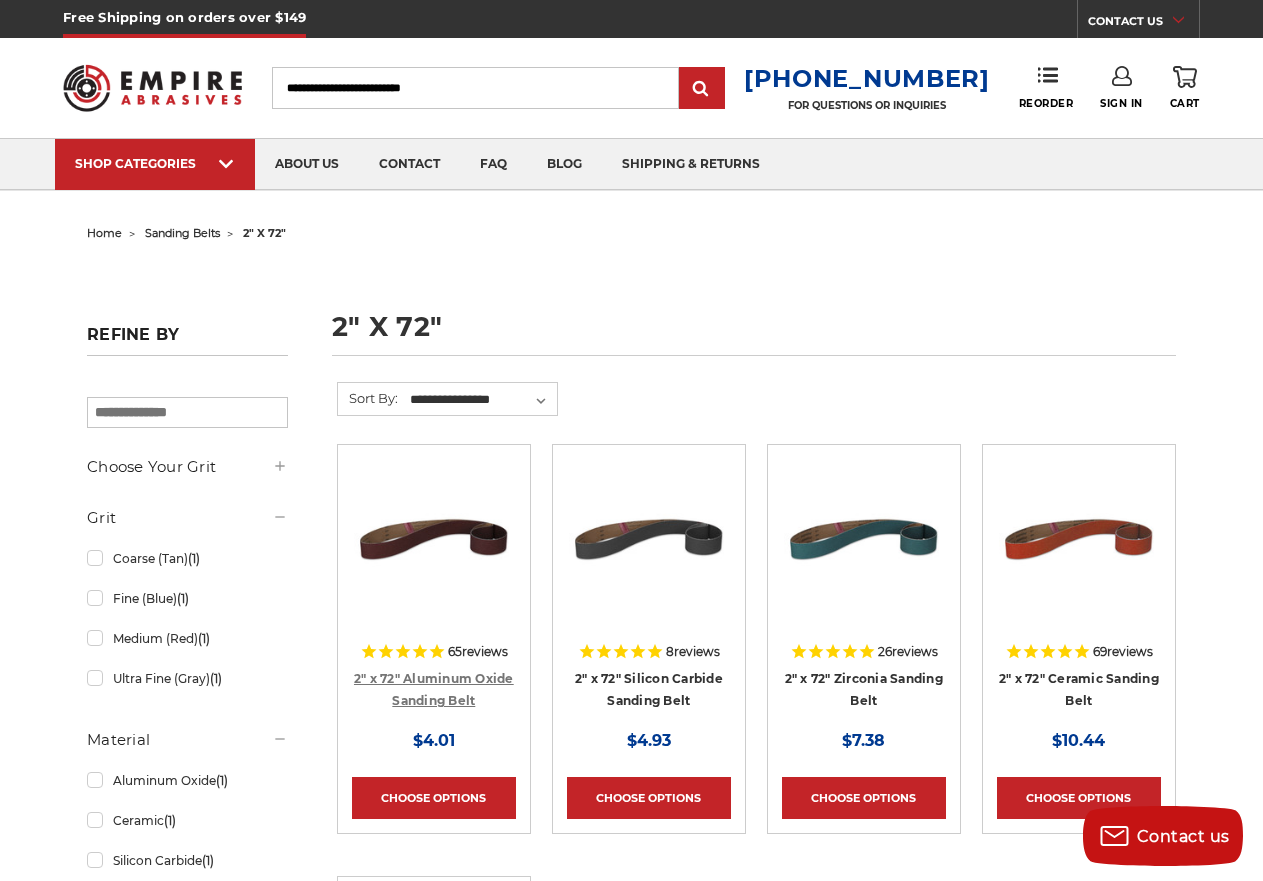 click on "2" x 72" Aluminum Oxide Sanding Belt" at bounding box center [434, 690] 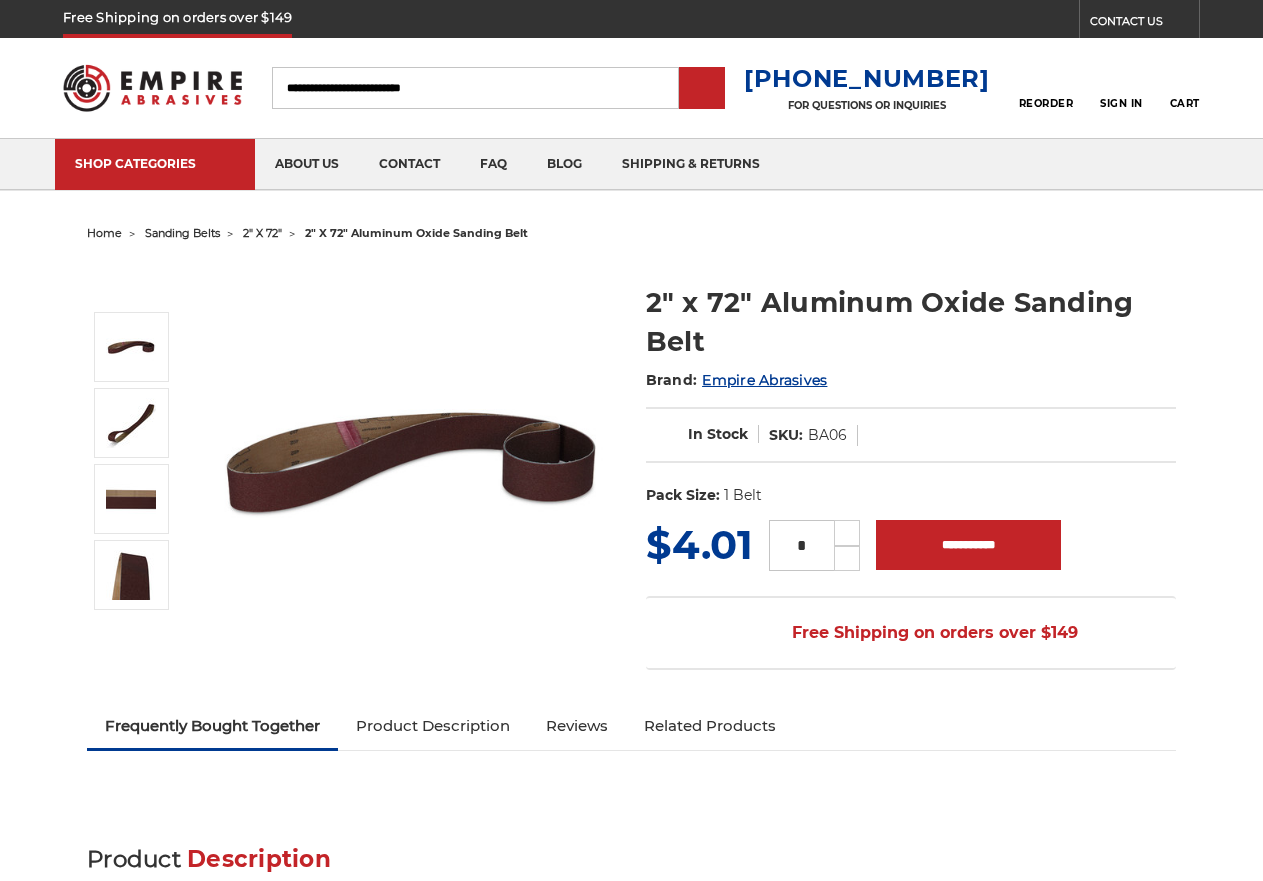 scroll, scrollTop: 0, scrollLeft: 0, axis: both 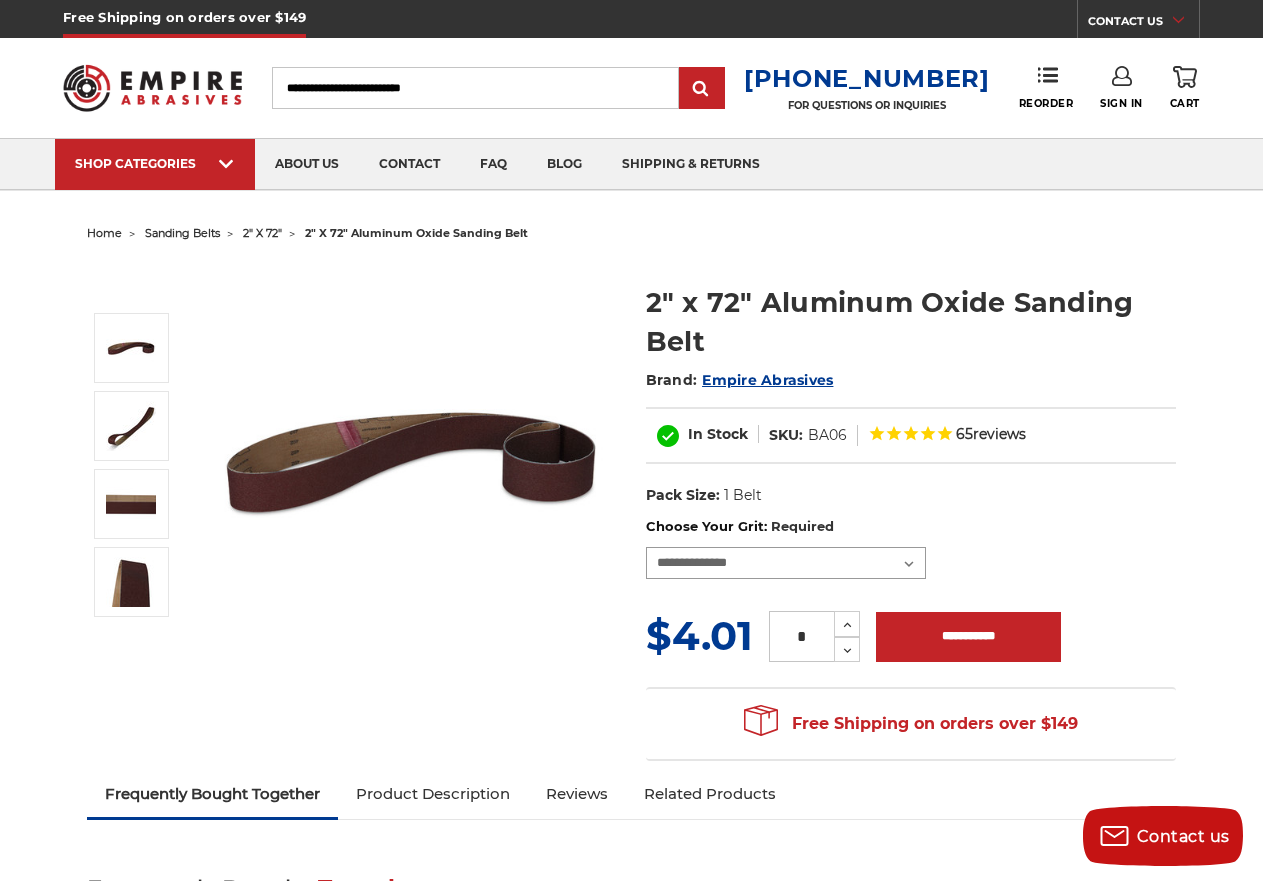 click on "**********" at bounding box center (786, 563) 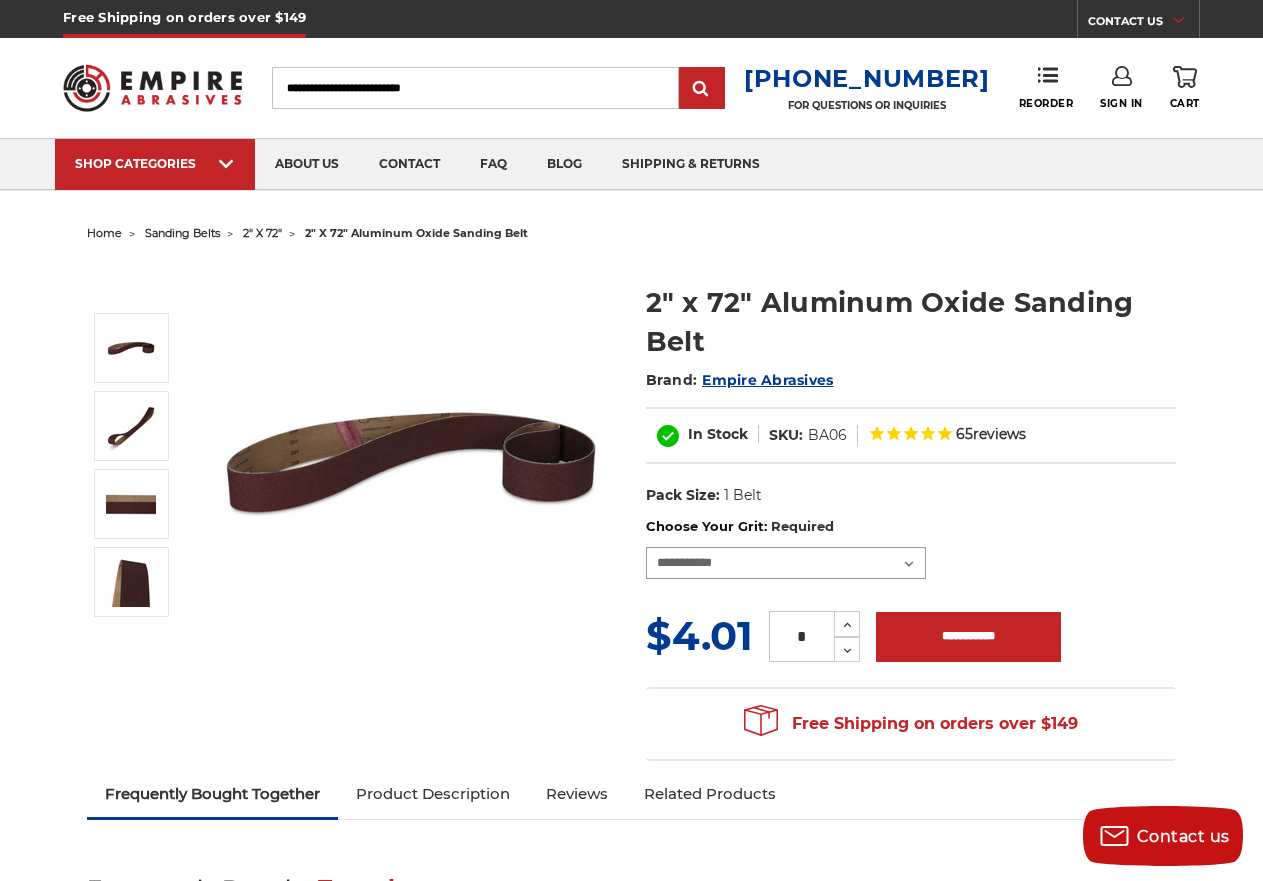 click on "**********" at bounding box center [786, 563] 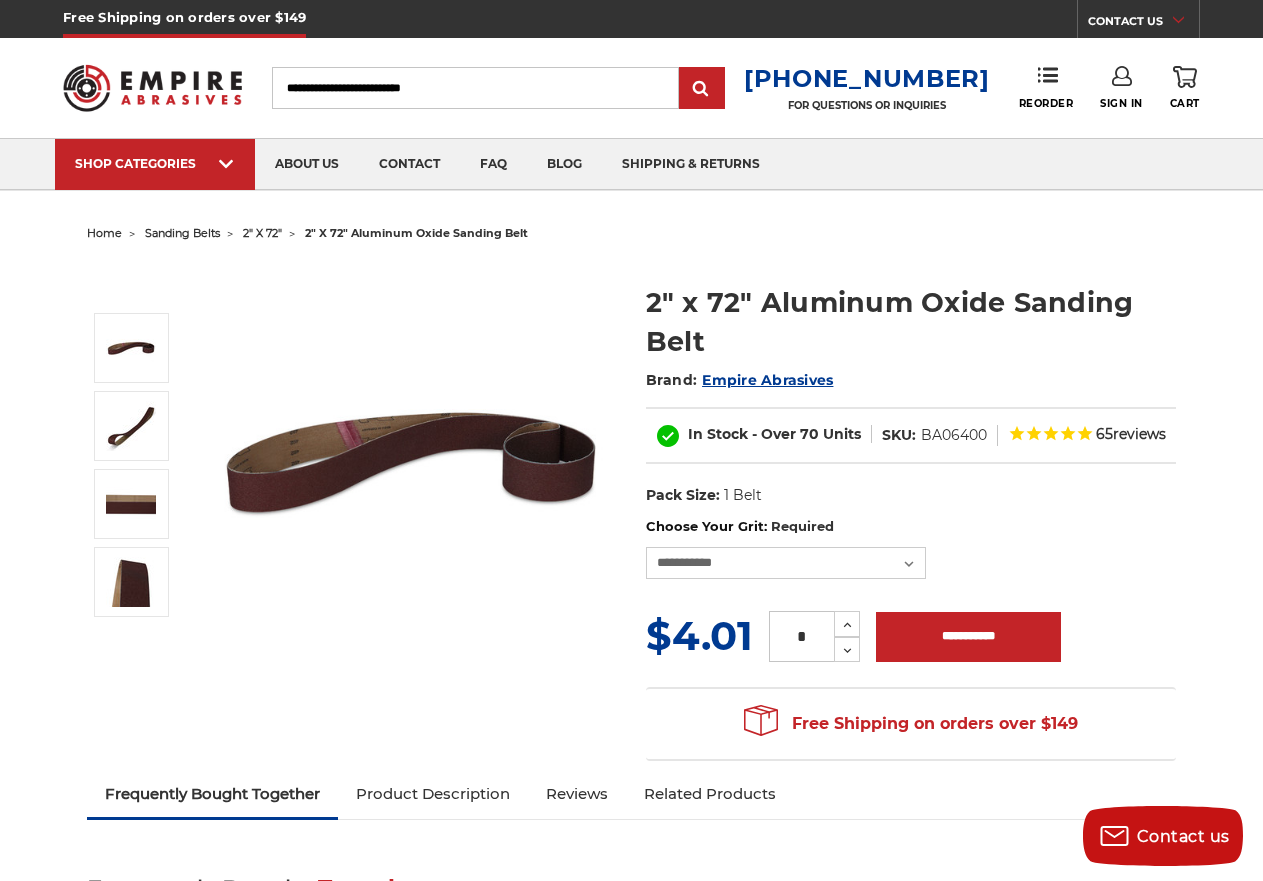 click at bounding box center (412, 462) 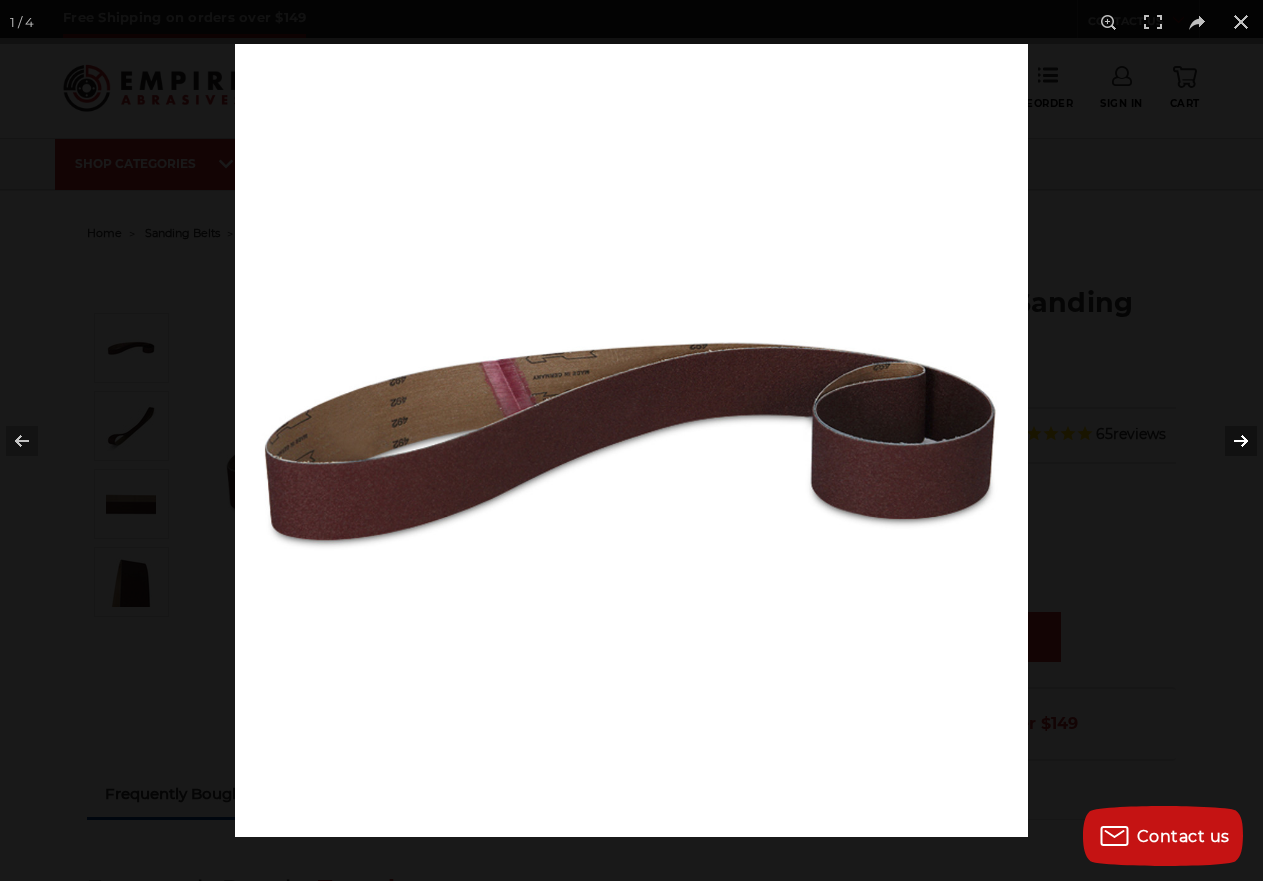 click at bounding box center (1228, 441) 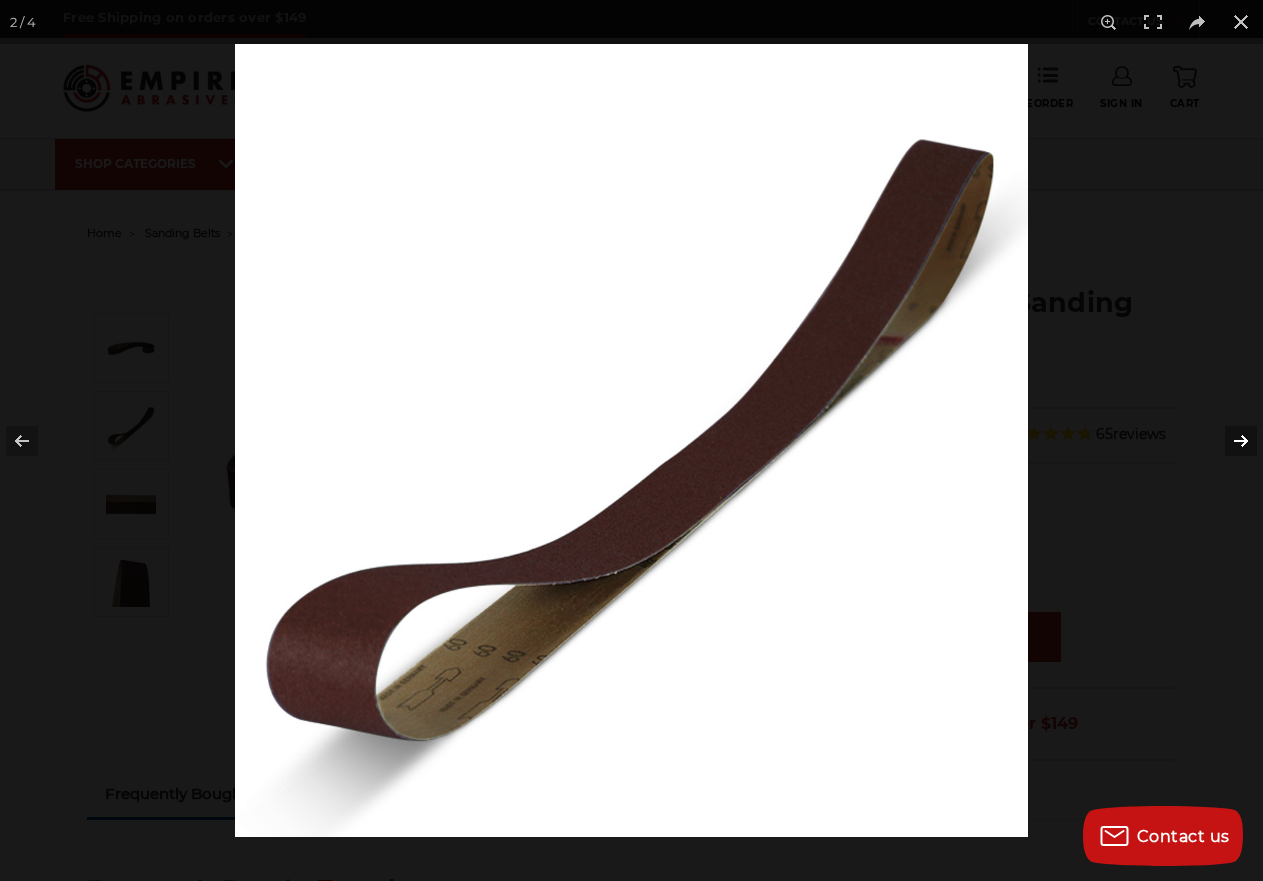 click at bounding box center [1228, 441] 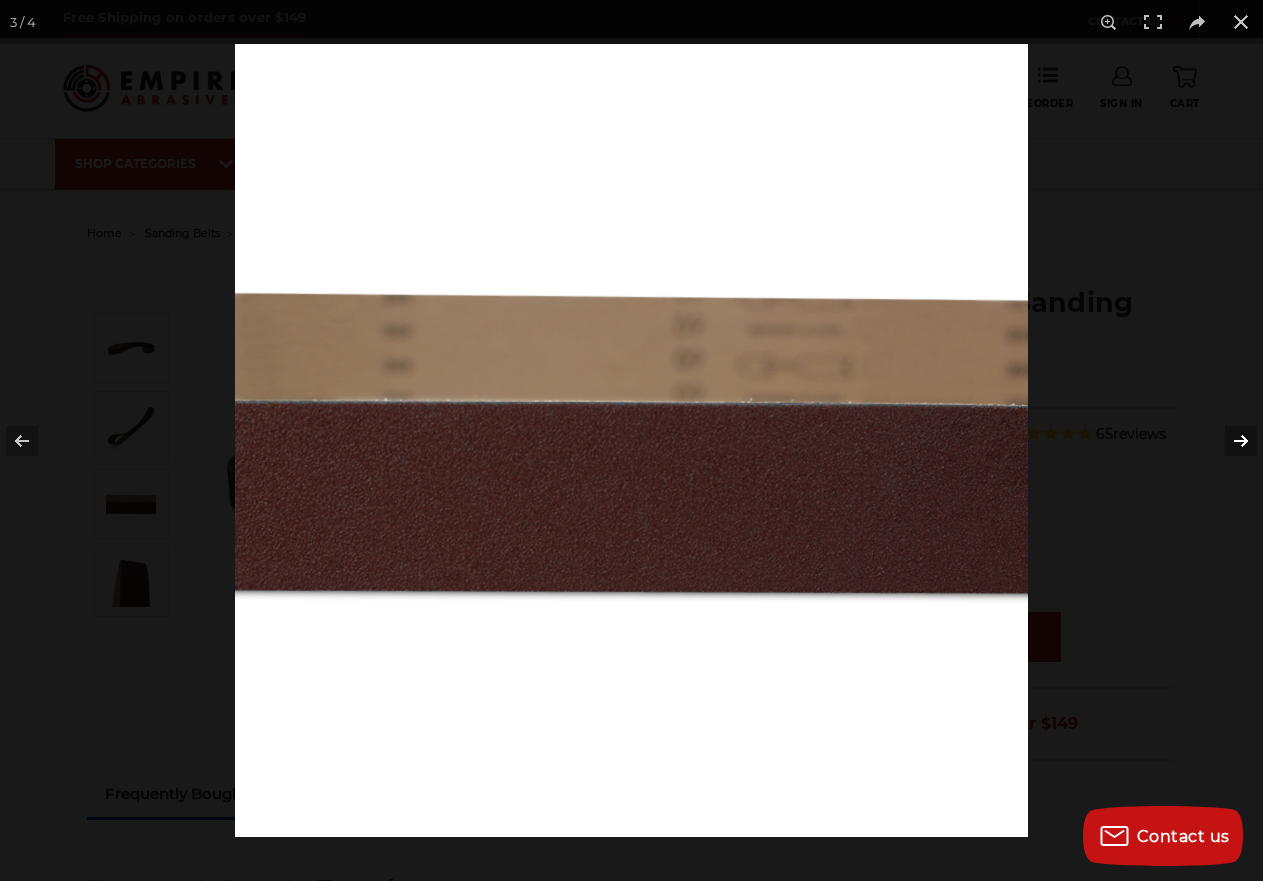 click at bounding box center (1228, 441) 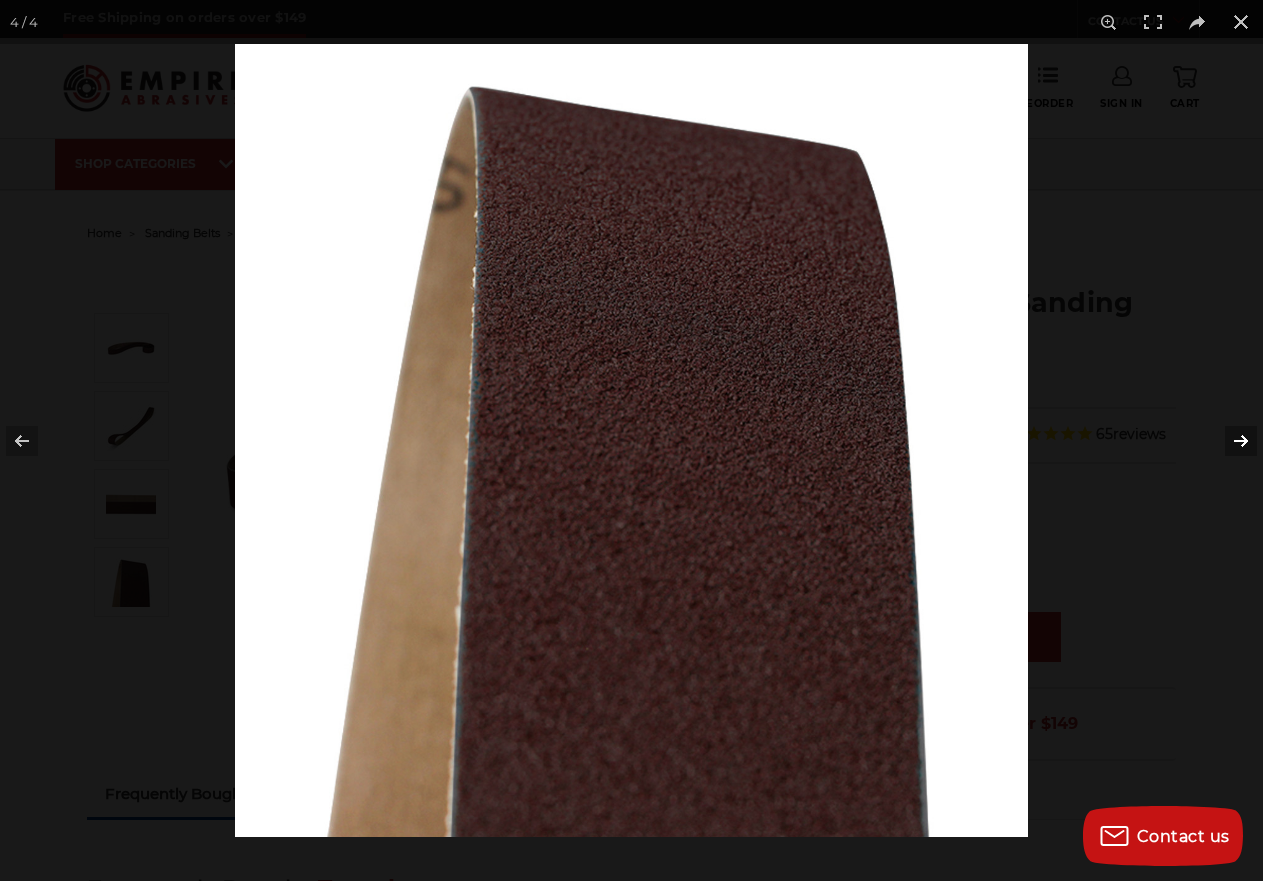 click at bounding box center (1228, 441) 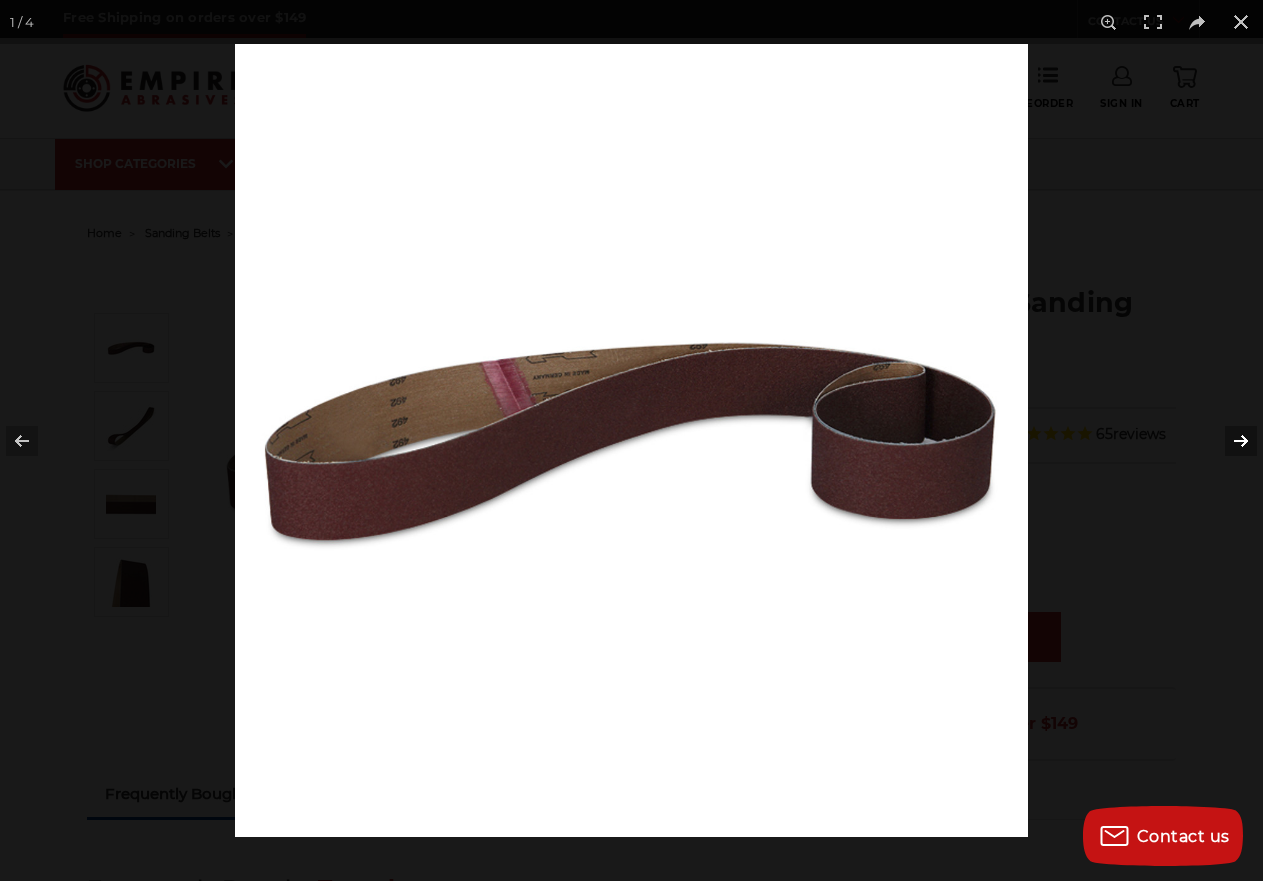 click at bounding box center (1228, 441) 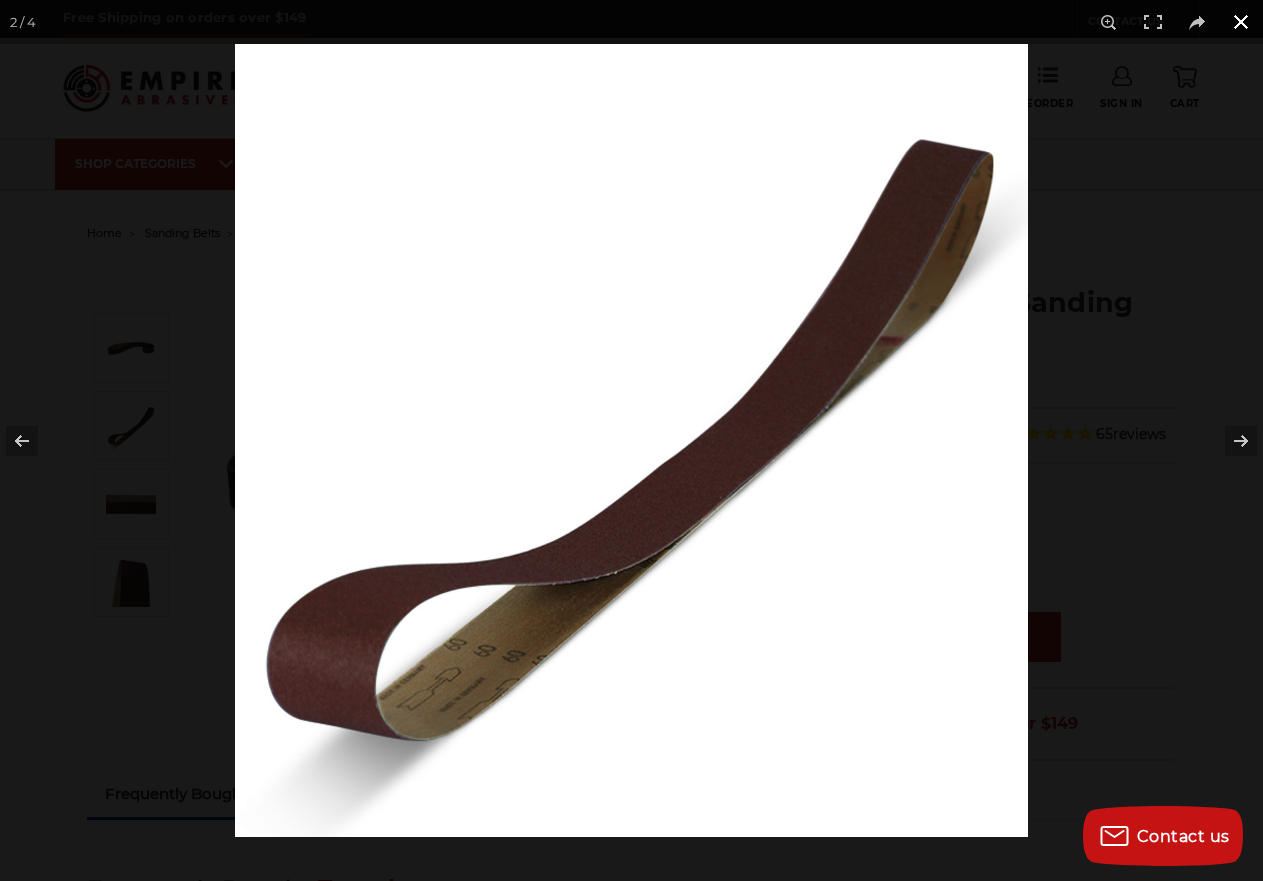 click at bounding box center [1241, 22] 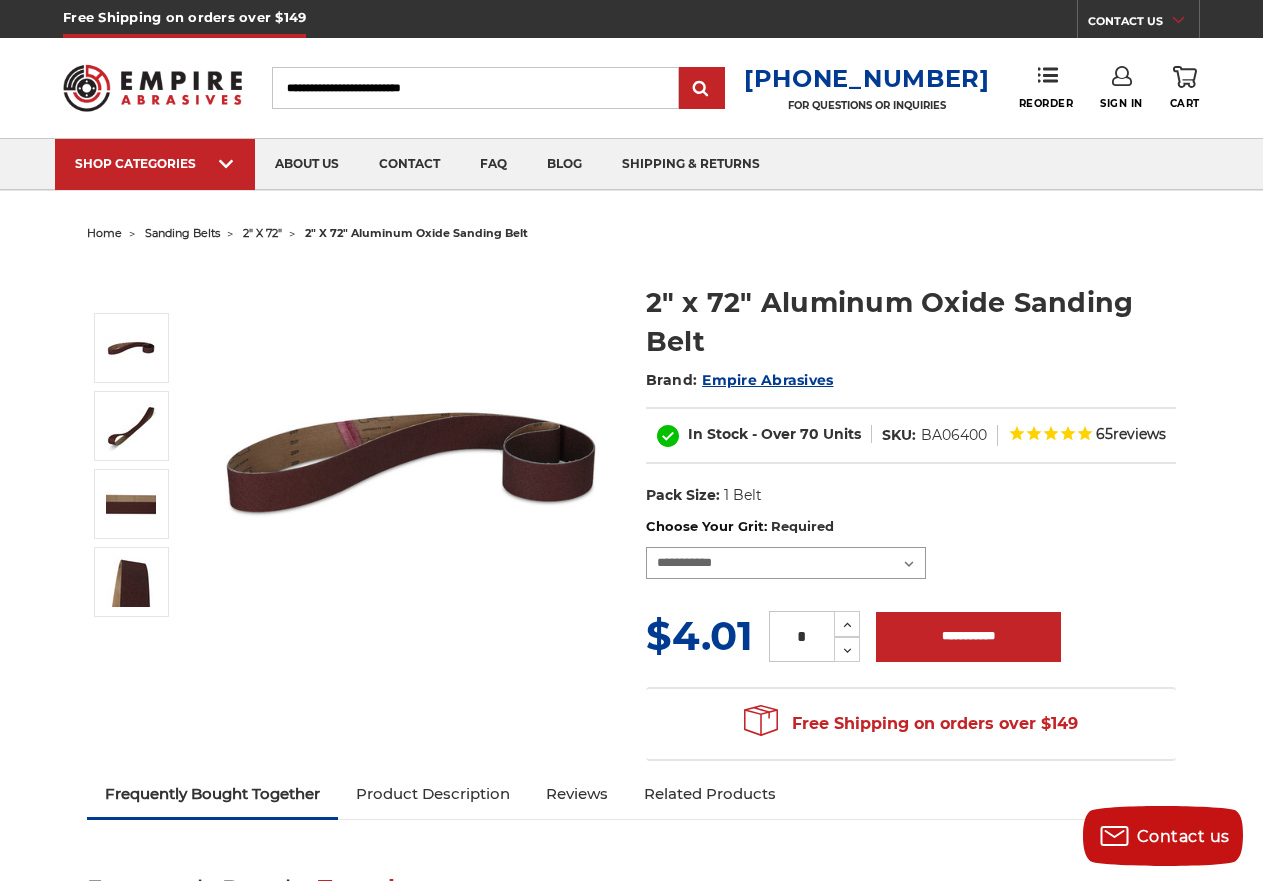 click on "**********" at bounding box center (786, 563) 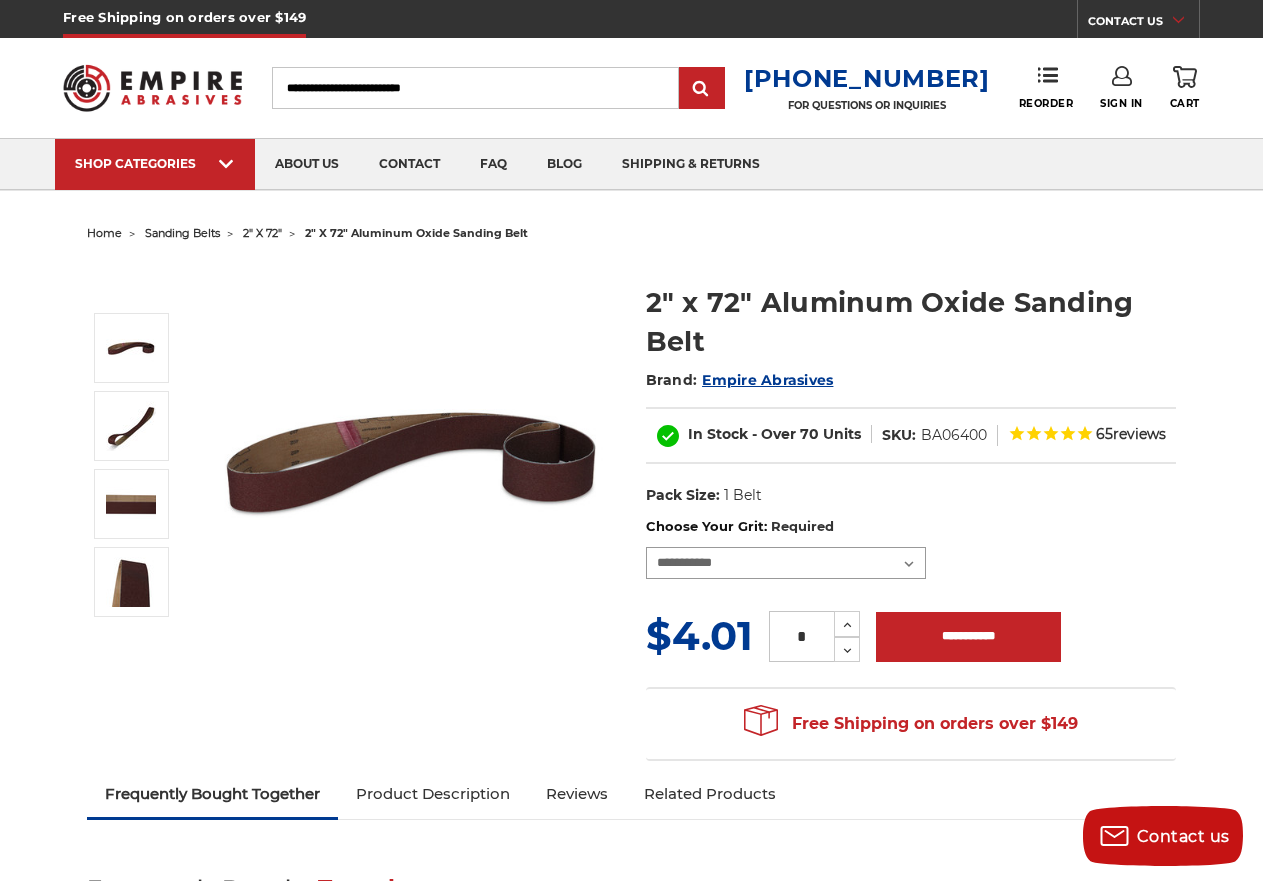 select on "****" 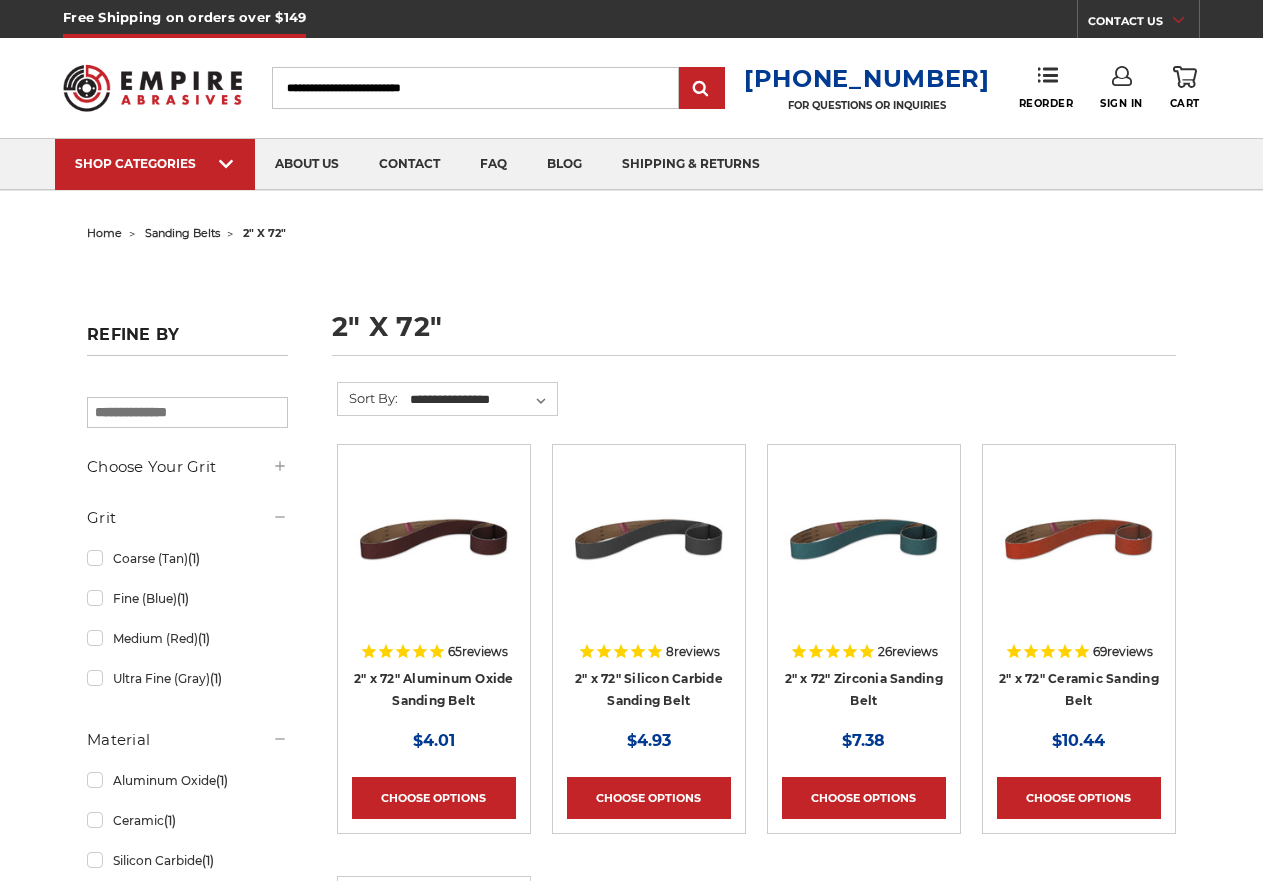 scroll, scrollTop: 0, scrollLeft: 0, axis: both 